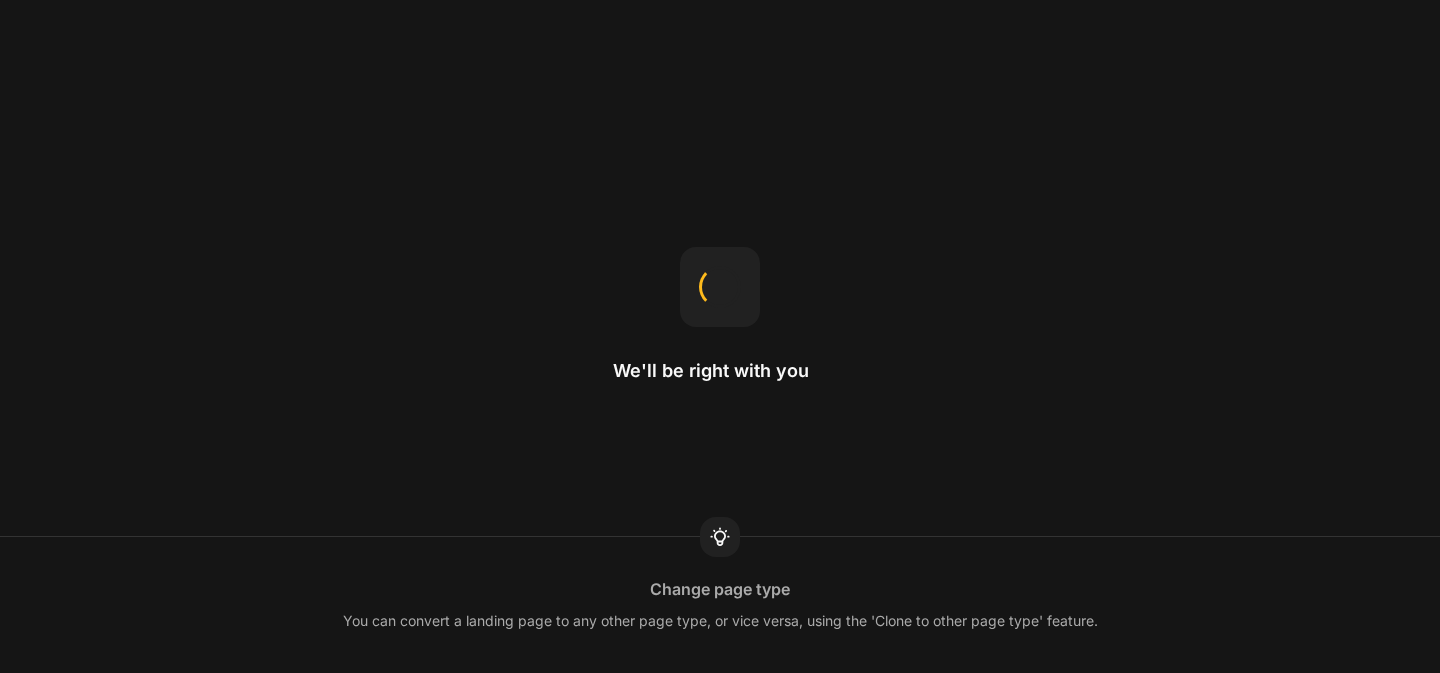 scroll, scrollTop: 0, scrollLeft: 0, axis: both 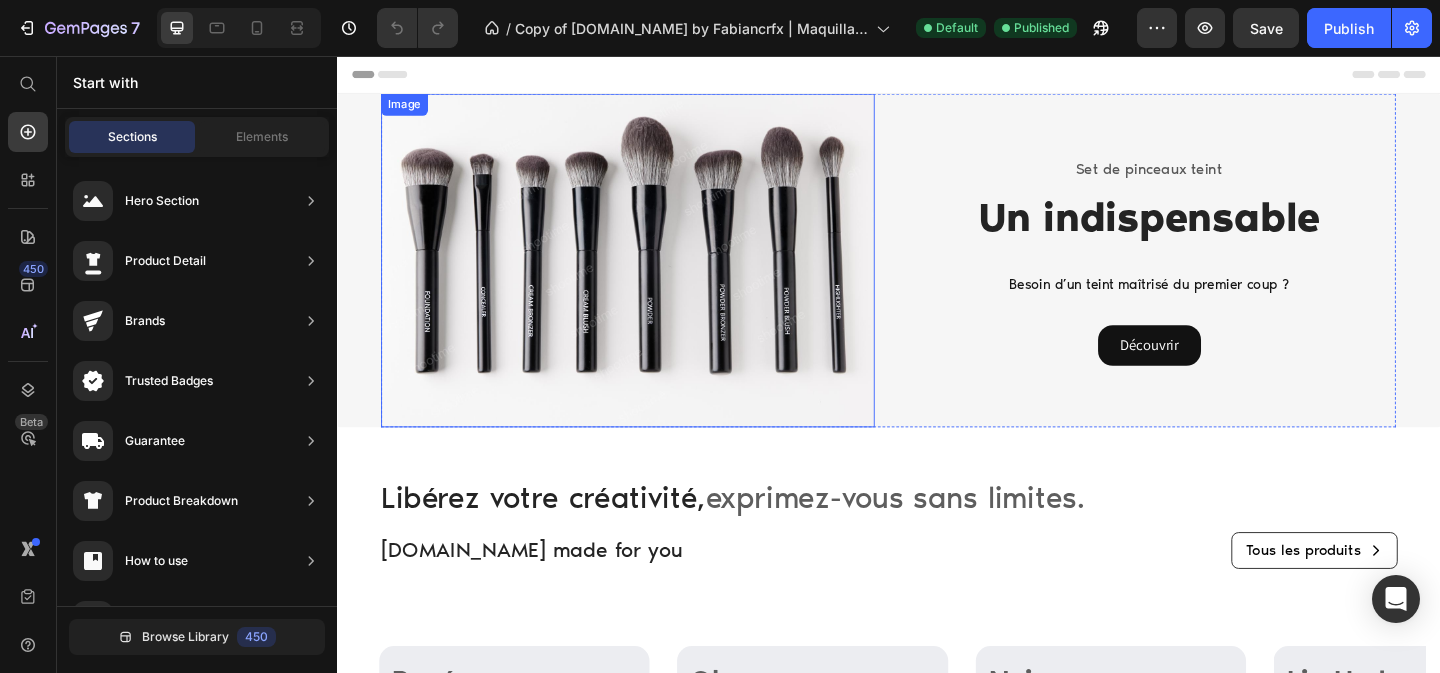 click at bounding box center [653, 278] 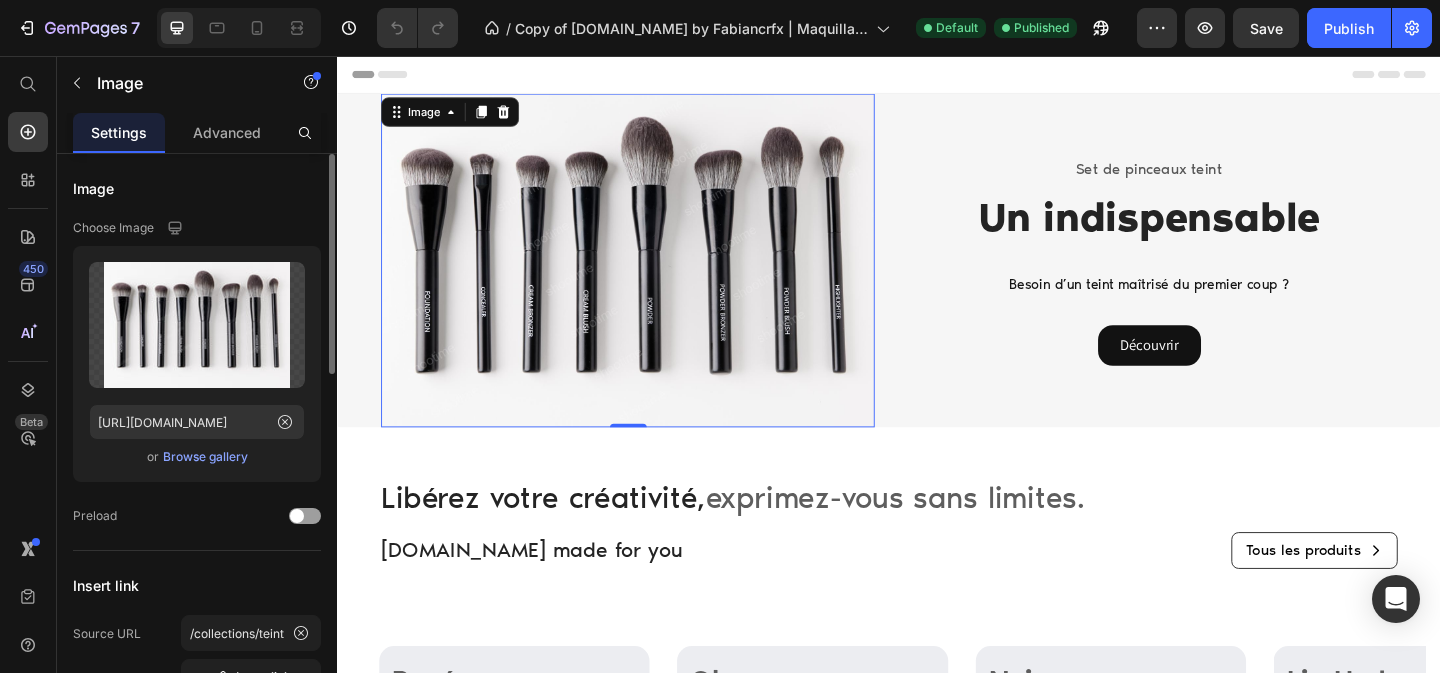 click on "Upload Image https://cdn.shopify.com/s/files/1/0555/1580/8035/files/gempages_490441261551977619-f37b8b38-62c3-4f4b-a779-248a78657145.jpg  or   Browse gallery" at bounding box center (197, 364) 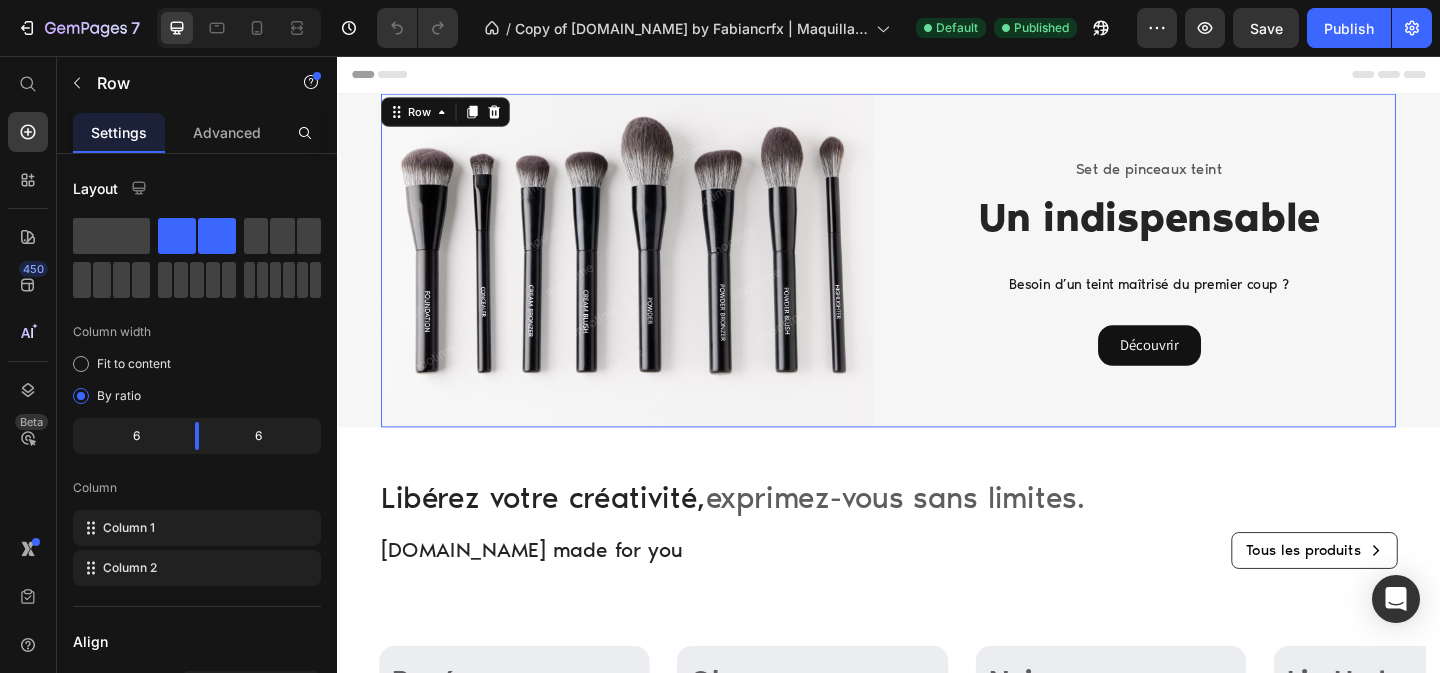 click on "Set de pinceaux teint Text block Un indispensable Heading Besoin d’un teint maîtrisé du premier coup ? Text block Découvrir Button Row" at bounding box center [1220, 278] 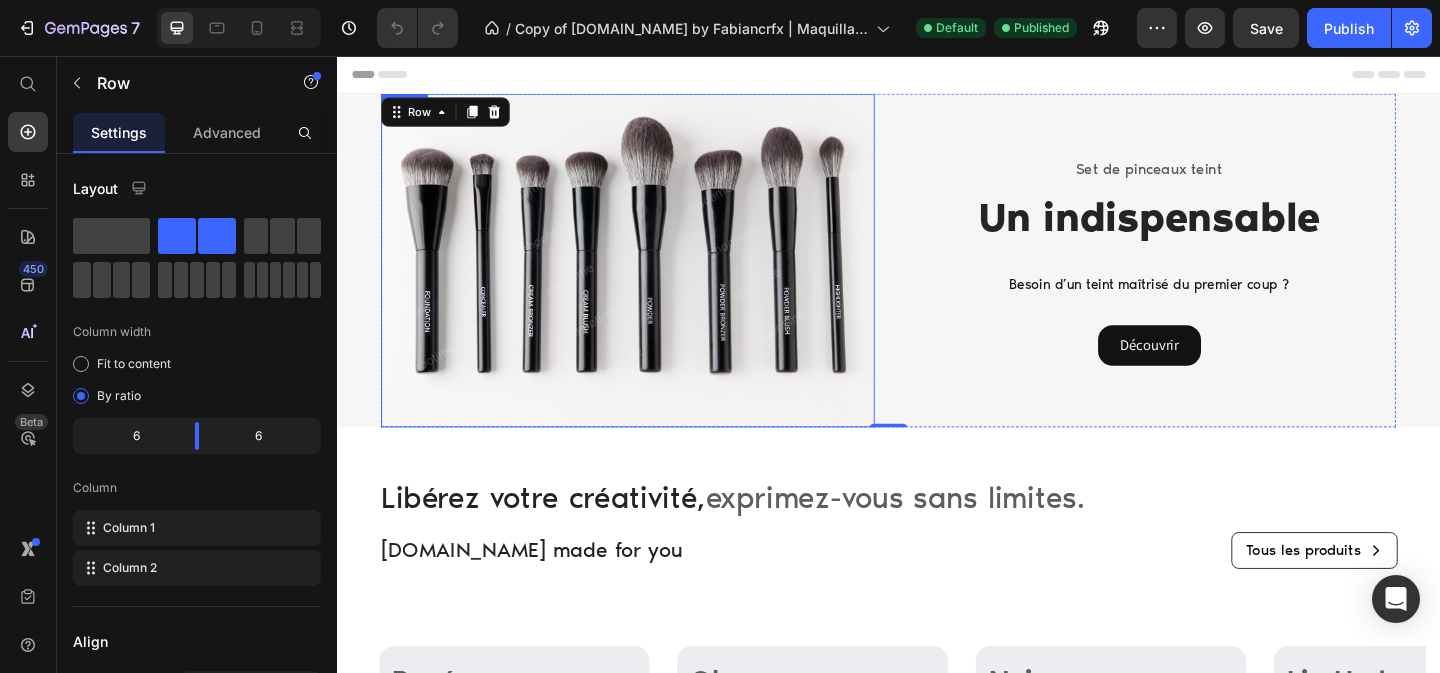 click at bounding box center (653, 278) 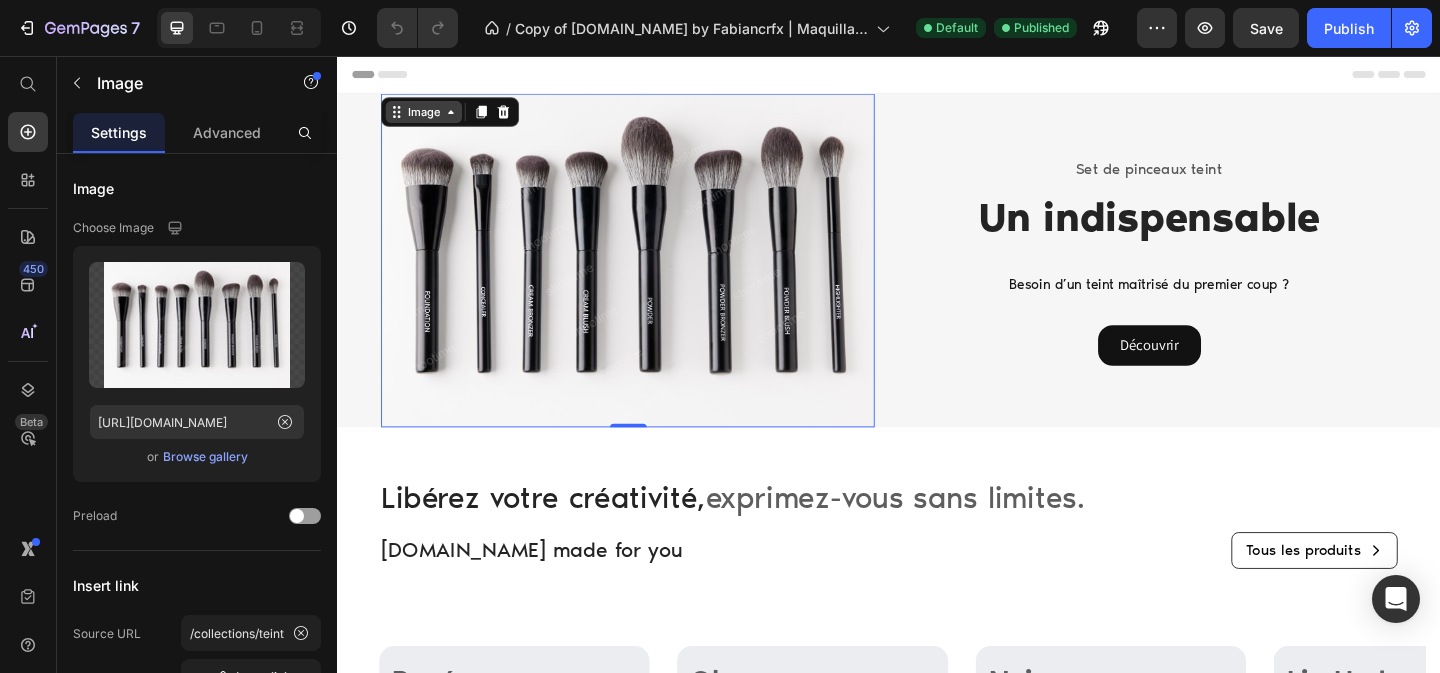 click on "Image" at bounding box center [431, 117] 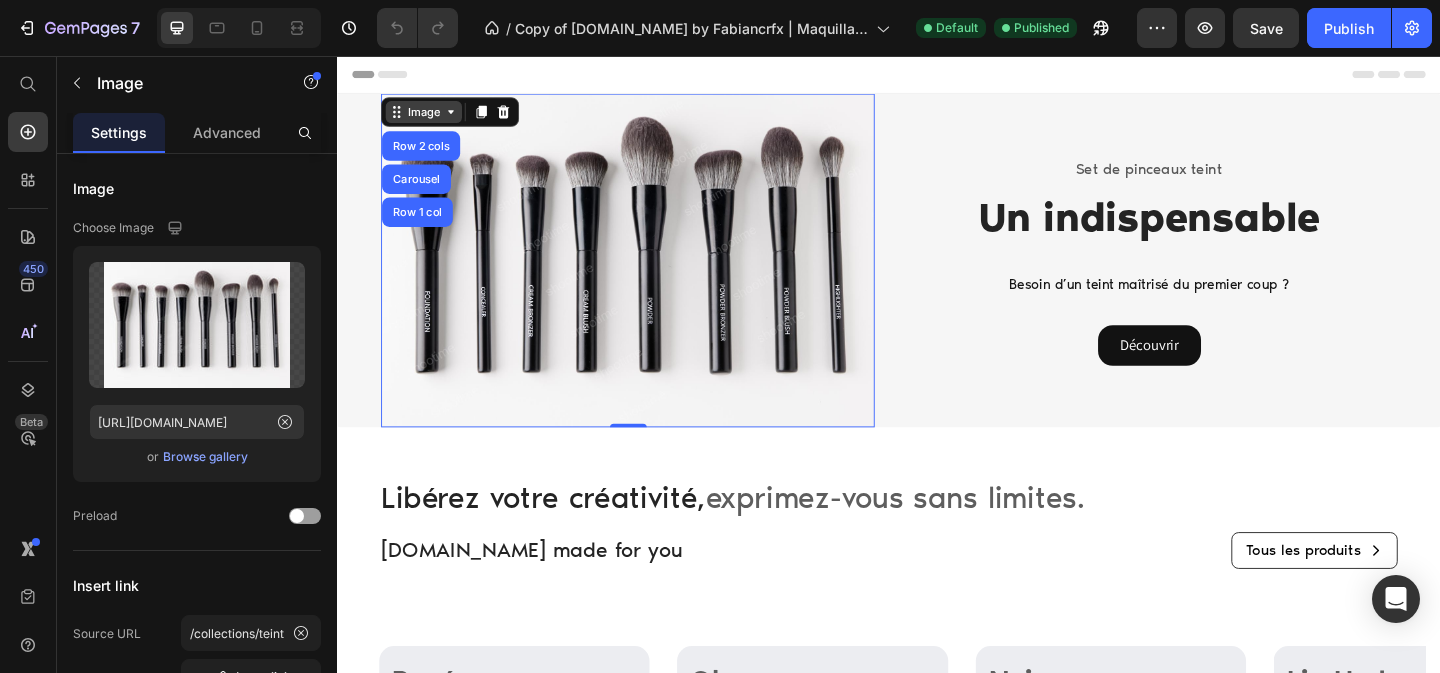 click on "Image" at bounding box center (431, 117) 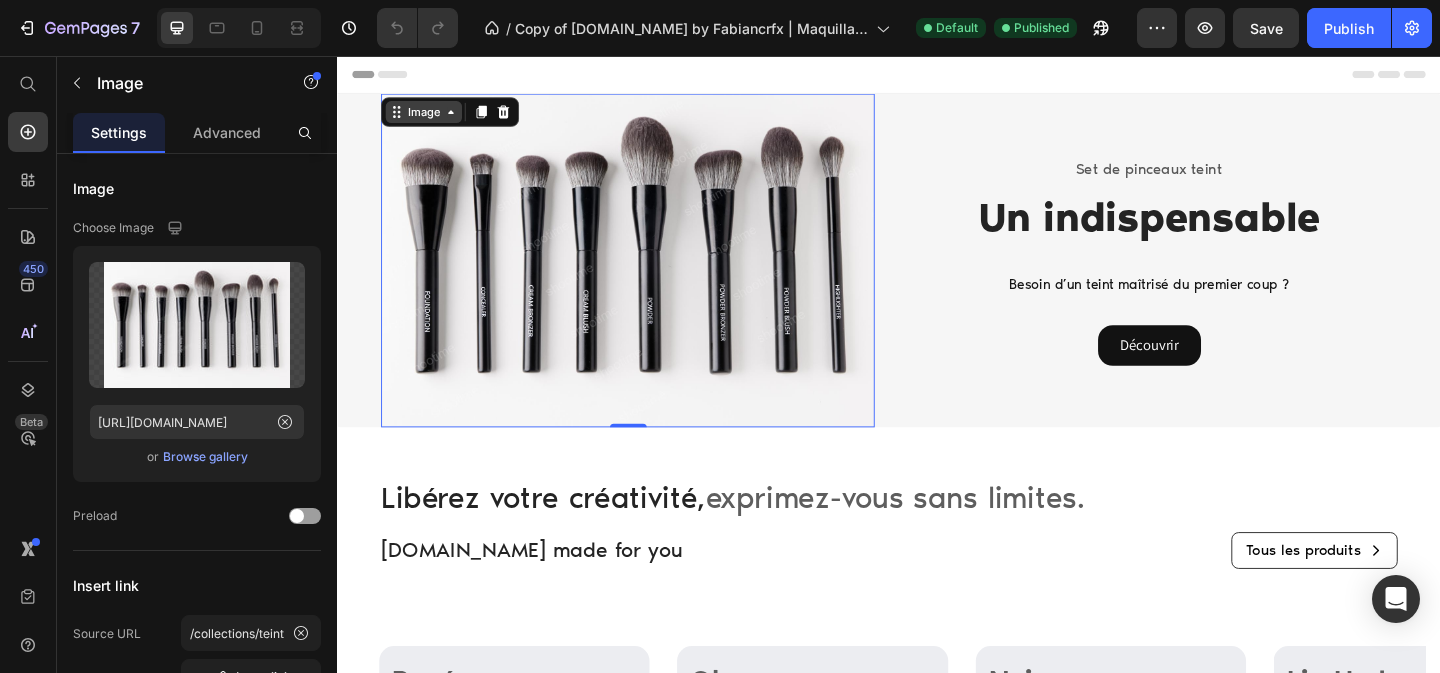 click on "Image" at bounding box center (431, 117) 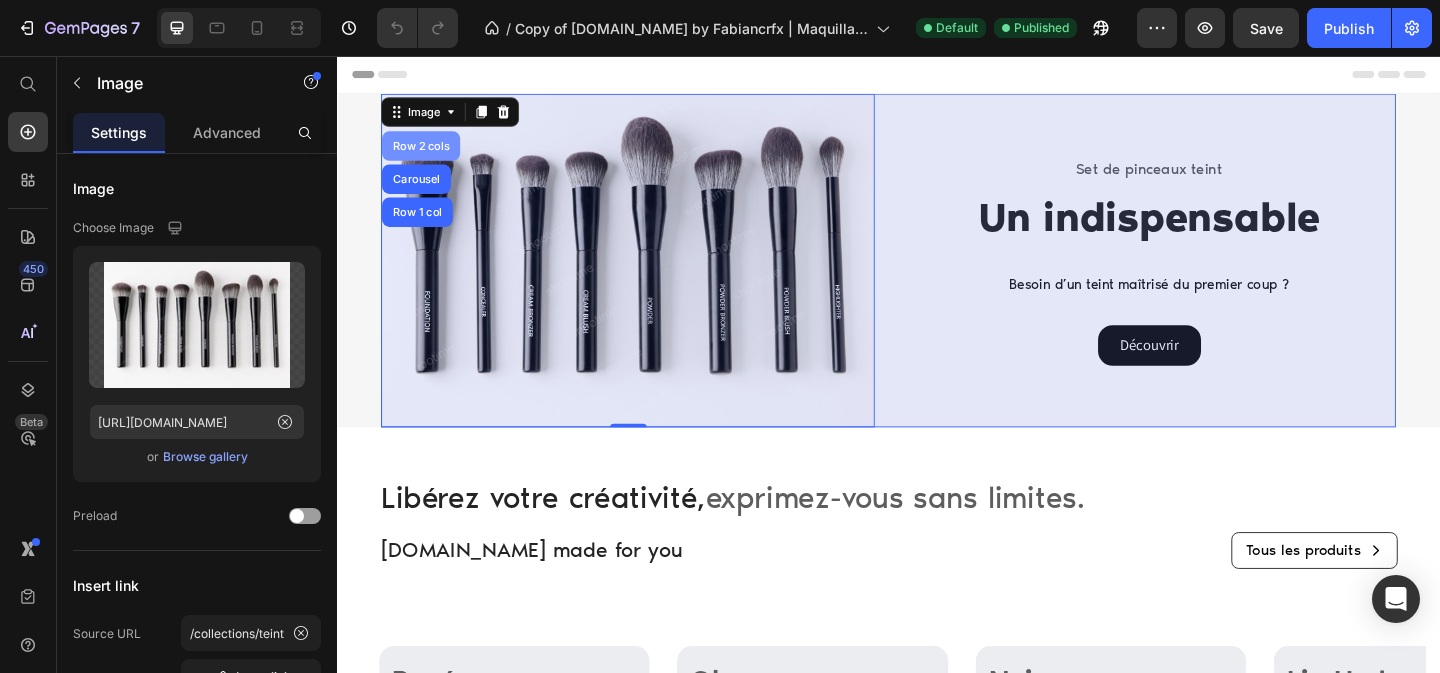 click on "Row 2 cols" at bounding box center (428, 154) 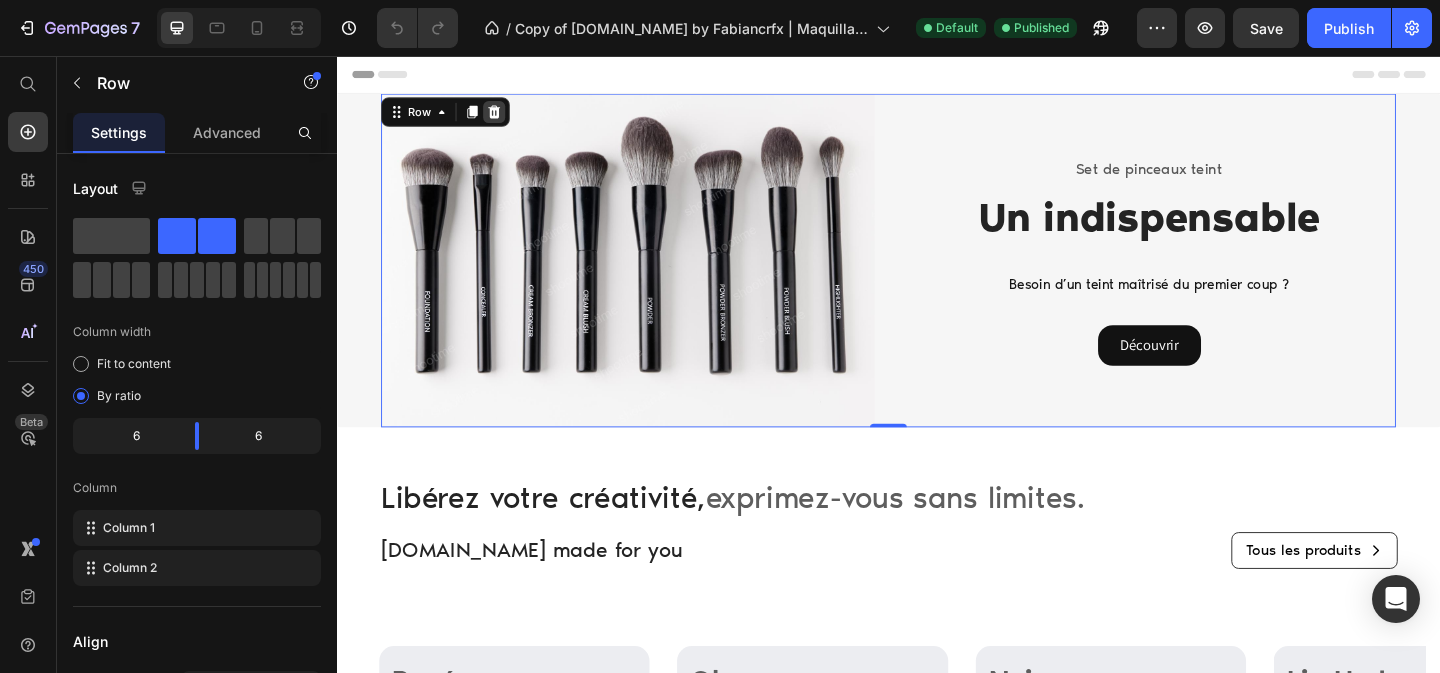 click 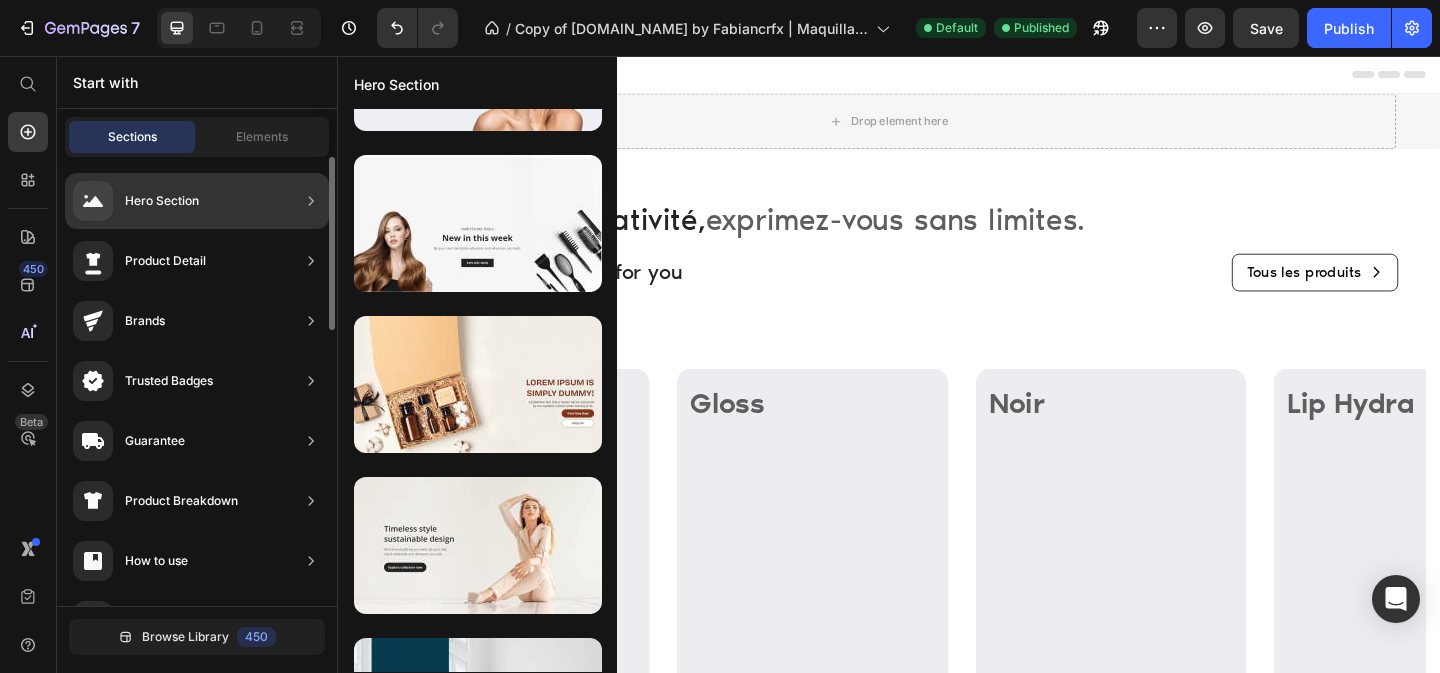 scroll, scrollTop: 230, scrollLeft: 0, axis: vertical 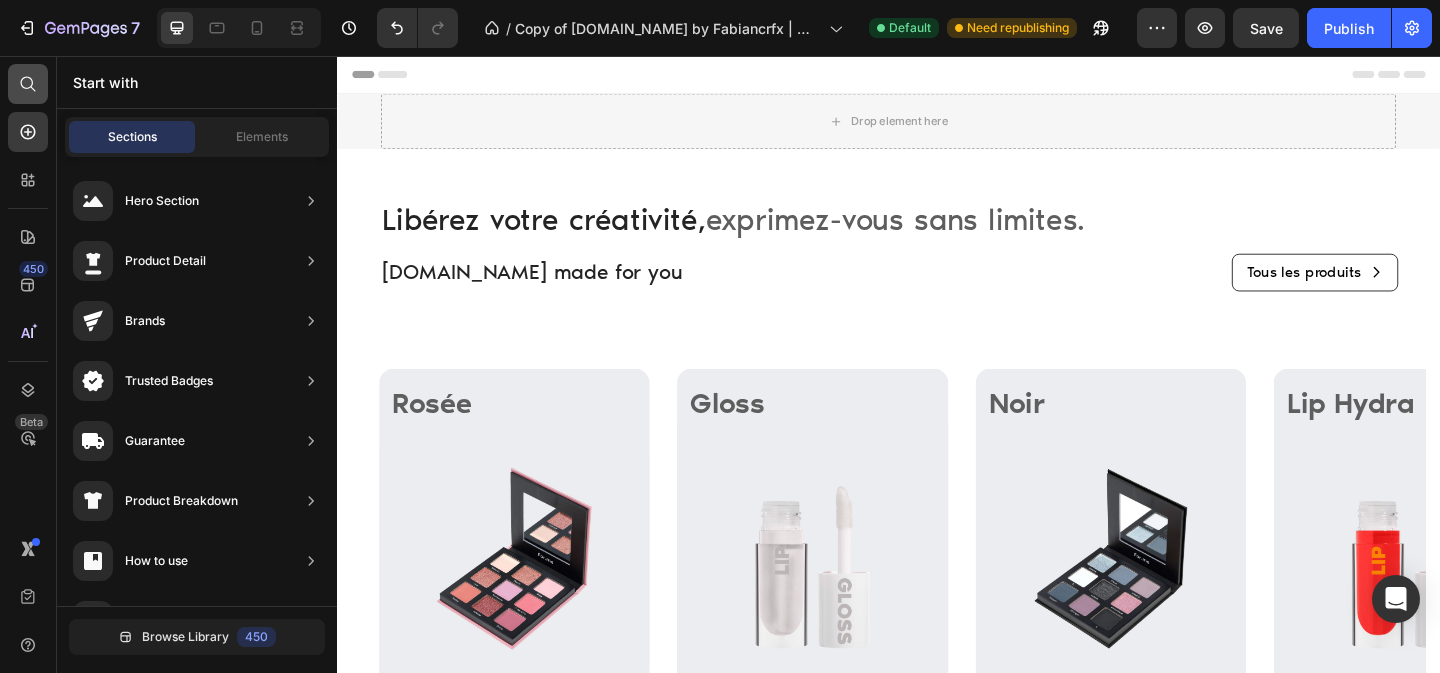 click 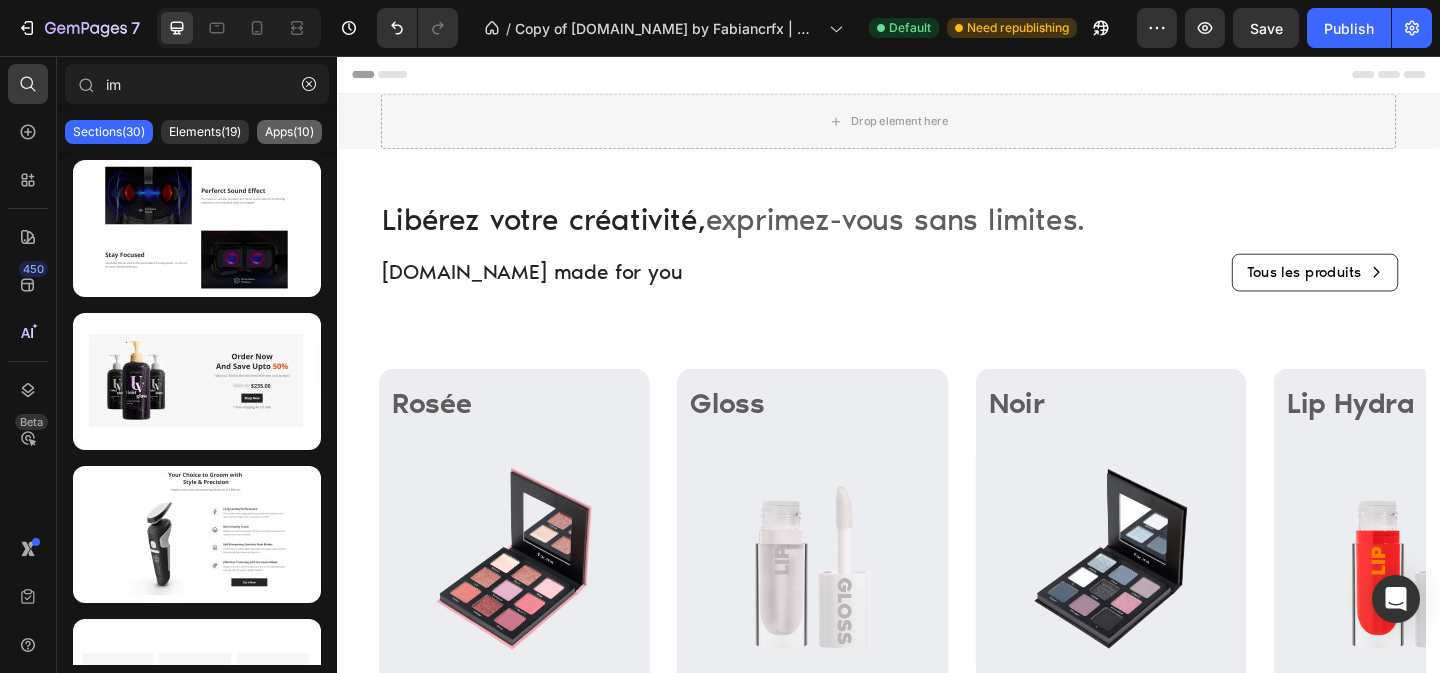 type on "im" 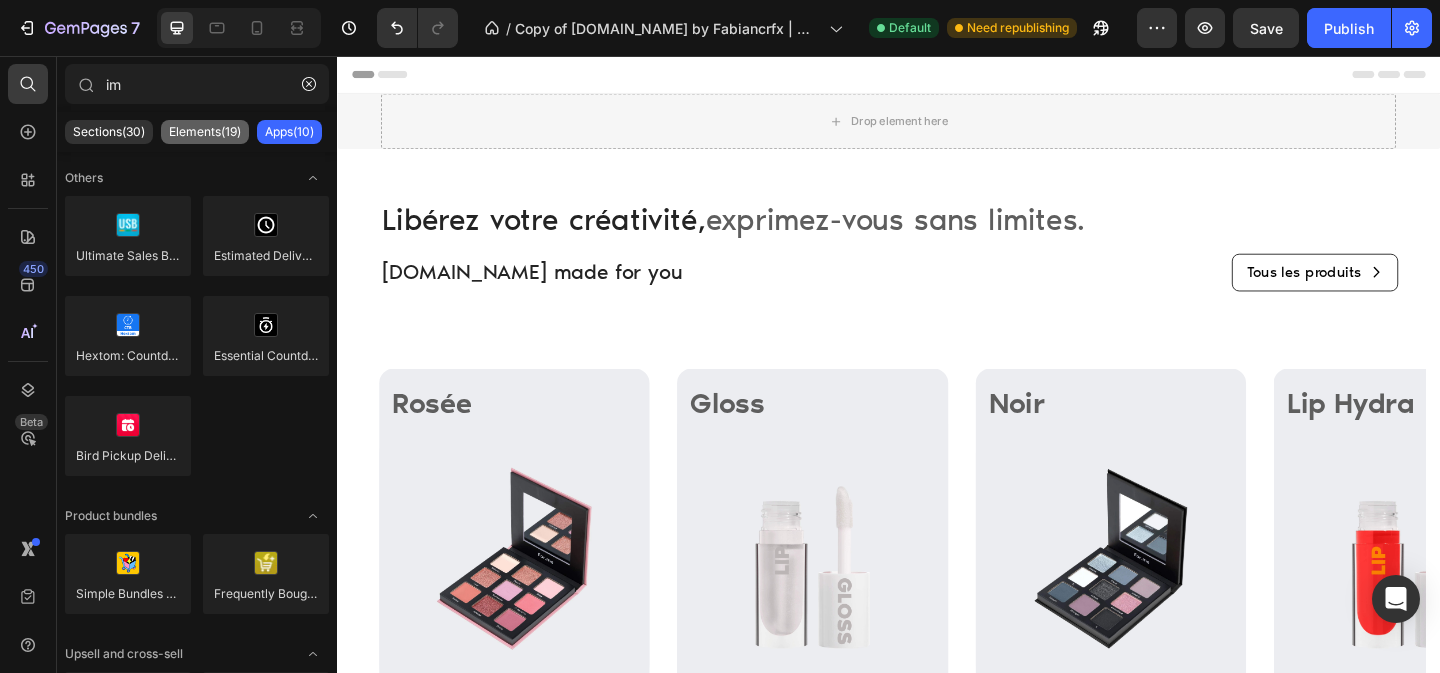 click on "Elements(19)" at bounding box center [205, 132] 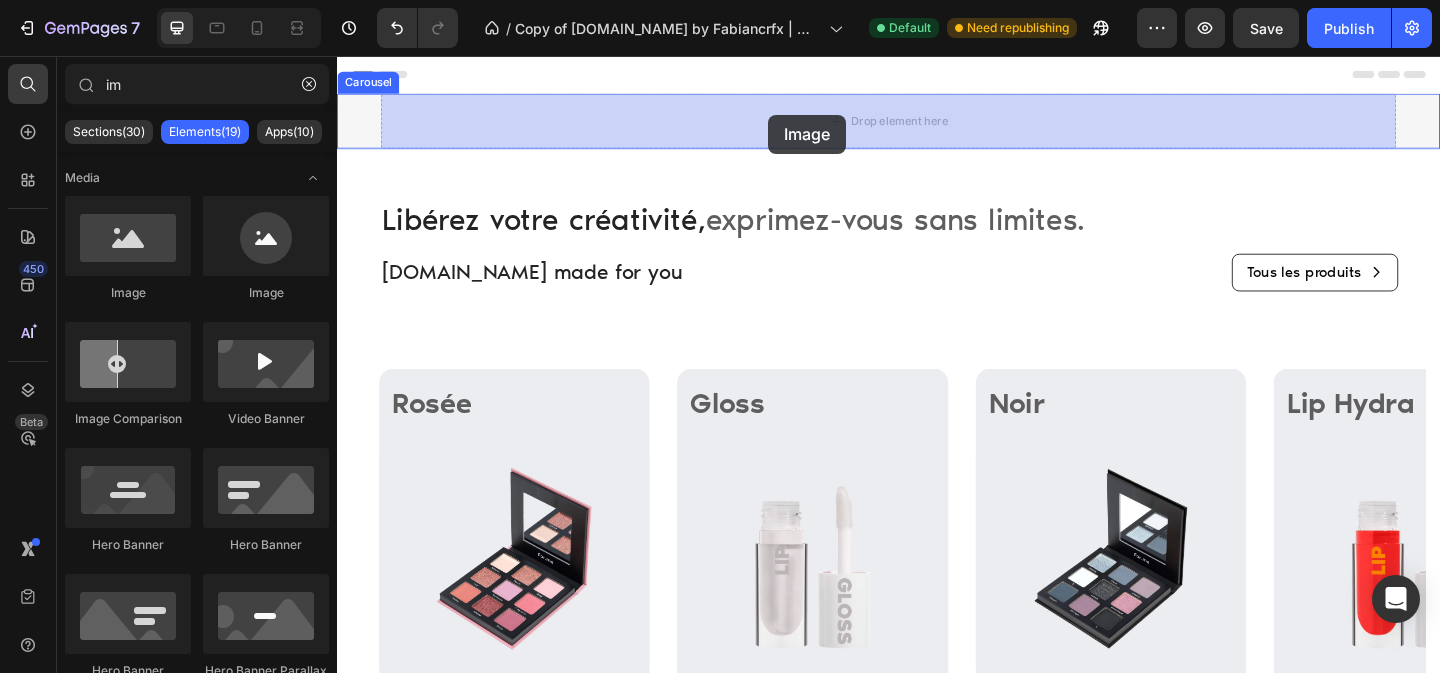 drag, startPoint x: 469, startPoint y: 335, endPoint x: 806, endPoint y: 142, distance: 388.35294 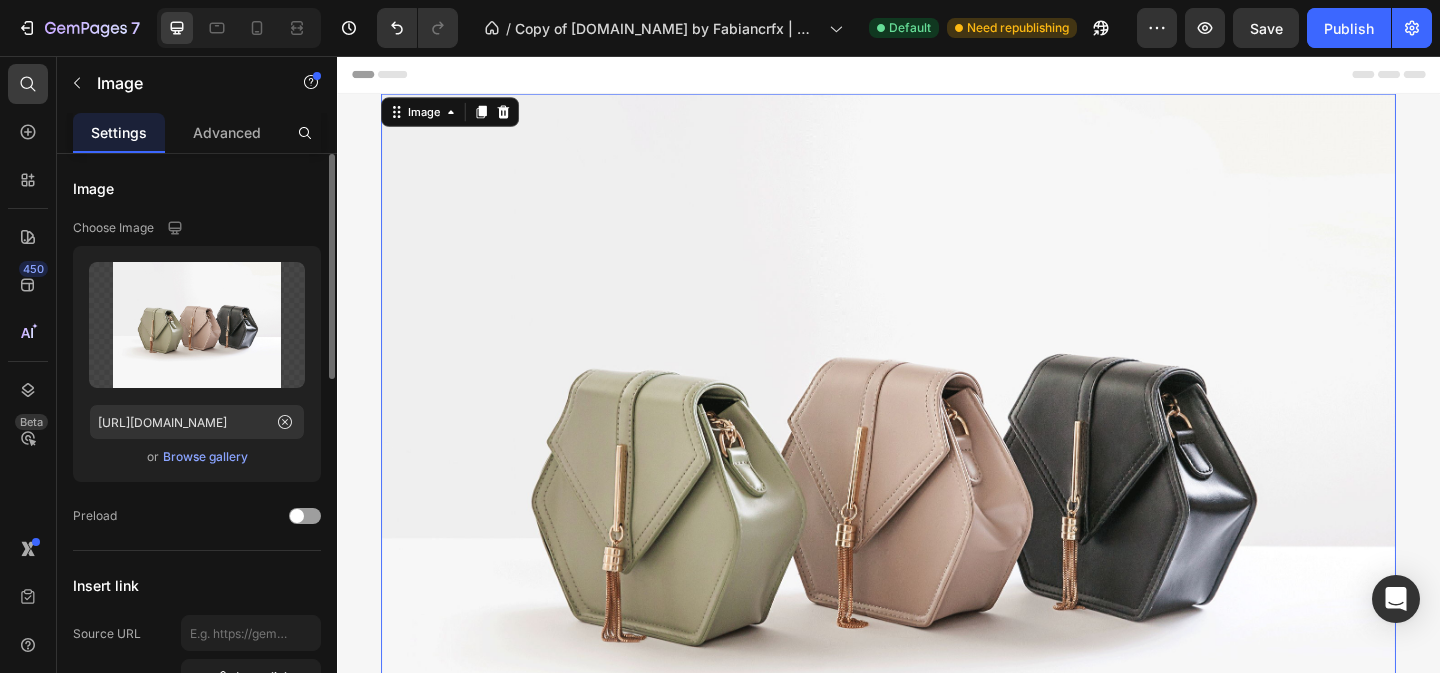 click on "Browse gallery" at bounding box center [205, 457] 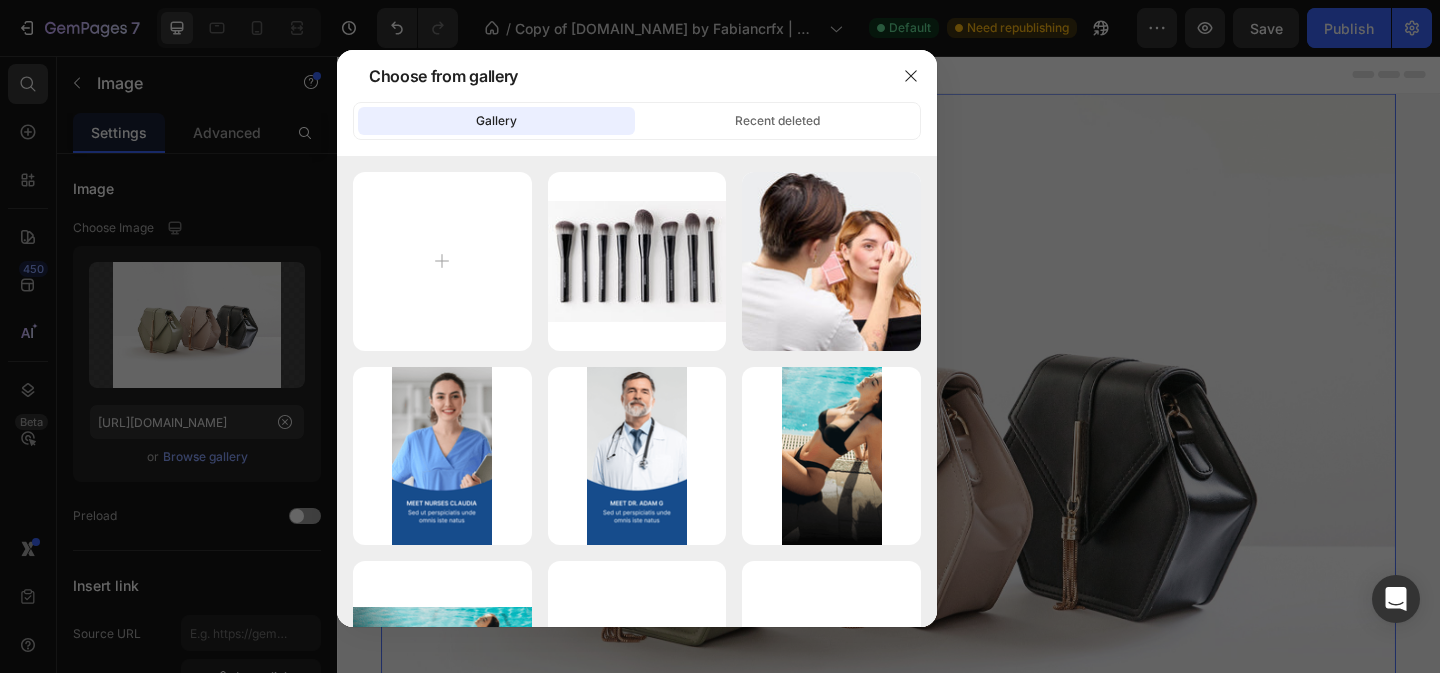 type on "C:\fakepath\Copie de Bannière mobile for me (2) (1).jpg" 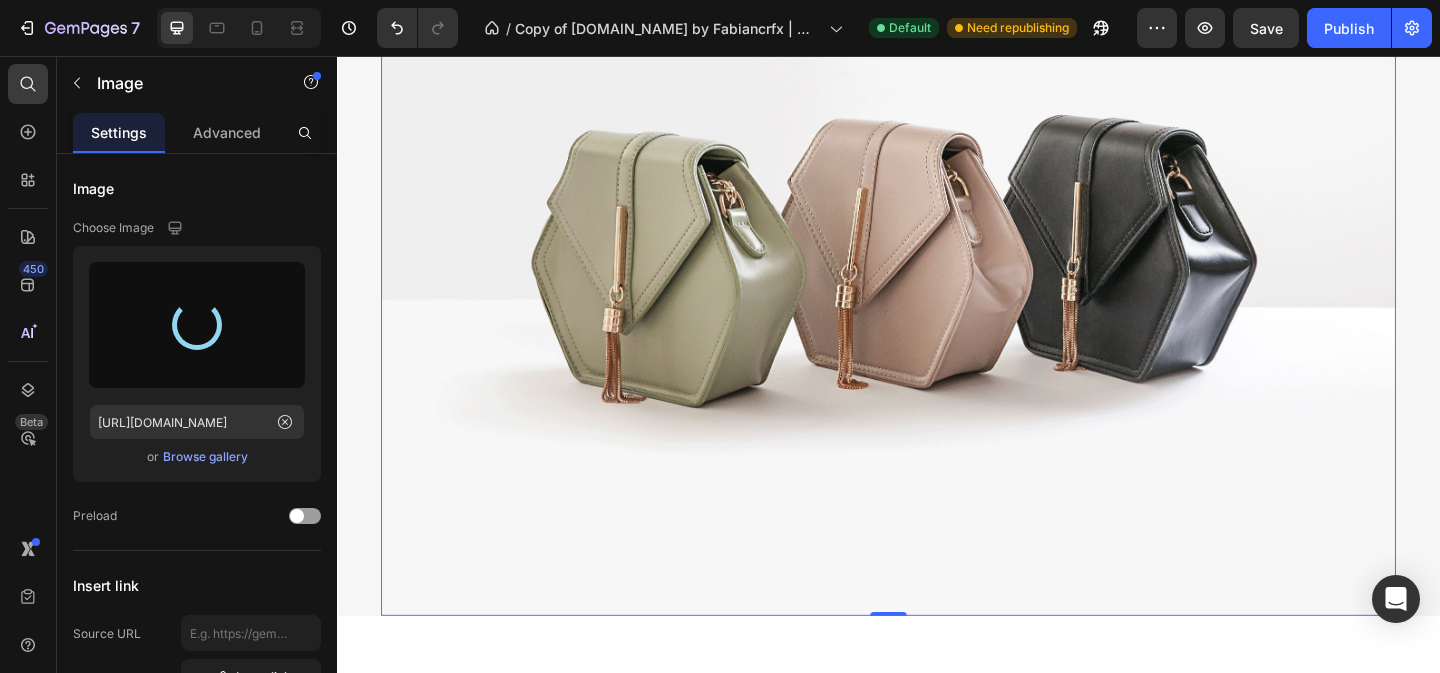 type on "https://cdn.shopify.com/s/files/1/0555/1580/8035/files/gempages_490441261551977619-be5742d2-3606-4b32-9e16-140253cd2380.jpg" 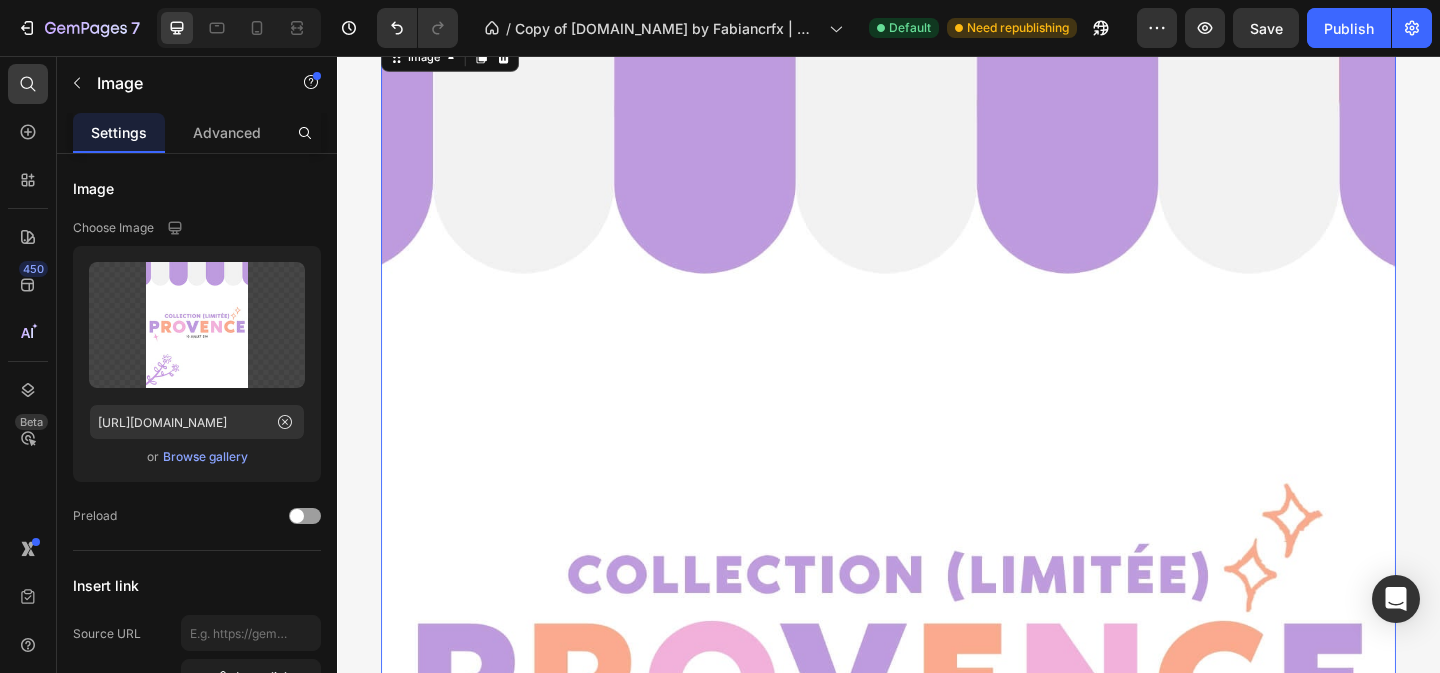 scroll, scrollTop: 0, scrollLeft: 0, axis: both 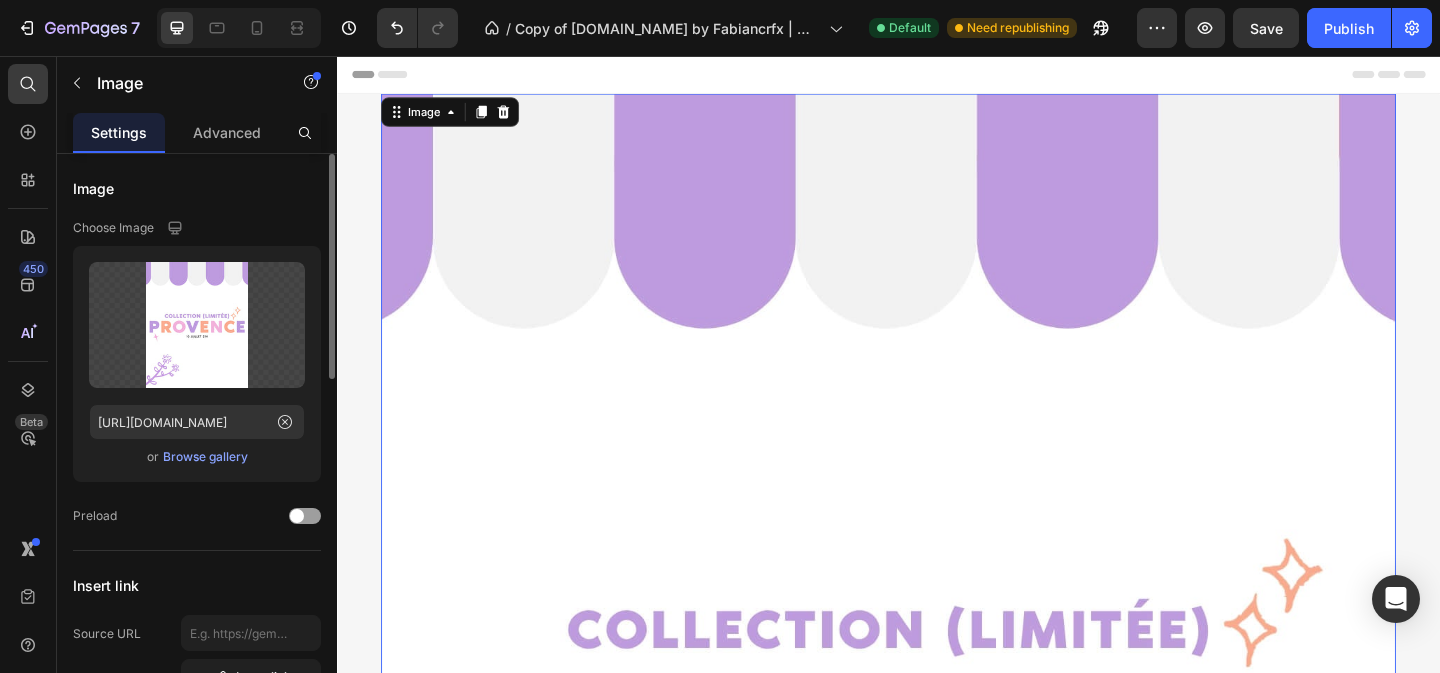 click on "Upload Image https://cdn.shopify.com/s/files/1/0555/1580/8035/files/gempages_490441261551977619-be5742d2-3606-4b32-9e16-140253cd2380.jpg  or   Browse gallery" 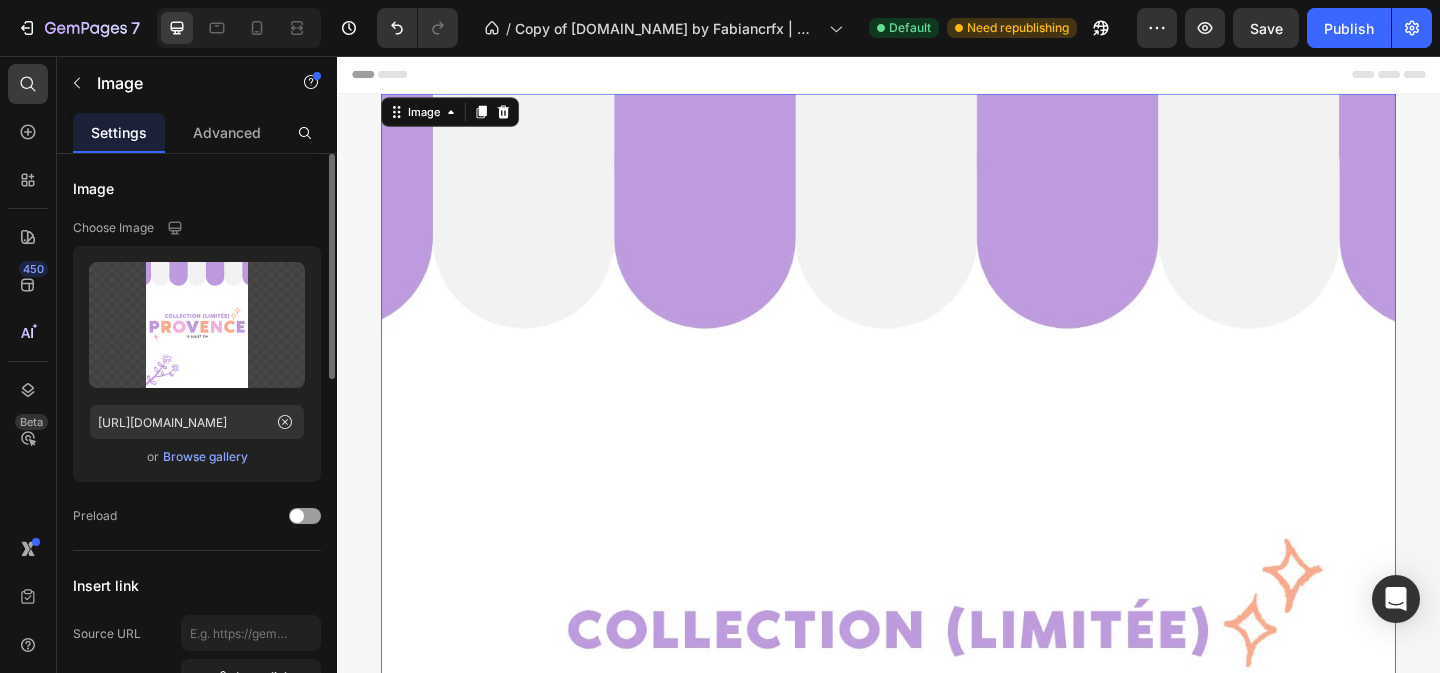 click on "Browse gallery" at bounding box center [205, 457] 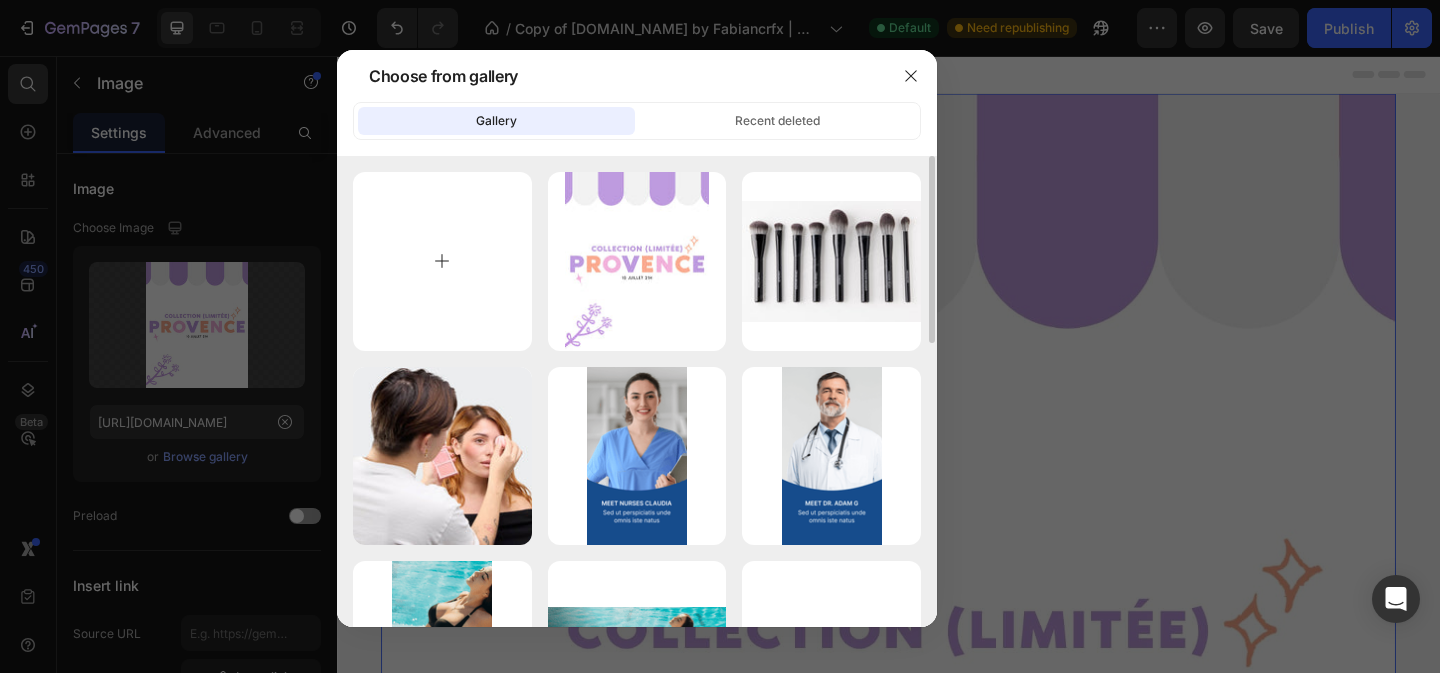 type on "C:\fakepath\Bannieres (1).jpg" 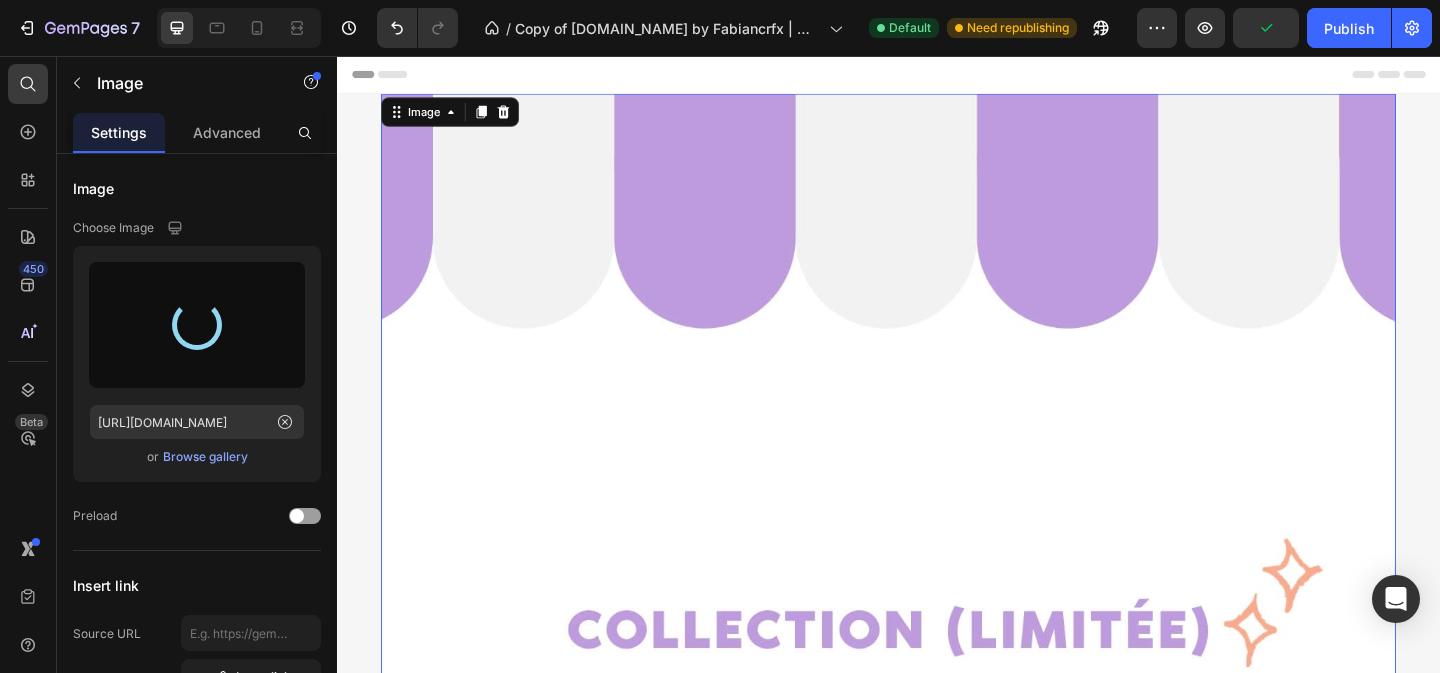 type on "[URL][DOMAIN_NAME]" 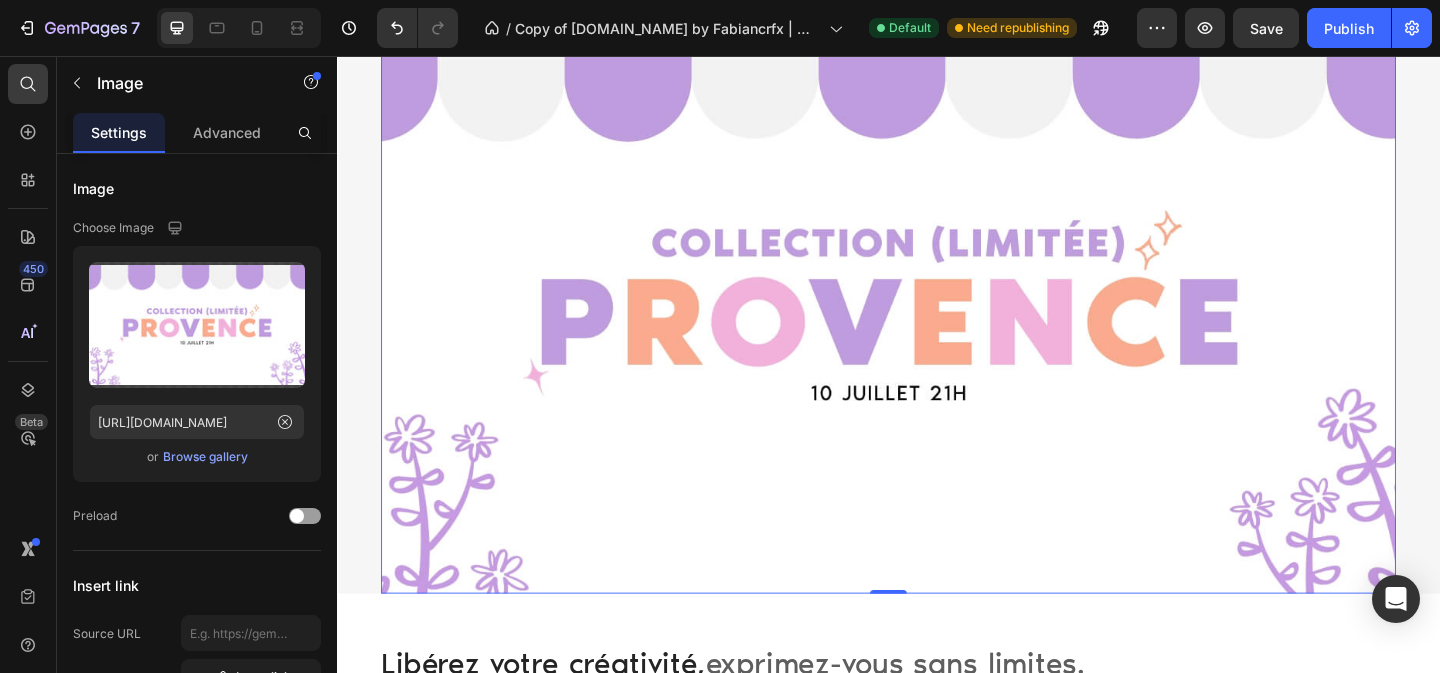 scroll, scrollTop: 0, scrollLeft: 0, axis: both 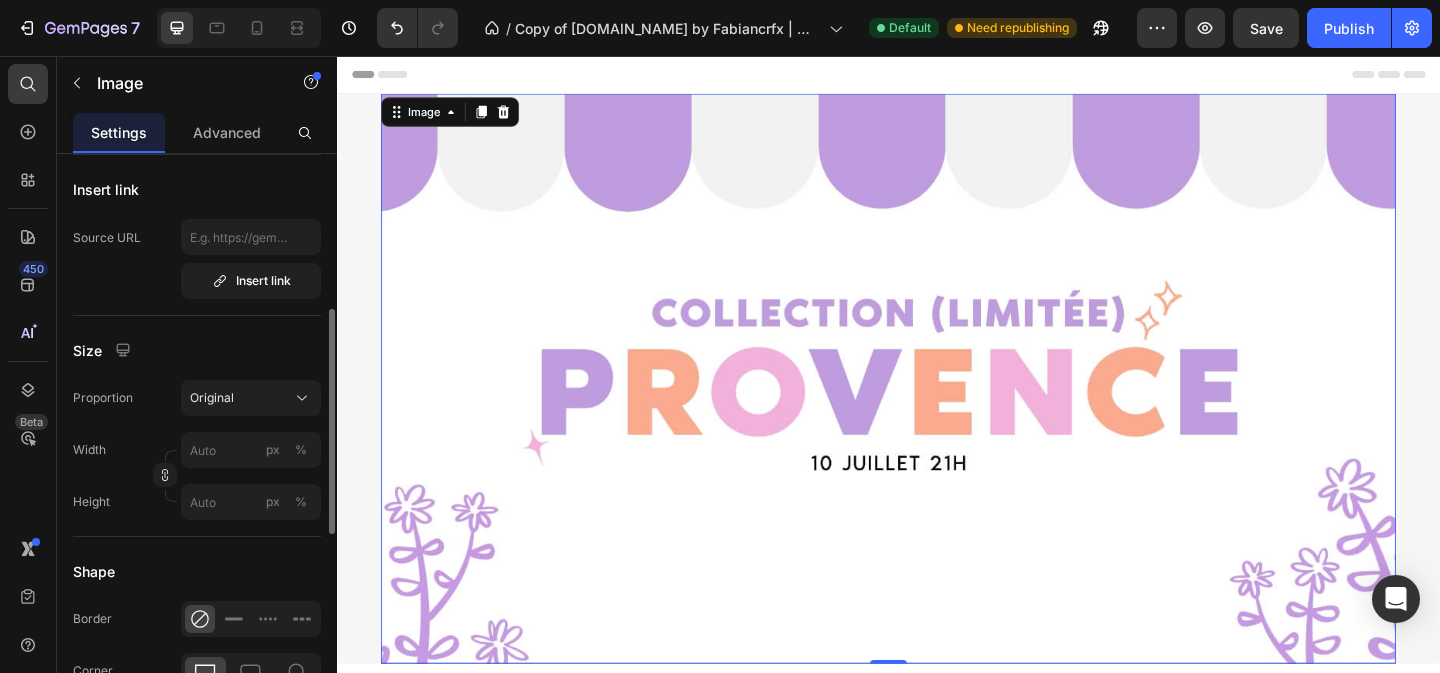 click at bounding box center (937, 407) 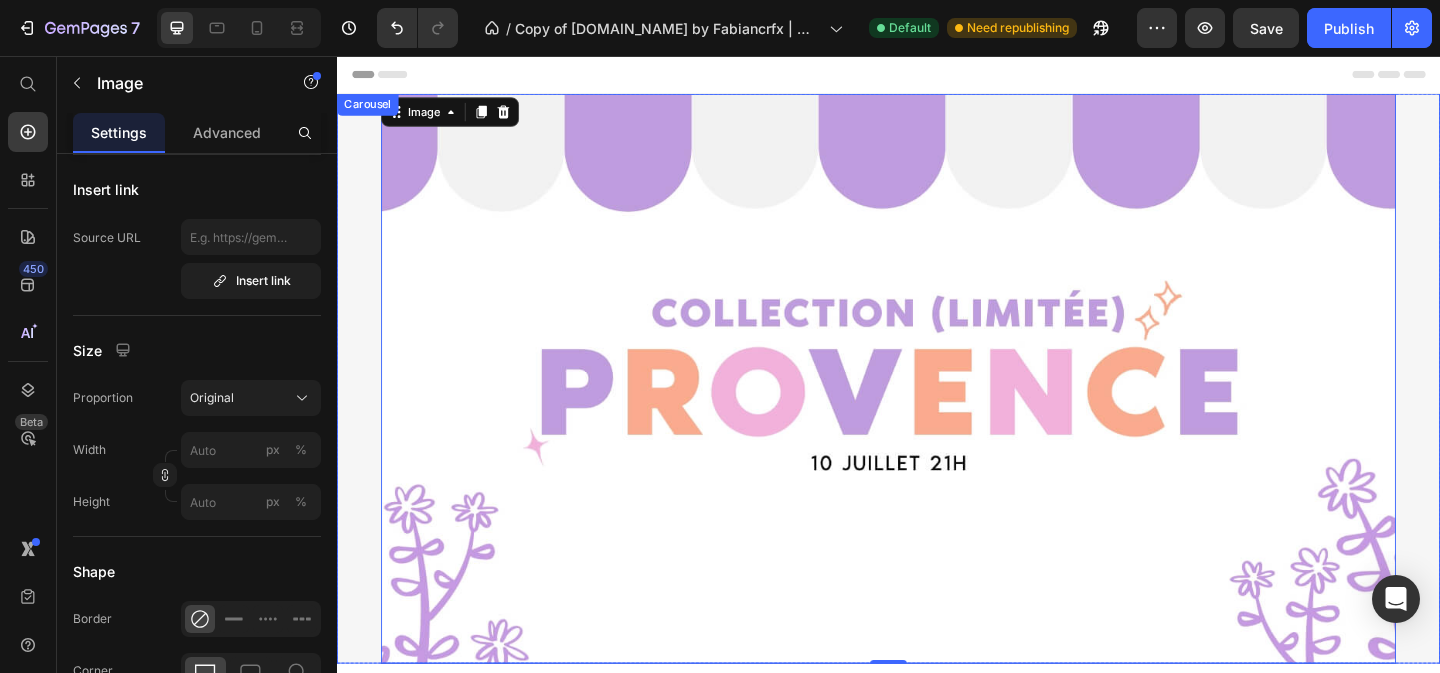 click on "Image   0" at bounding box center (937, 407) 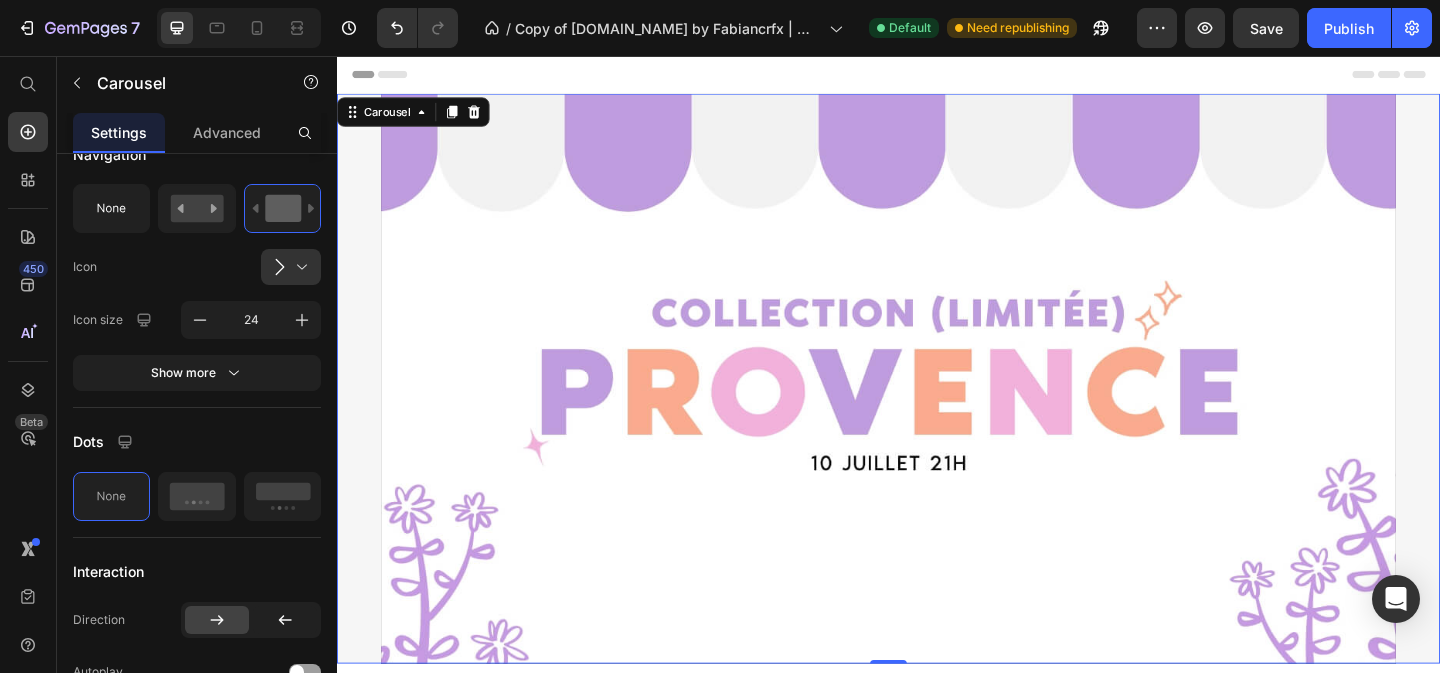 scroll, scrollTop: 0, scrollLeft: 0, axis: both 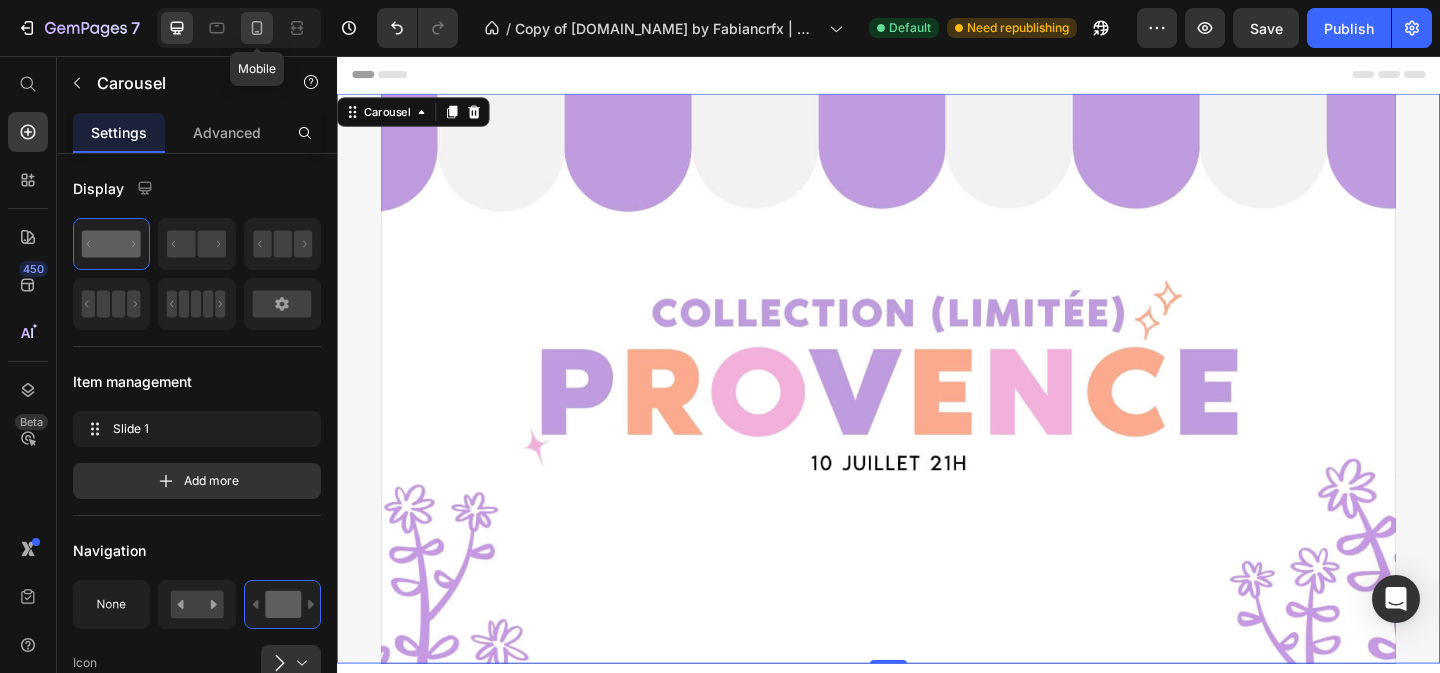 click 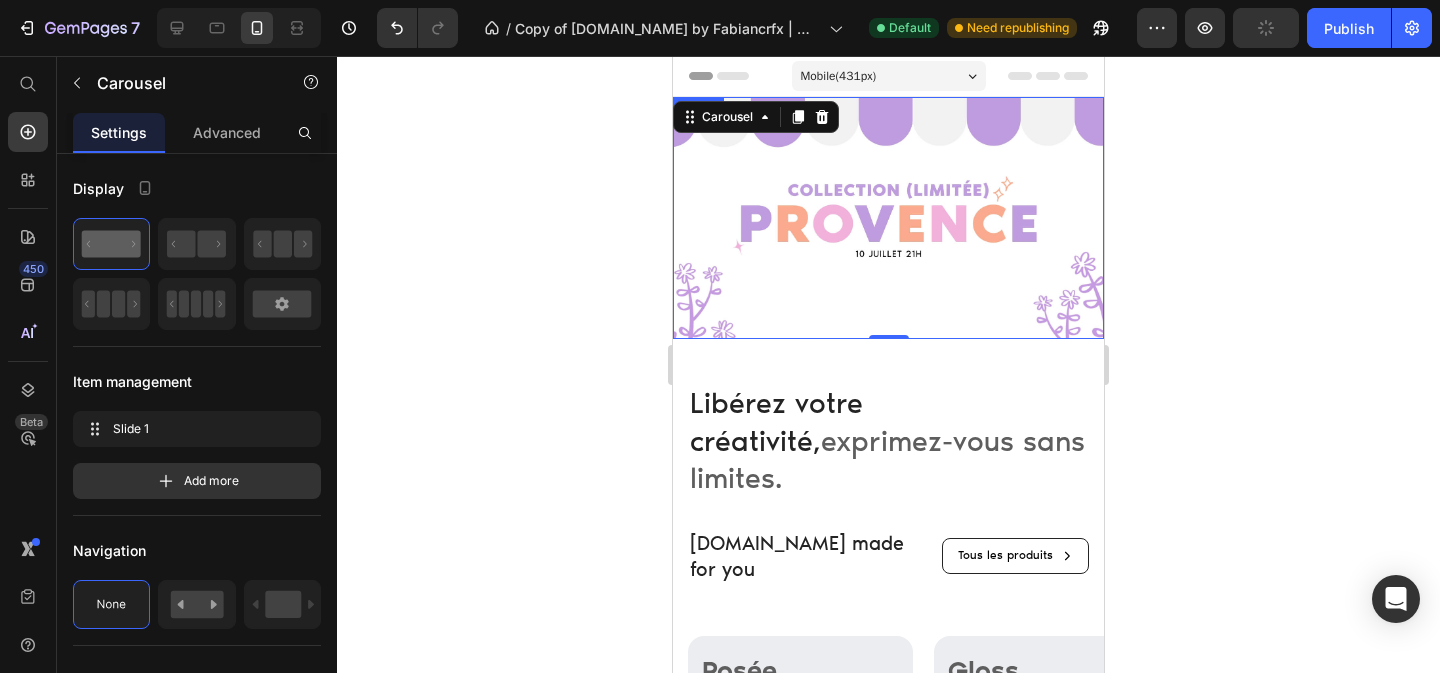 click 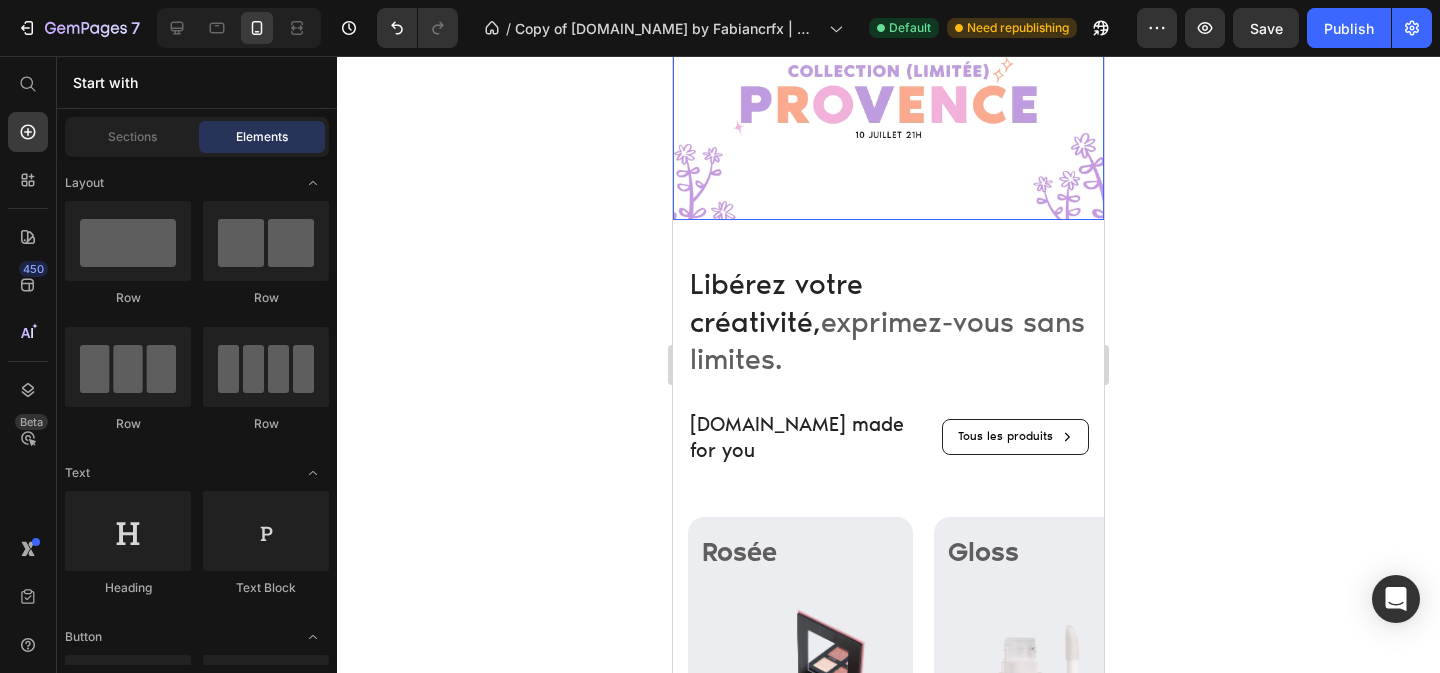 scroll, scrollTop: 0, scrollLeft: 0, axis: both 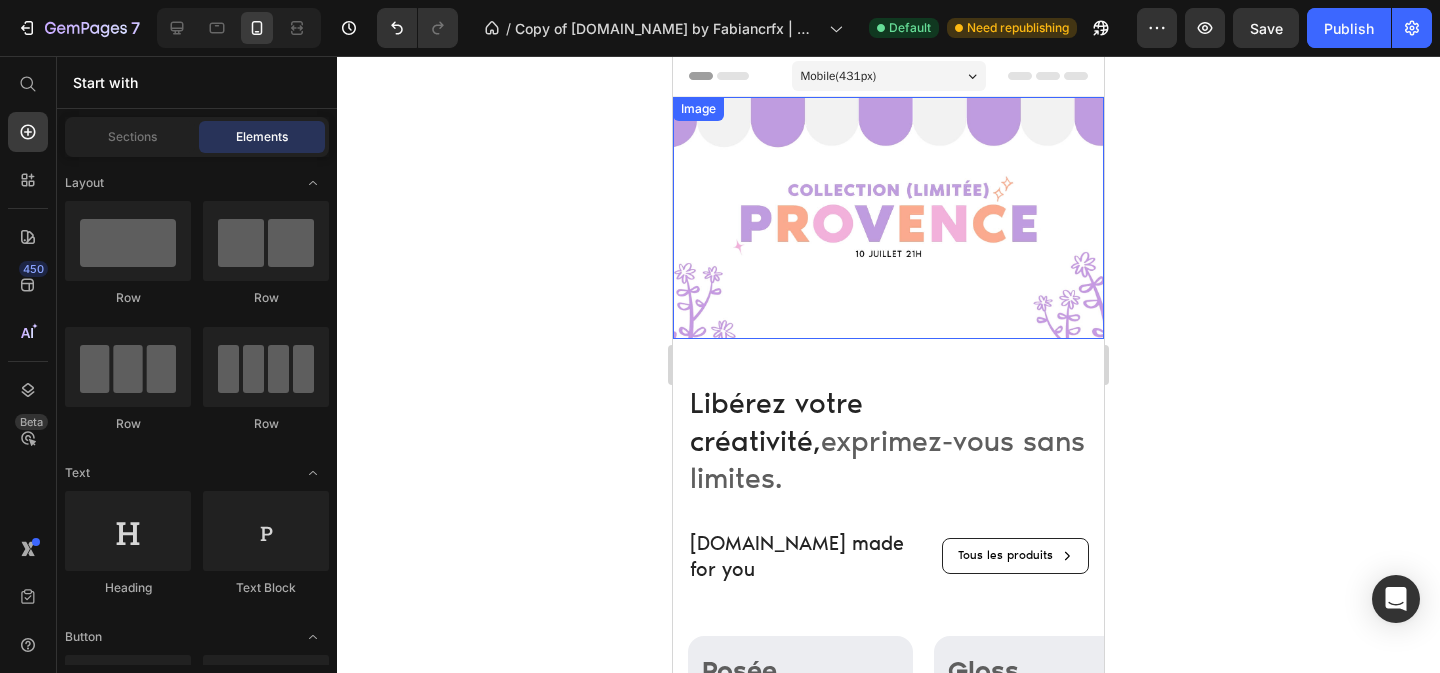 click at bounding box center [888, 218] 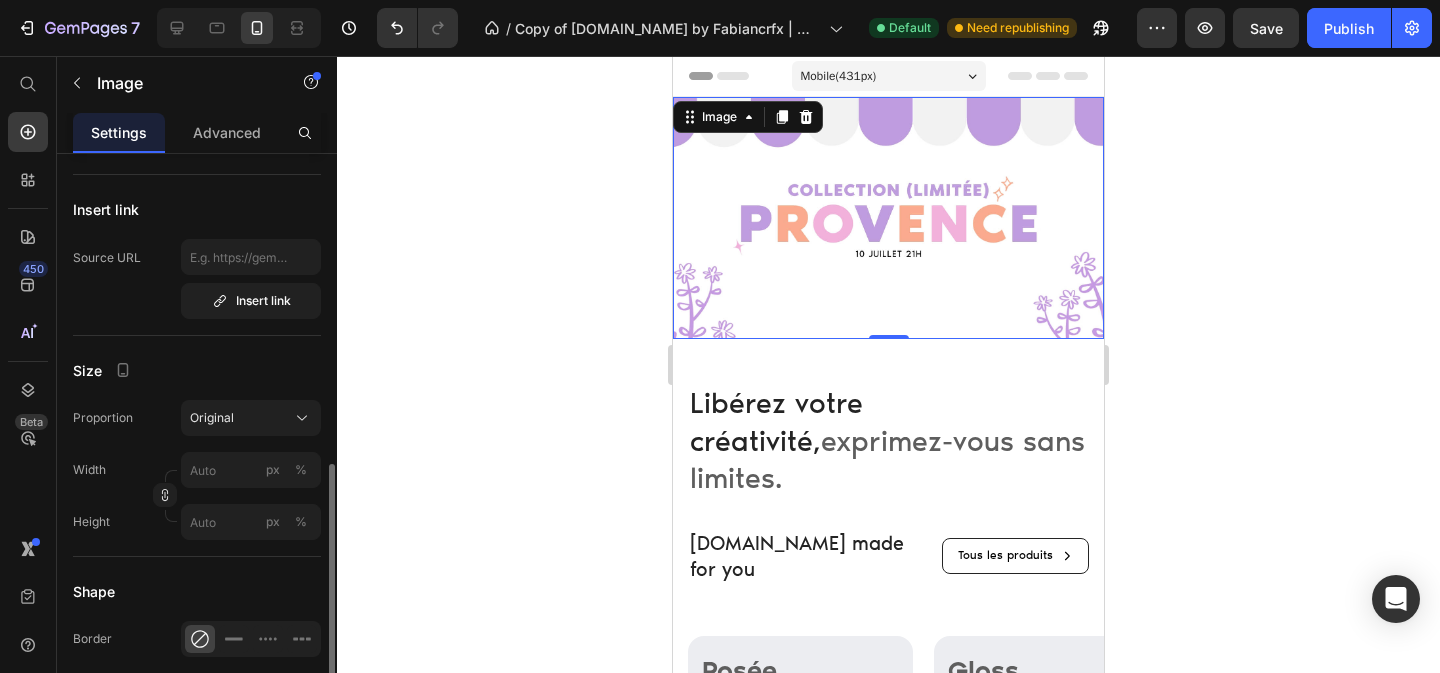 scroll, scrollTop: 531, scrollLeft: 0, axis: vertical 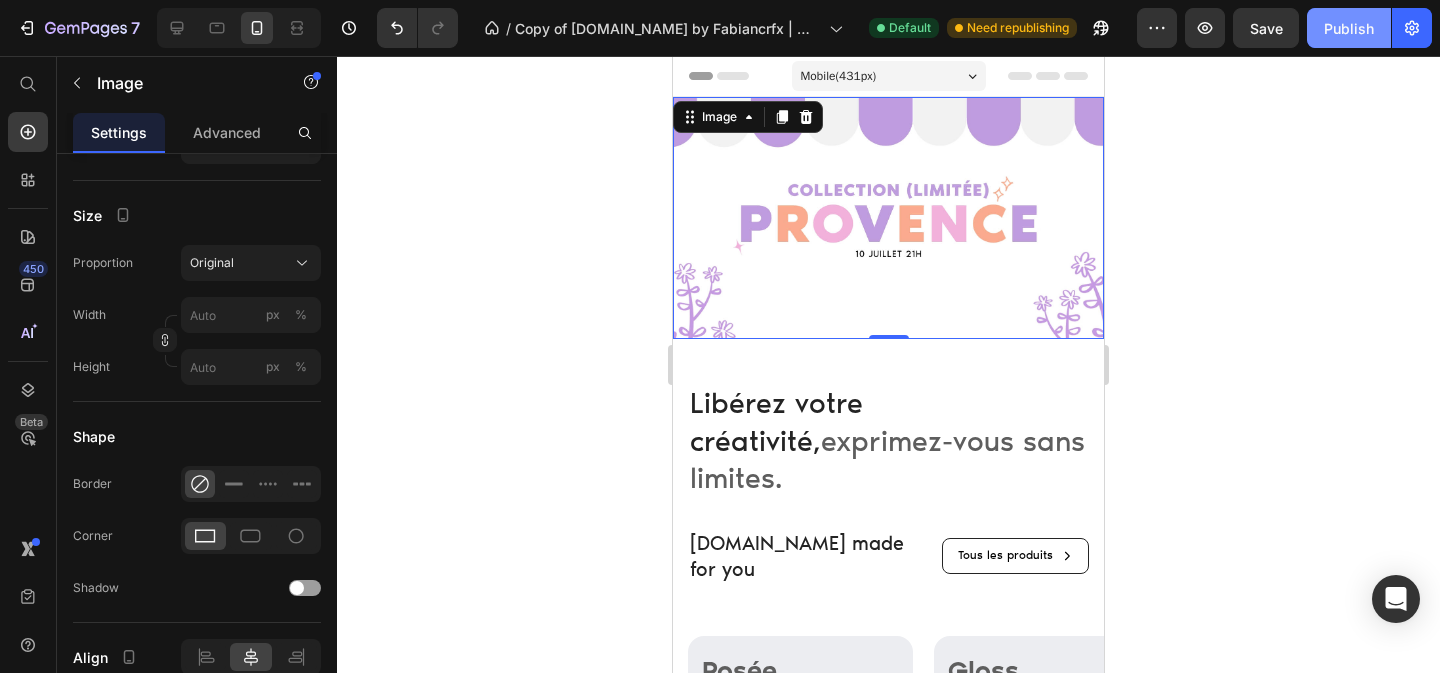 click on "Publish" at bounding box center (1349, 28) 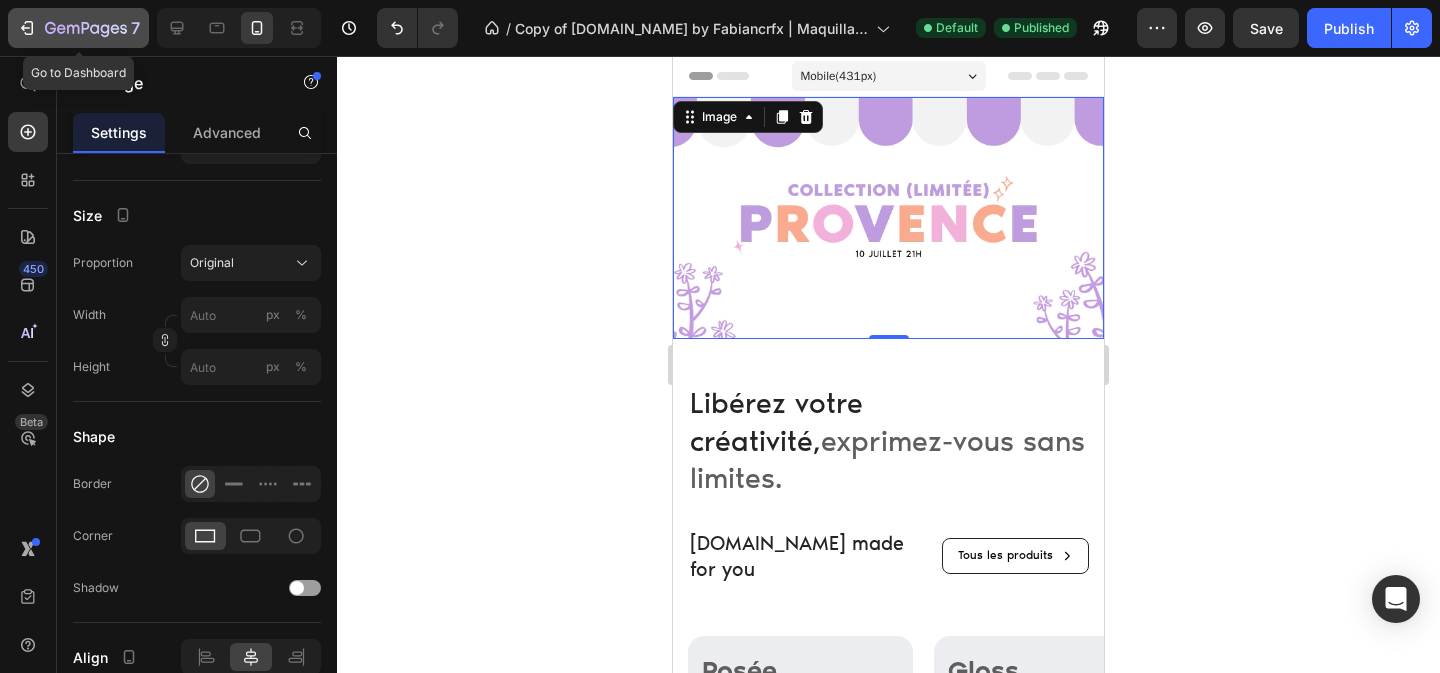 click 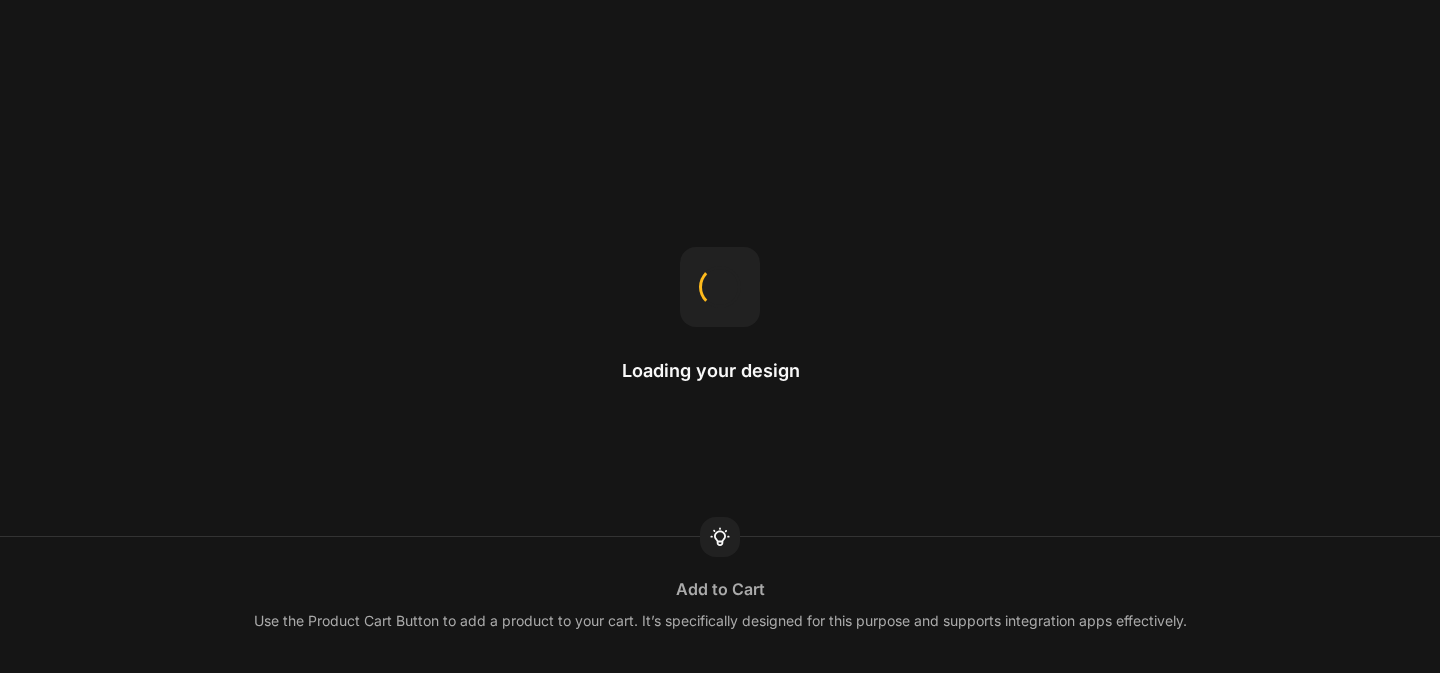 scroll, scrollTop: 0, scrollLeft: 0, axis: both 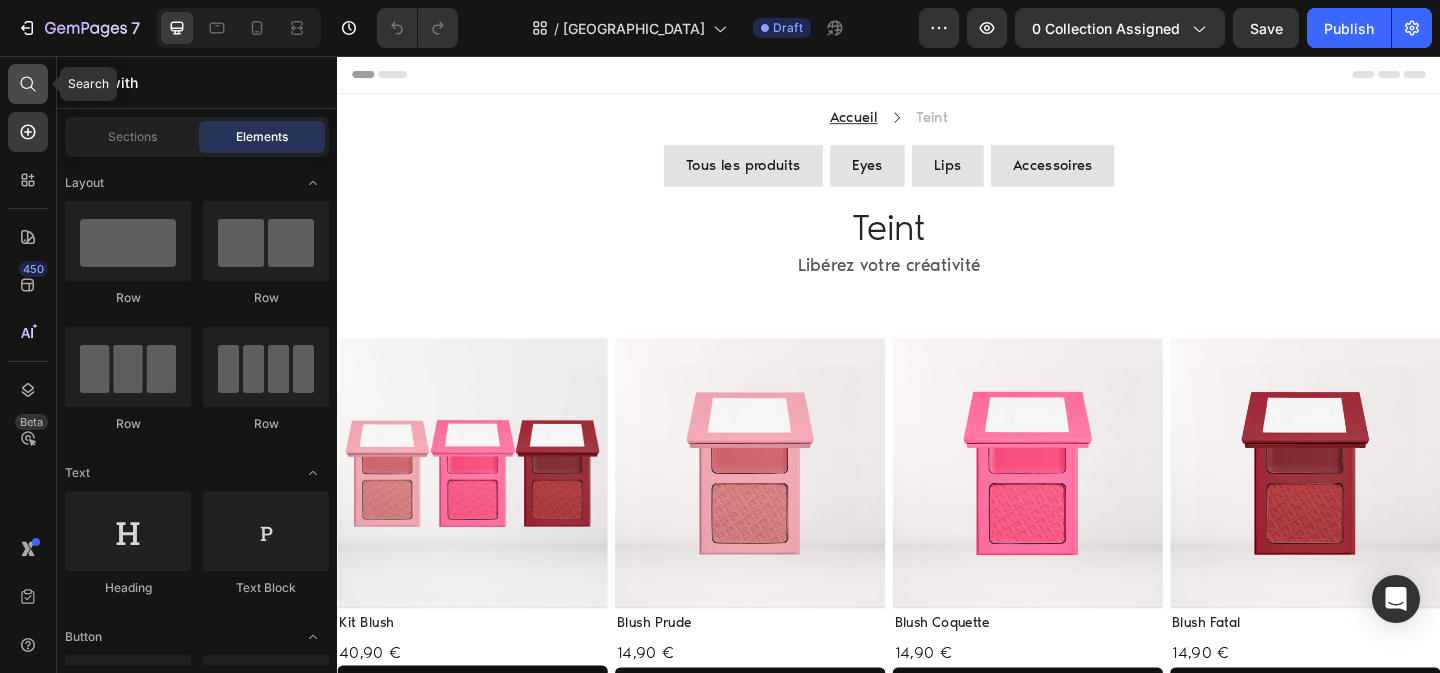 click 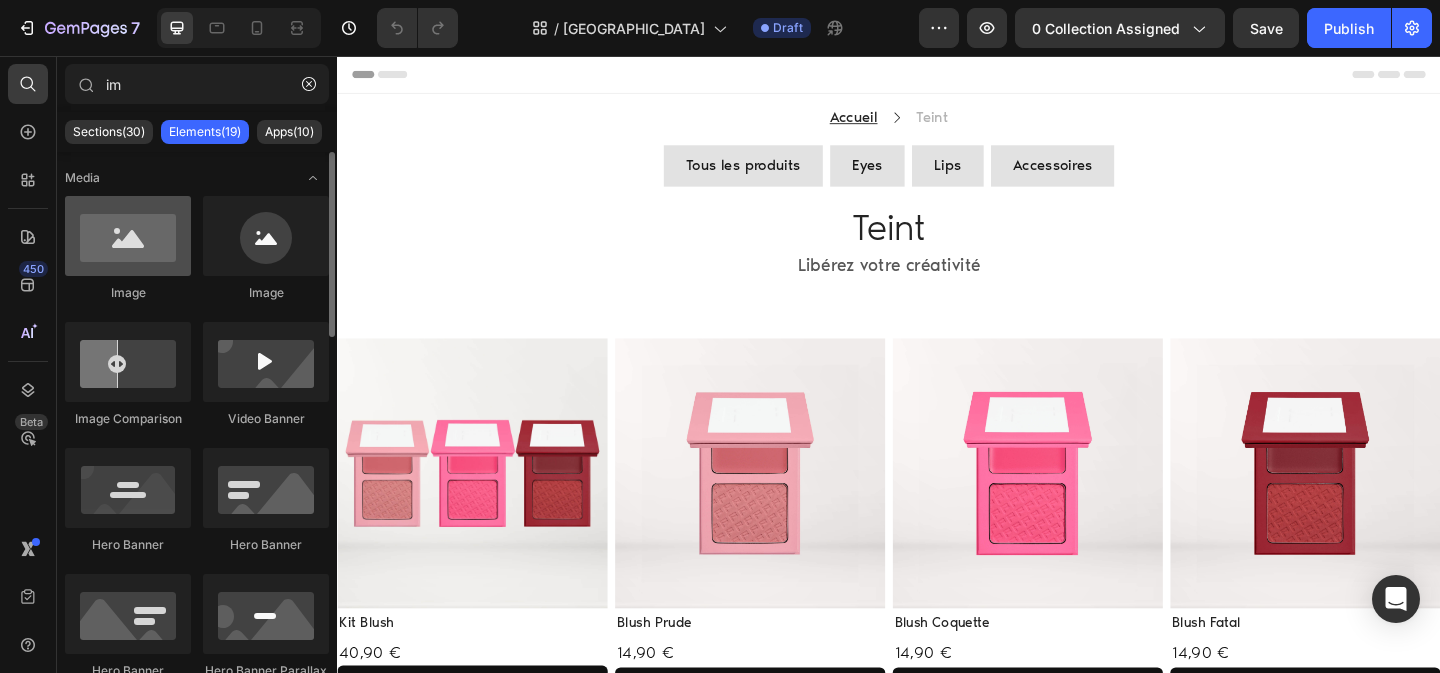 type on "im" 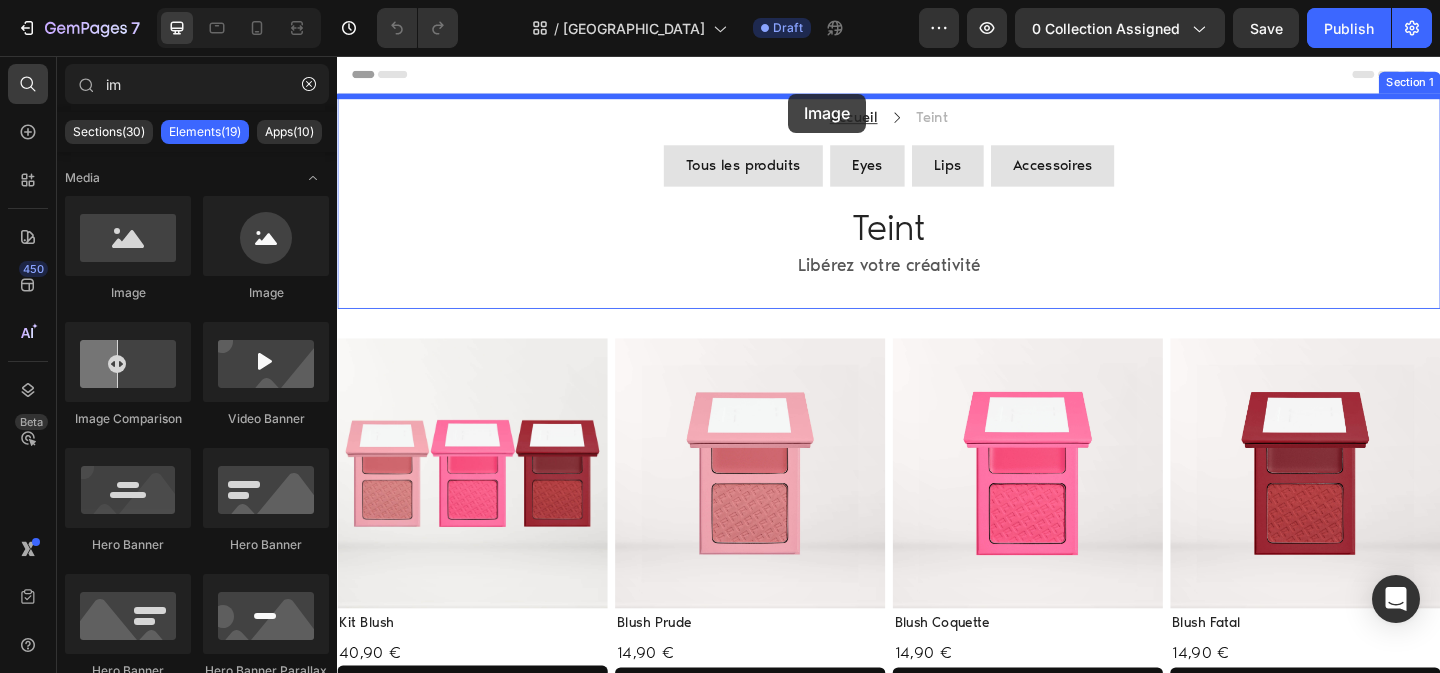 drag, startPoint x: 445, startPoint y: 300, endPoint x: 826, endPoint y: 101, distance: 429.8395 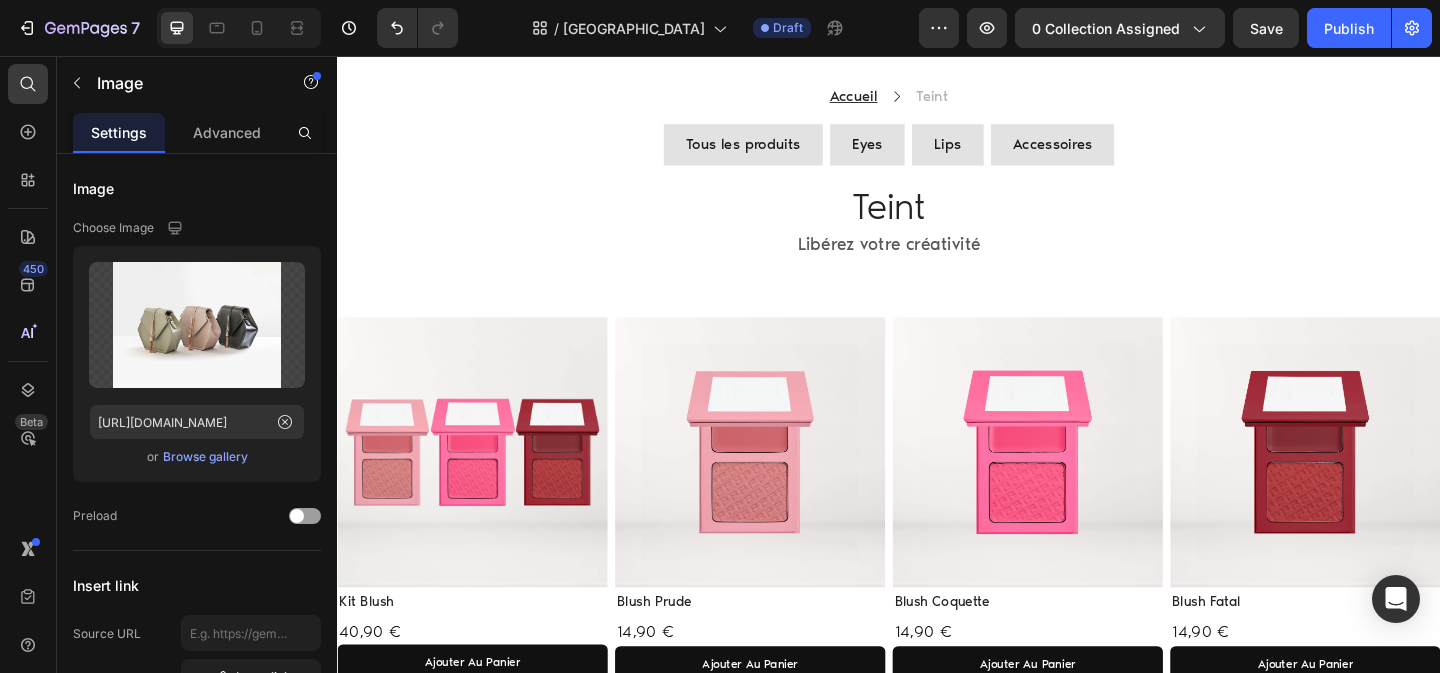 scroll, scrollTop: 0, scrollLeft: 0, axis: both 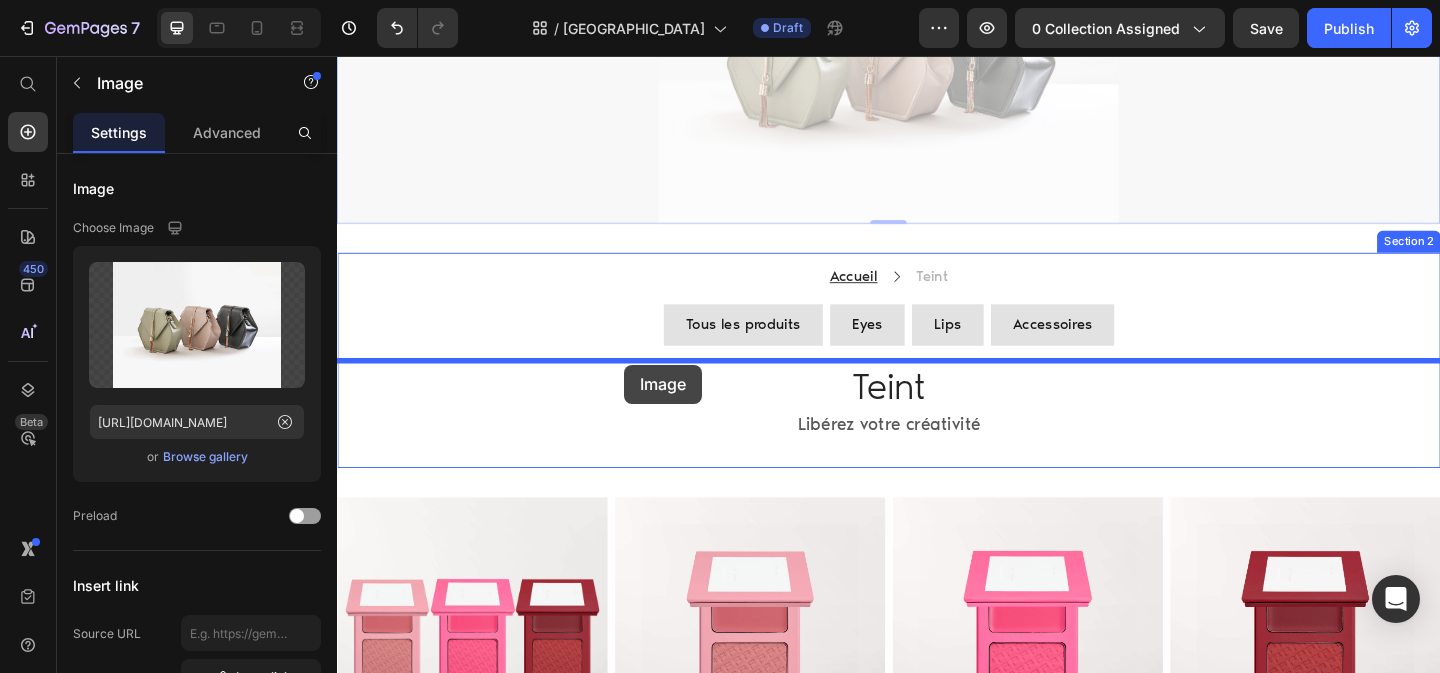drag, startPoint x: 395, startPoint y: 185, endPoint x: 649, endPoint y: 392, distance: 327.666 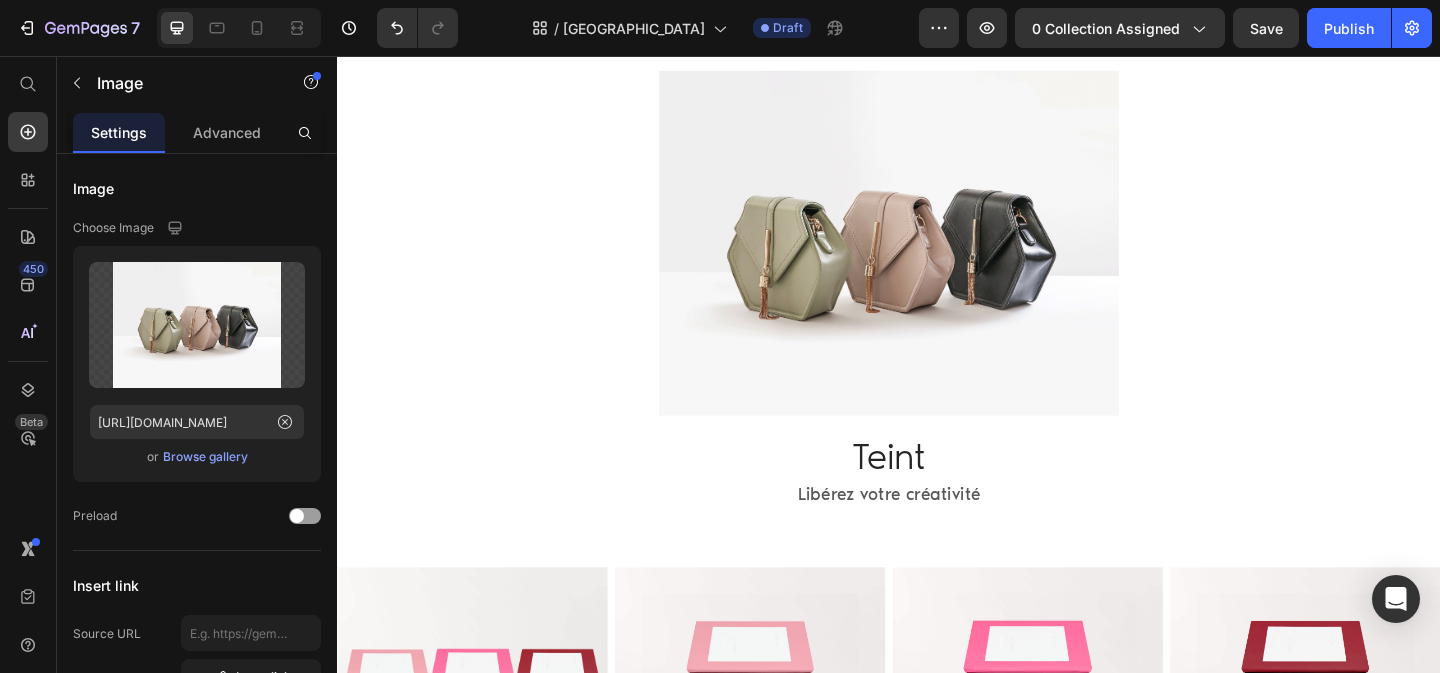 click at bounding box center (937, 259) 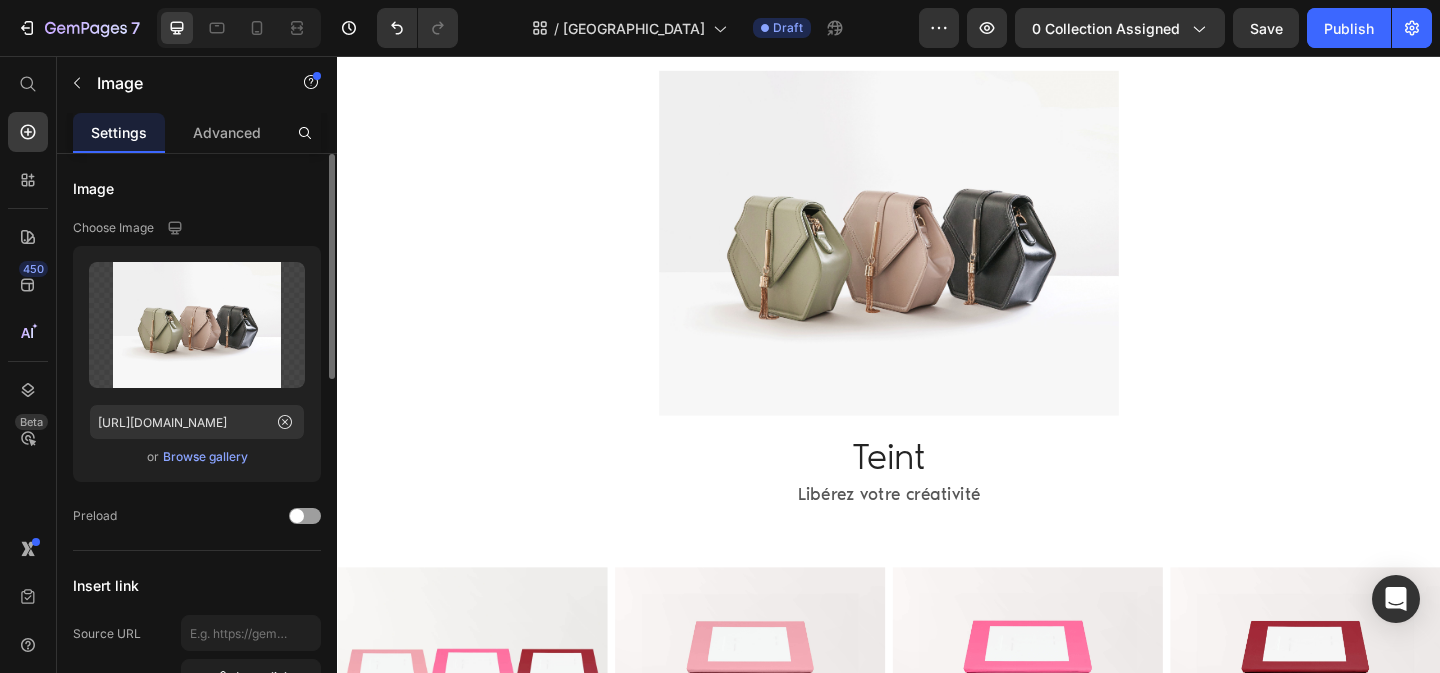click on "Browse gallery" at bounding box center [205, 457] 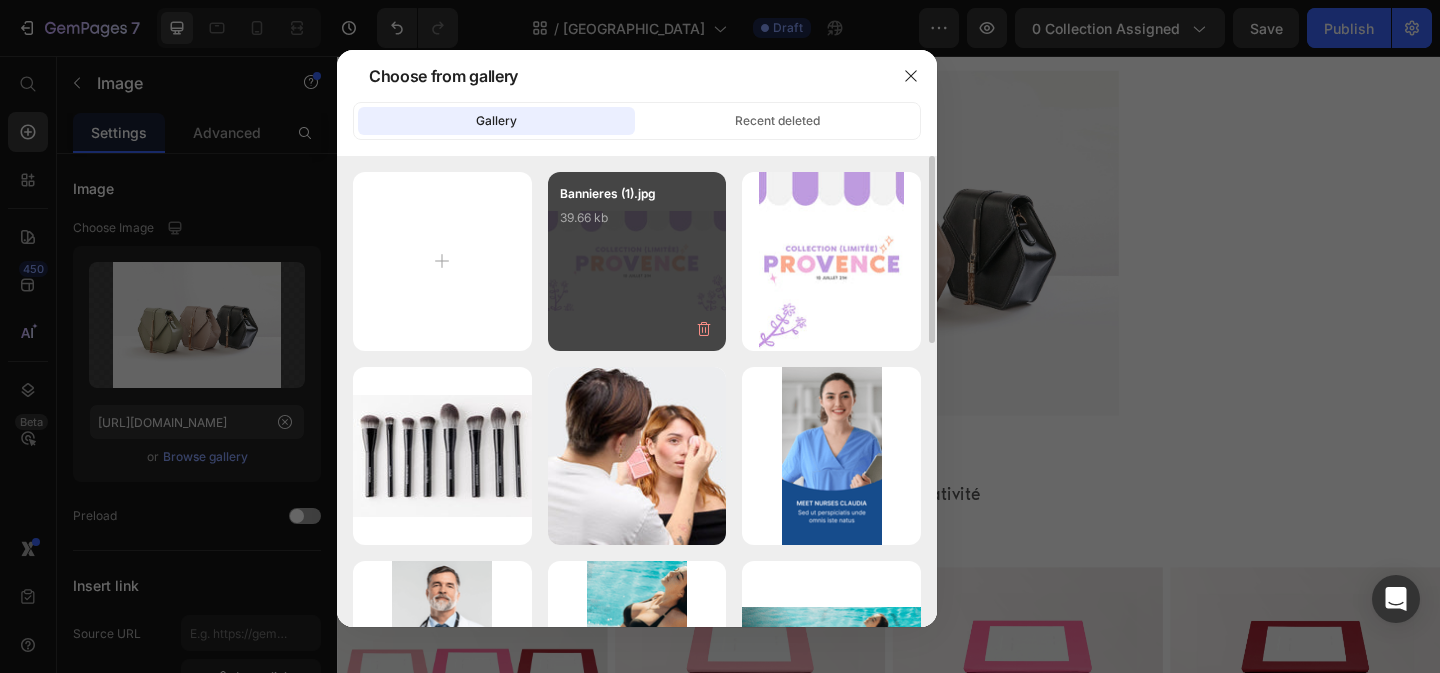click on "Bannieres (1).jpg 39.66 kb" at bounding box center [637, 224] 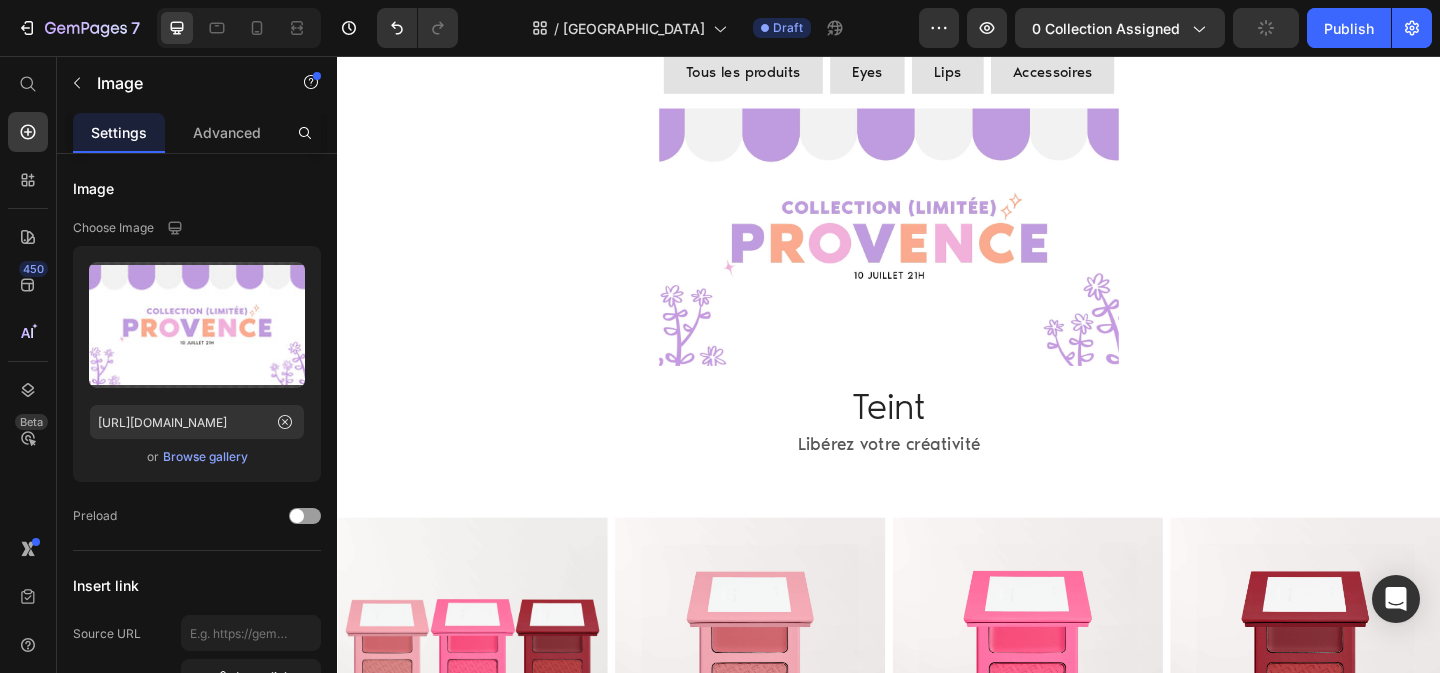 scroll, scrollTop: 211, scrollLeft: 0, axis: vertical 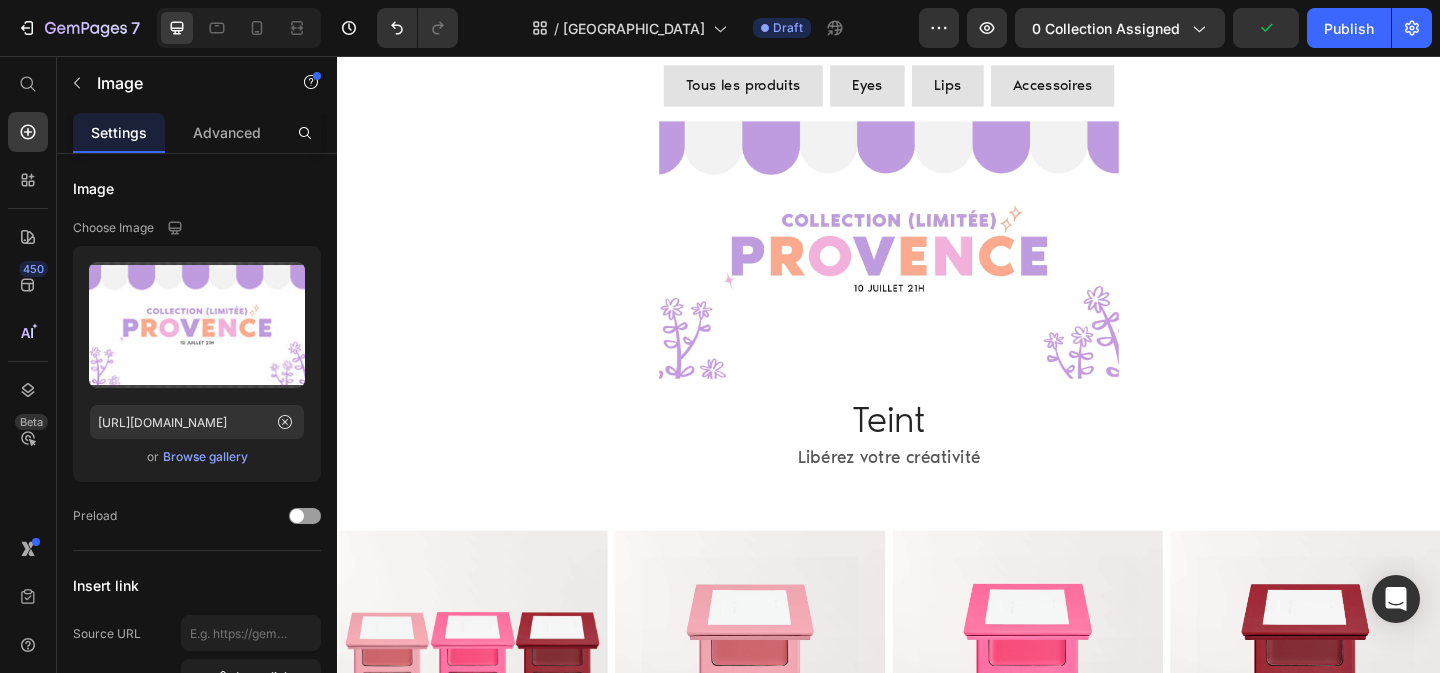 click at bounding box center (937, 267) 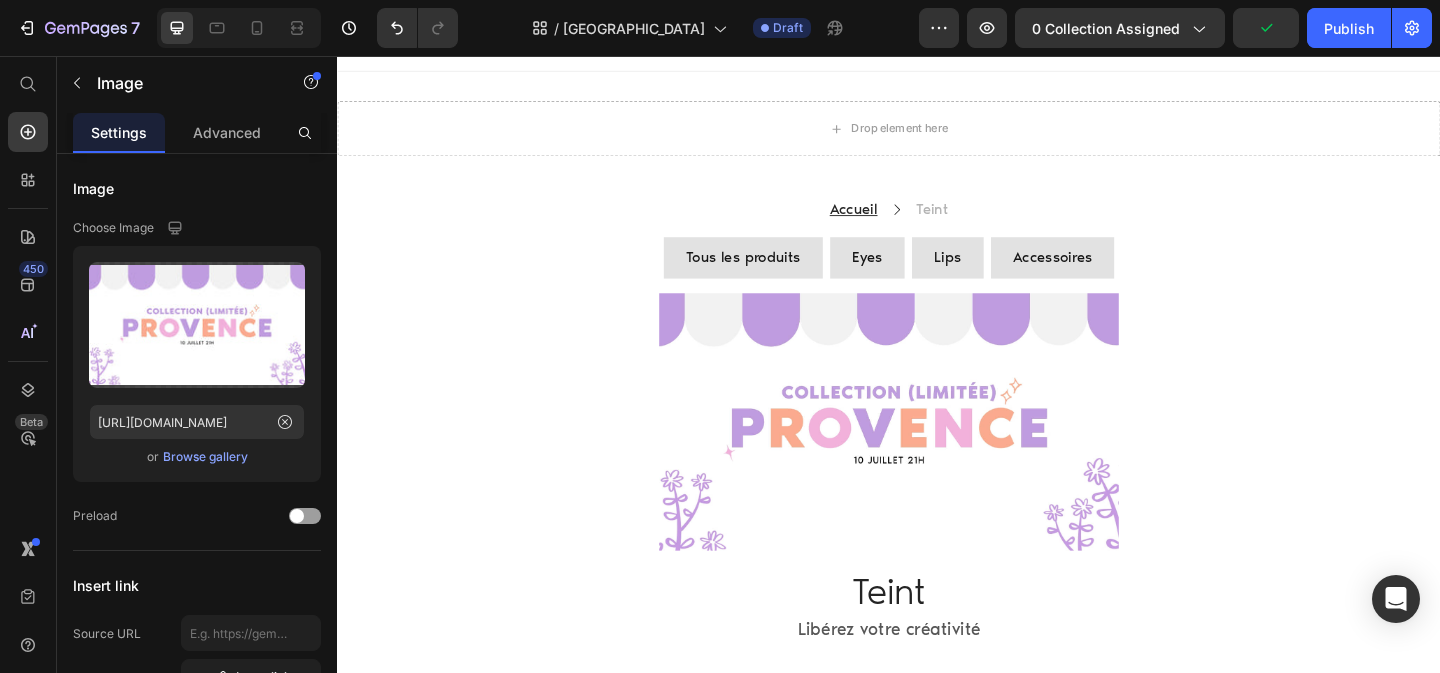 scroll, scrollTop: 0, scrollLeft: 0, axis: both 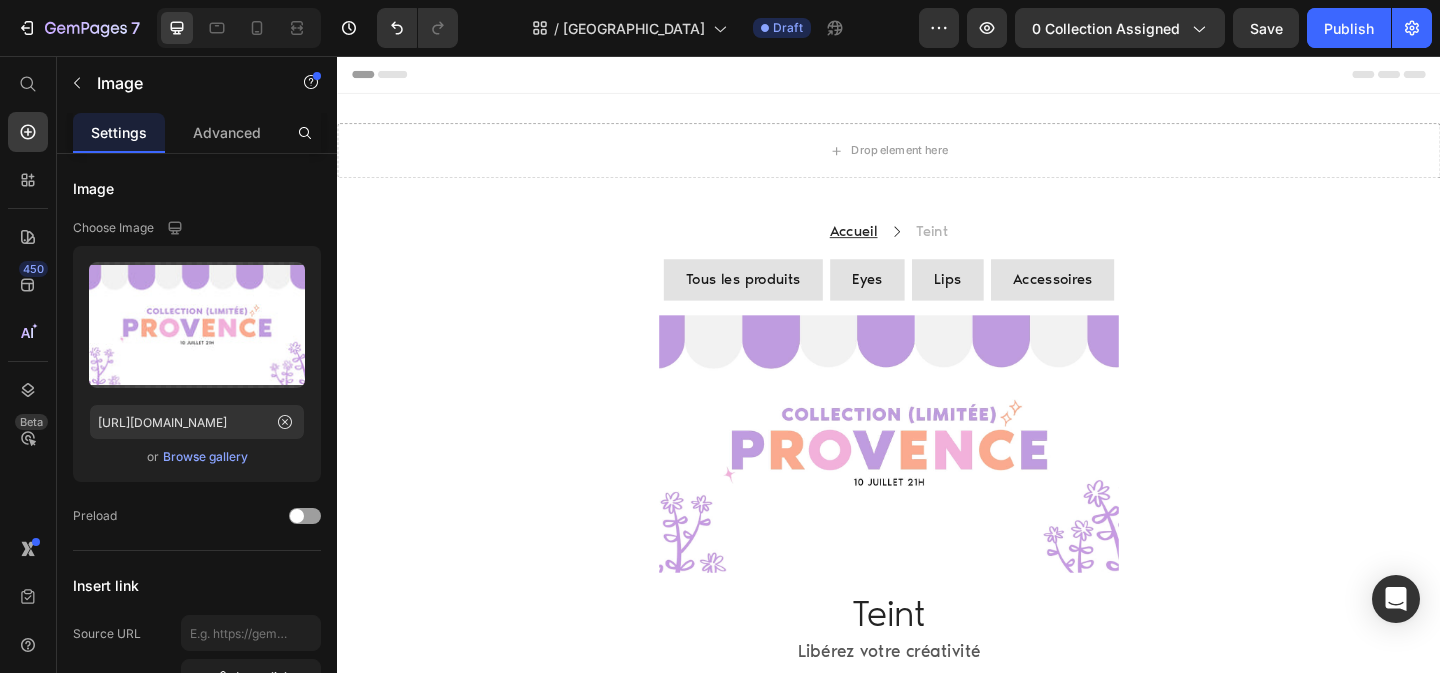 click at bounding box center [937, 478] 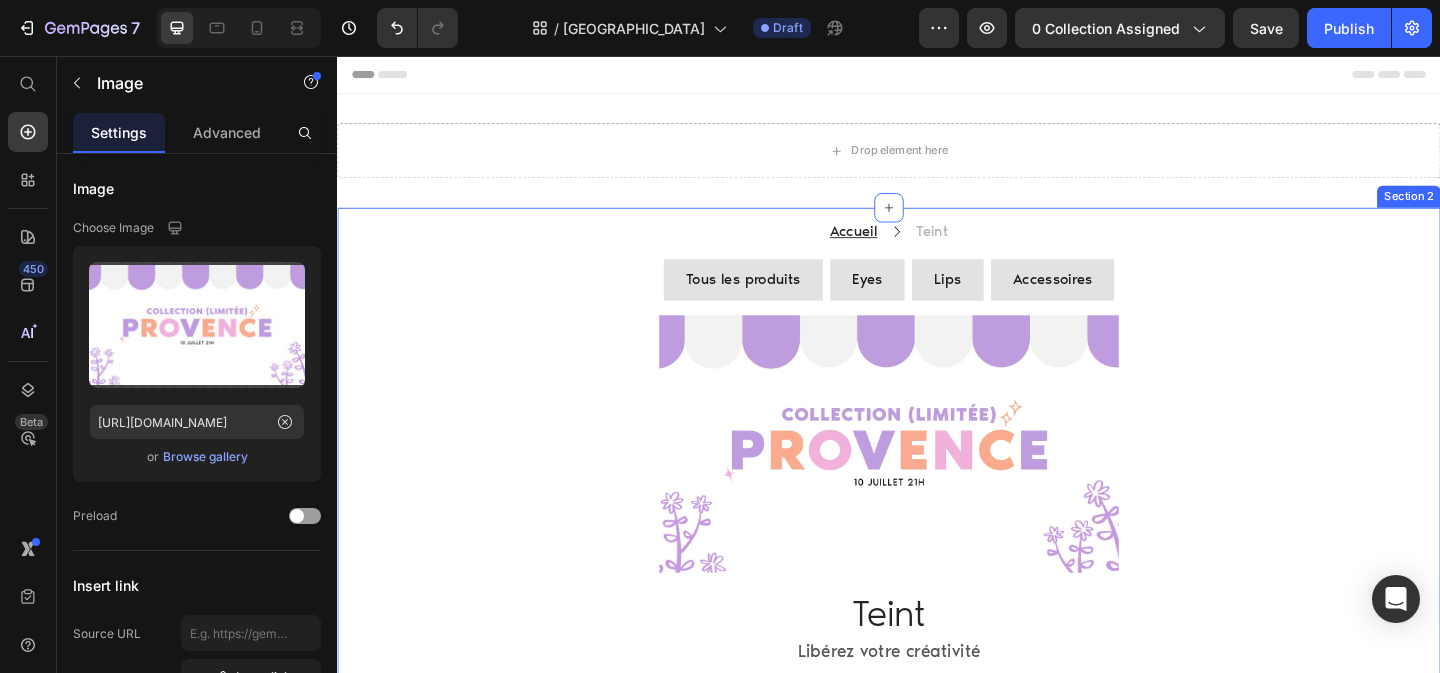 click on "Accueil Text block
Icon Teint Text block Row Tous les produits Button Eyes Button Lips Button Accessoires Button Row Image   0 Teint Heading Libérez votre créativité Text block" at bounding box center [937, 476] 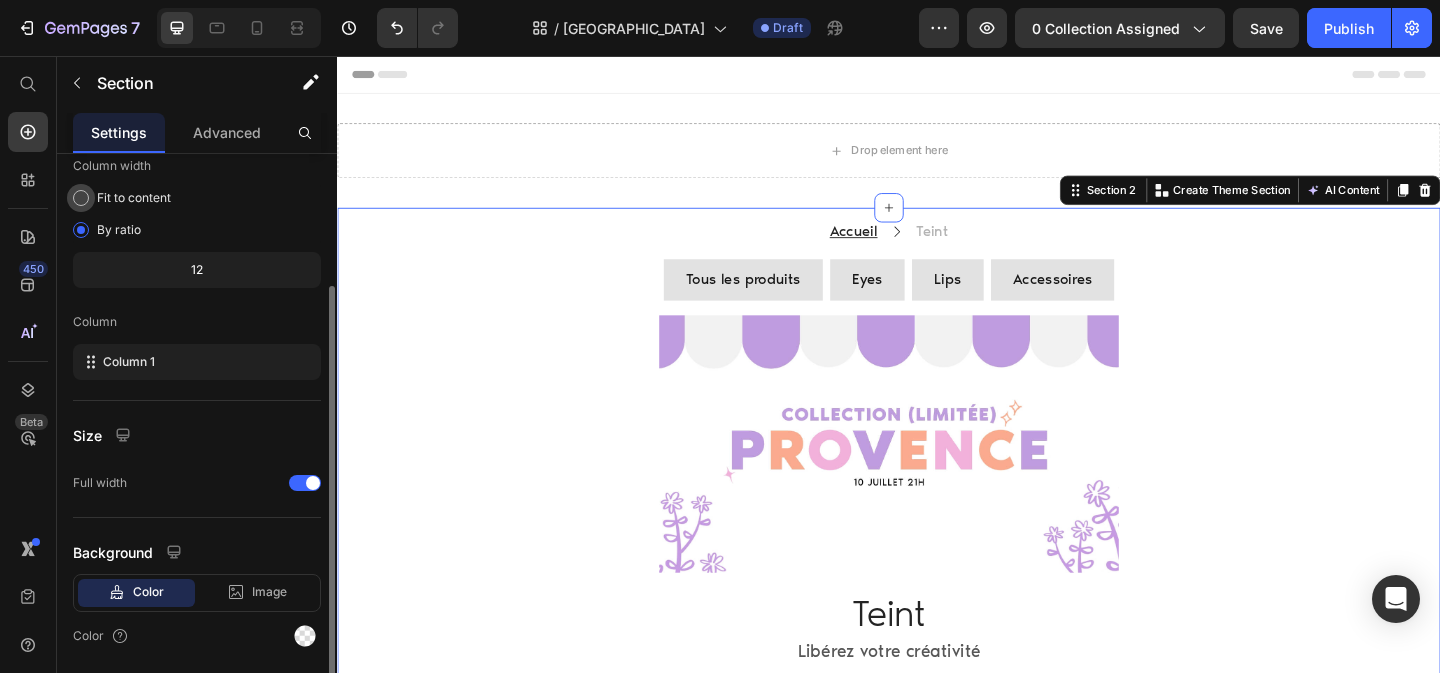 scroll, scrollTop: 199, scrollLeft: 0, axis: vertical 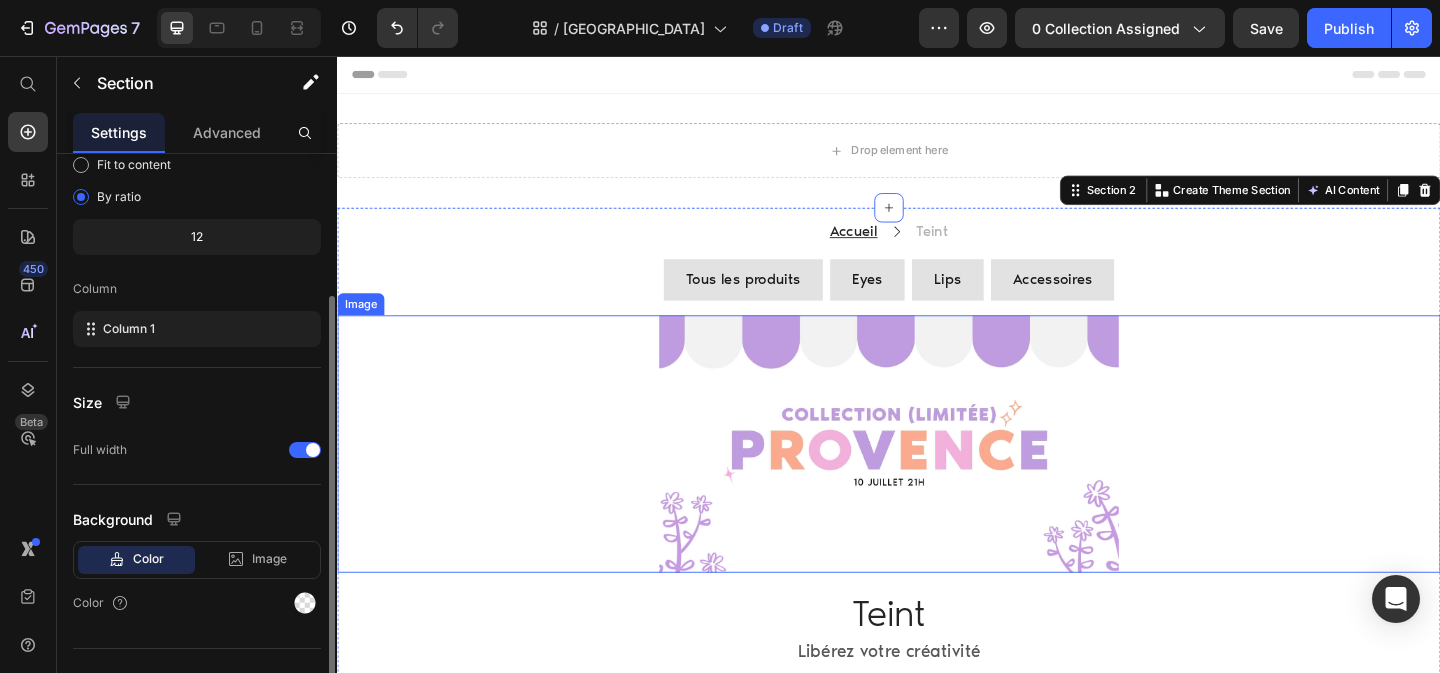 click at bounding box center (937, 478) 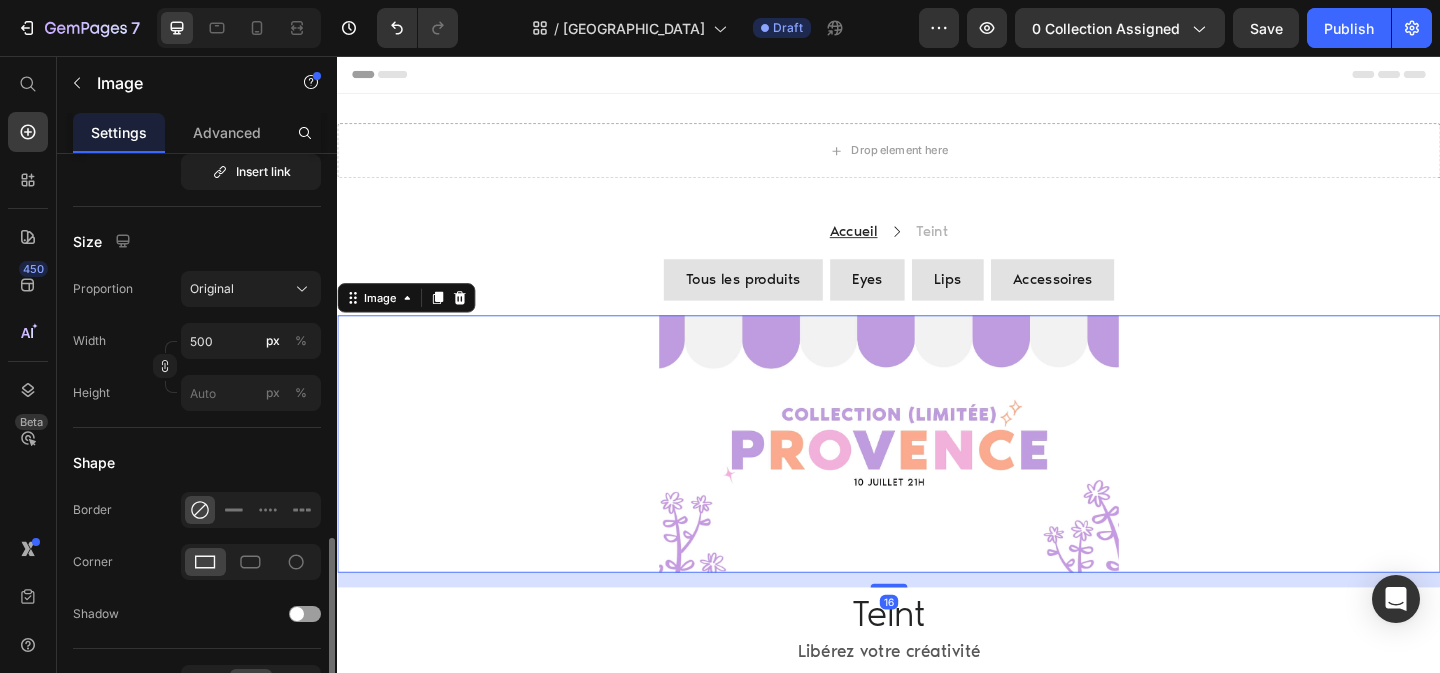 scroll, scrollTop: 666, scrollLeft: 0, axis: vertical 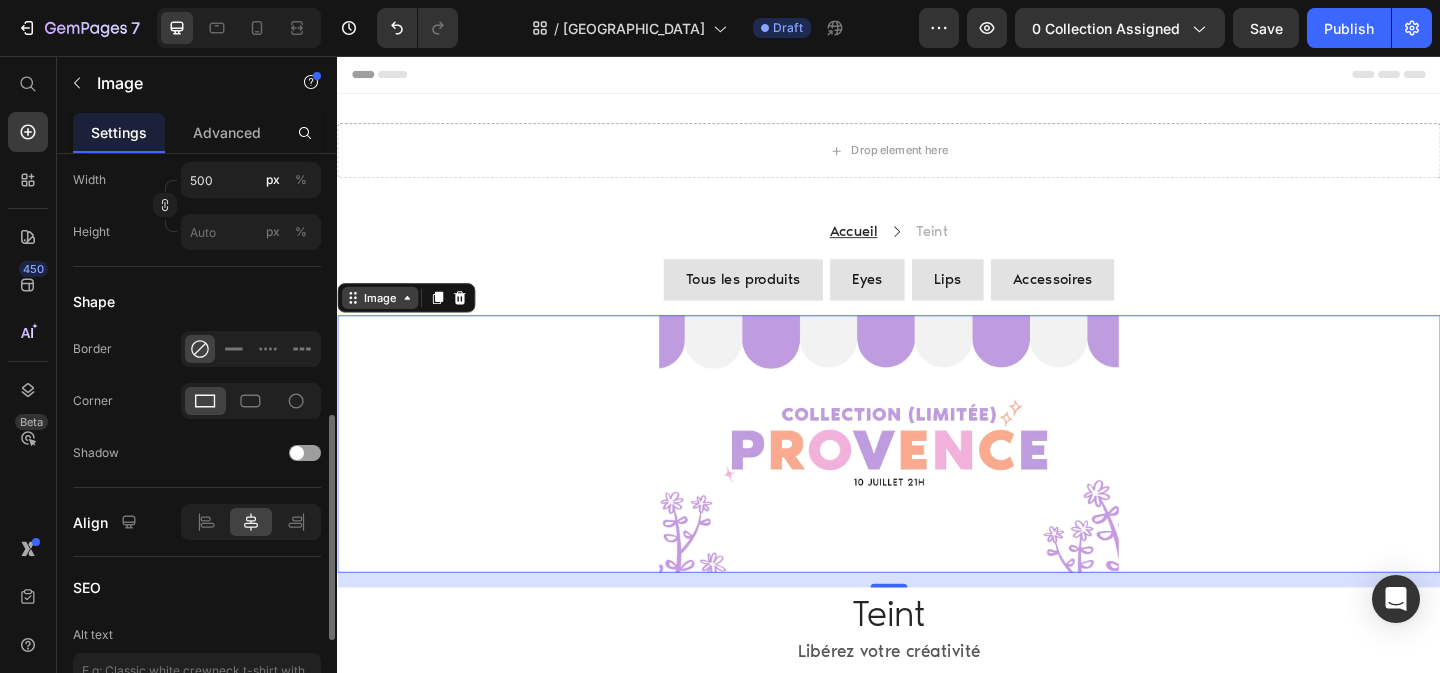 click on "Image" at bounding box center (383, 319) 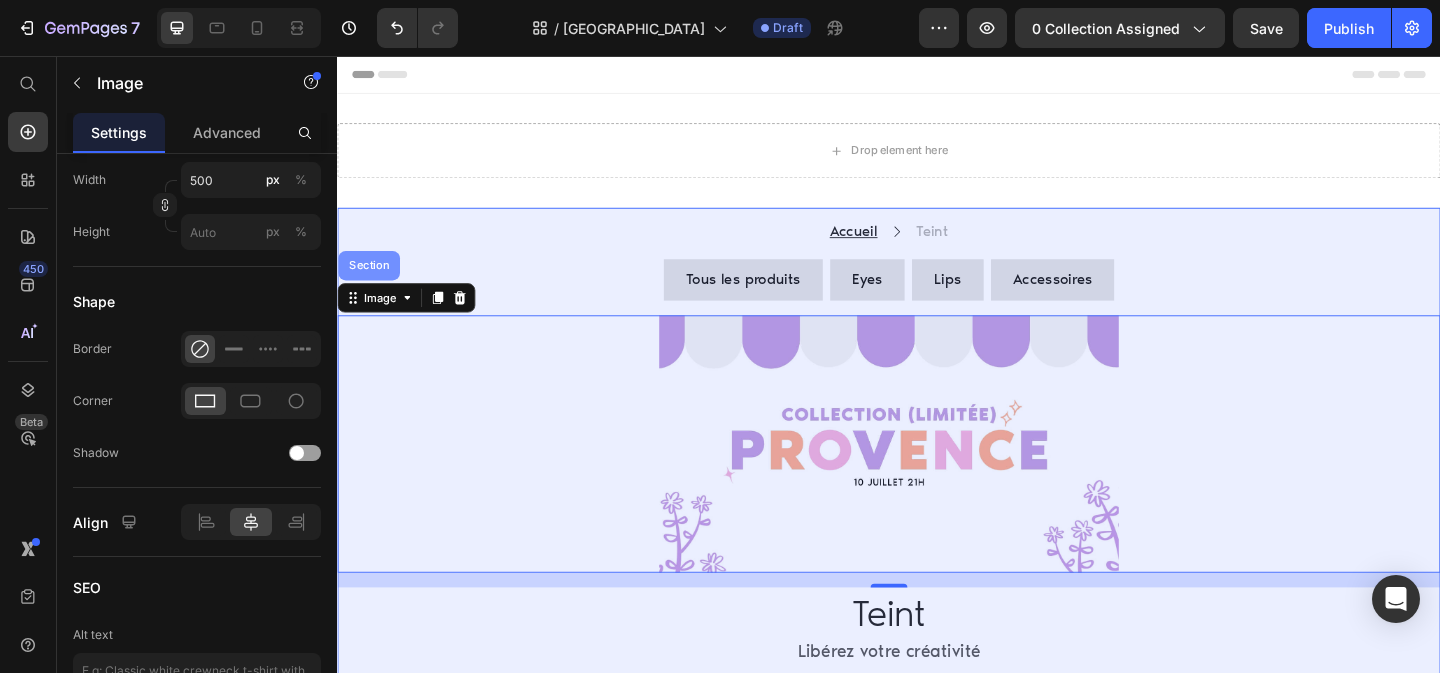 click on "Section" at bounding box center [371, 284] 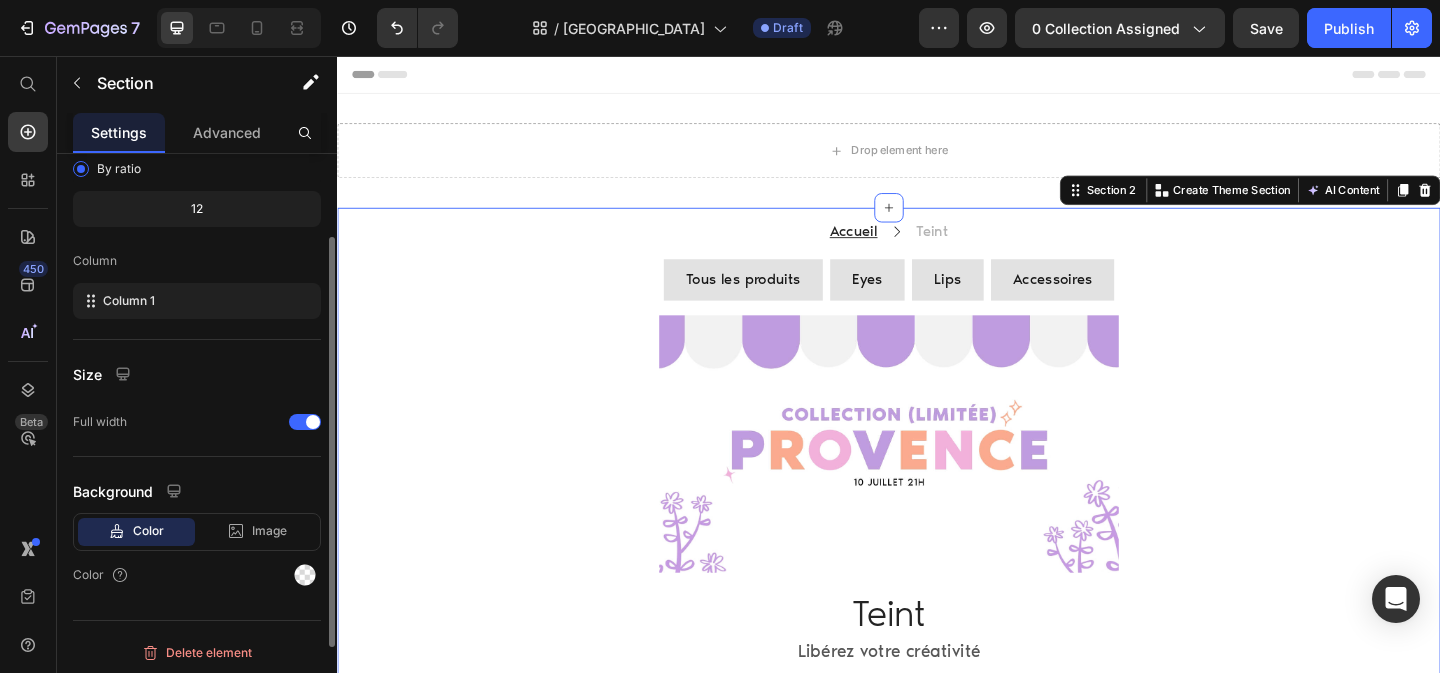 scroll, scrollTop: 232, scrollLeft: 0, axis: vertical 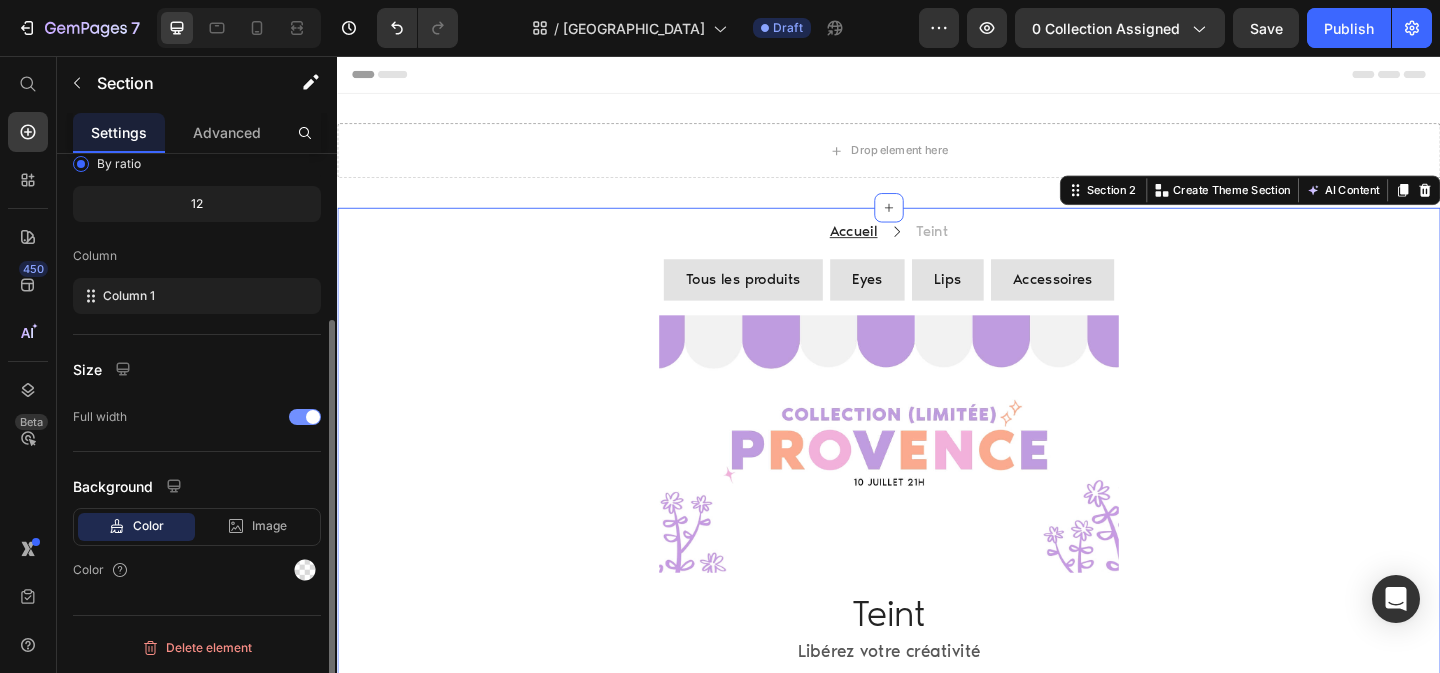 click at bounding box center (305, 417) 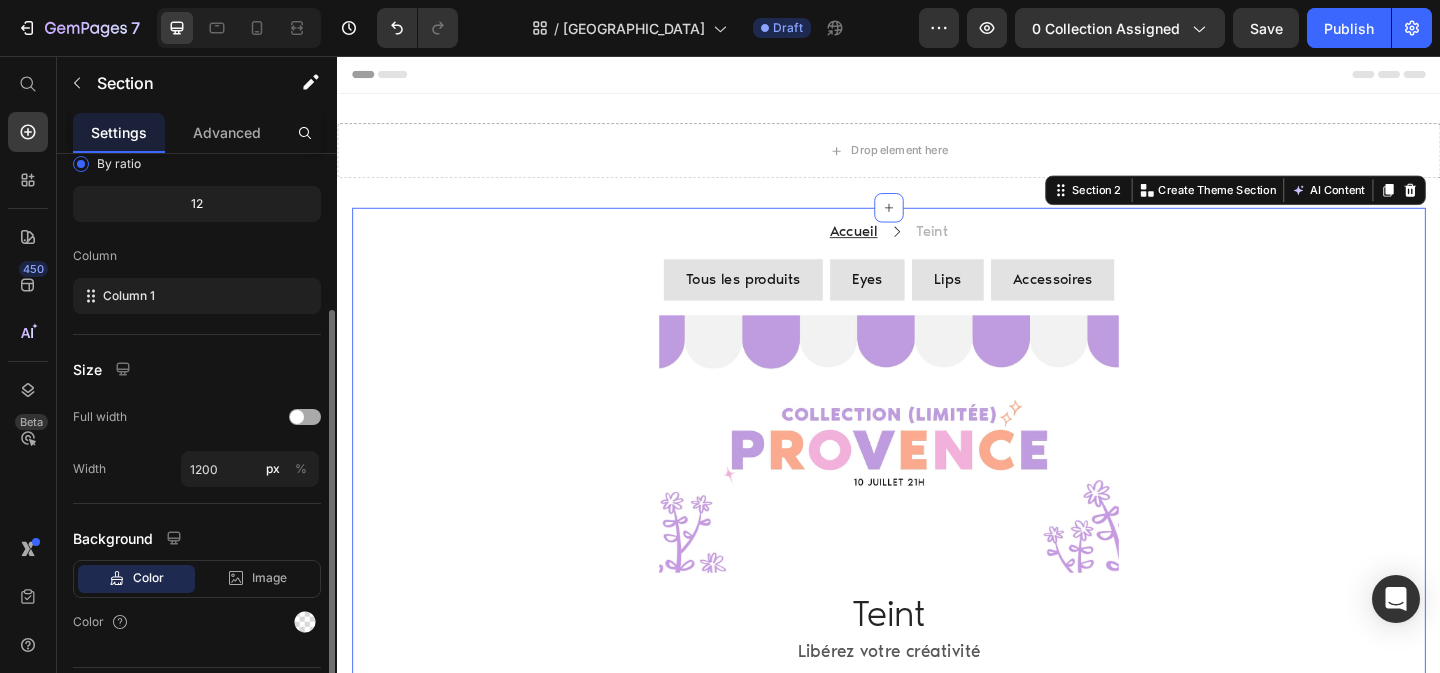 click at bounding box center (297, 417) 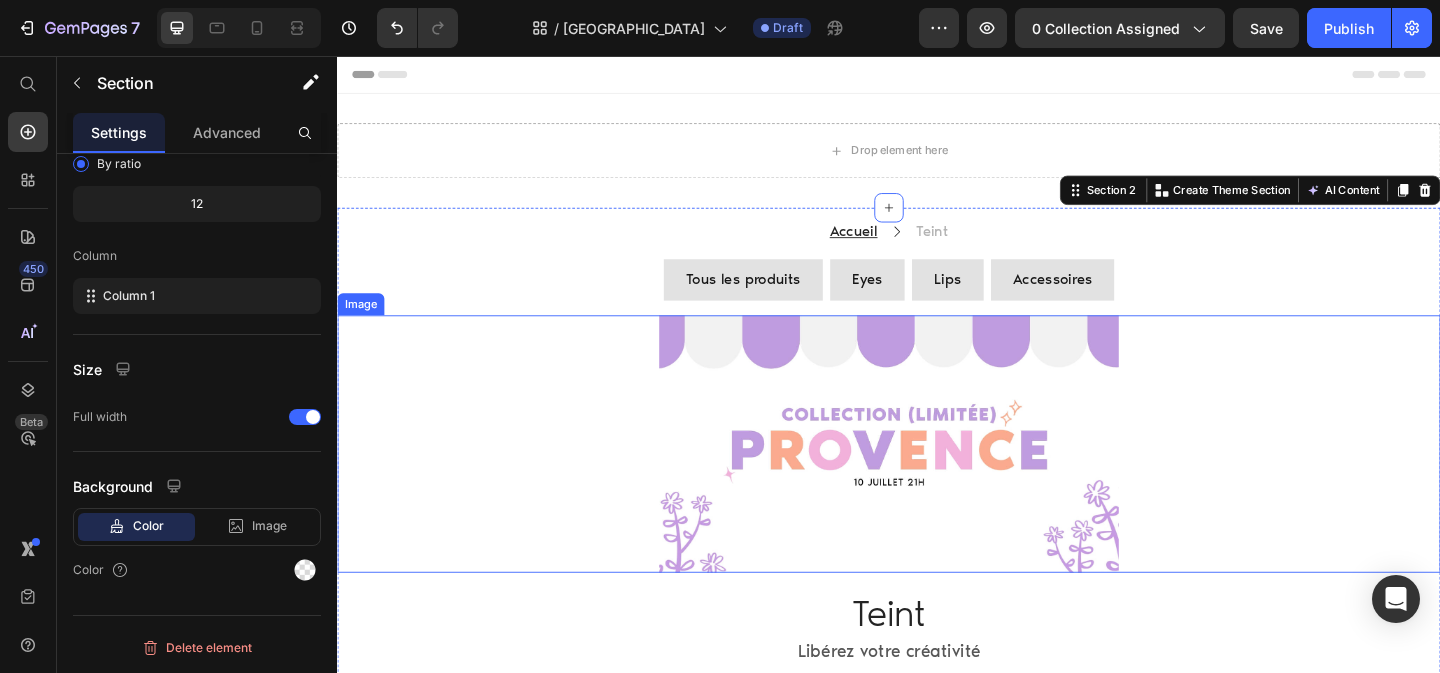 click at bounding box center (937, 478) 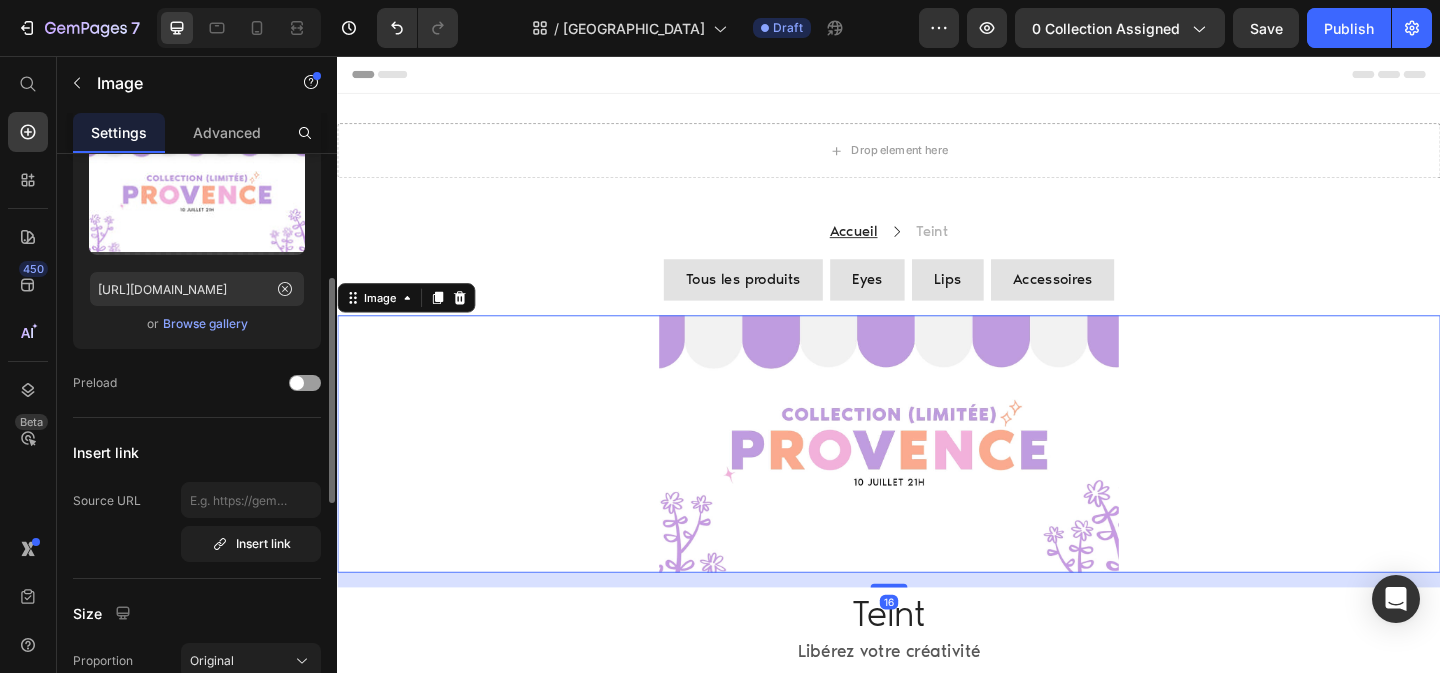 scroll, scrollTop: 185, scrollLeft: 0, axis: vertical 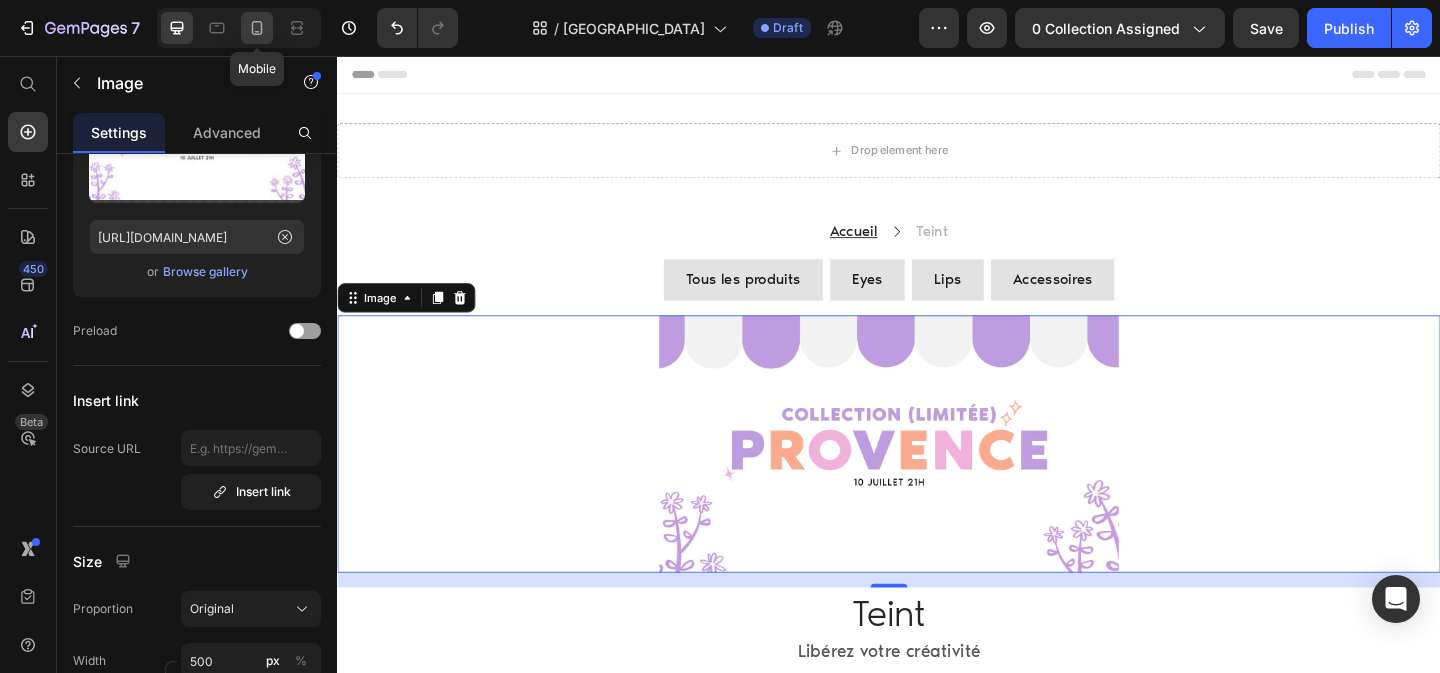 click 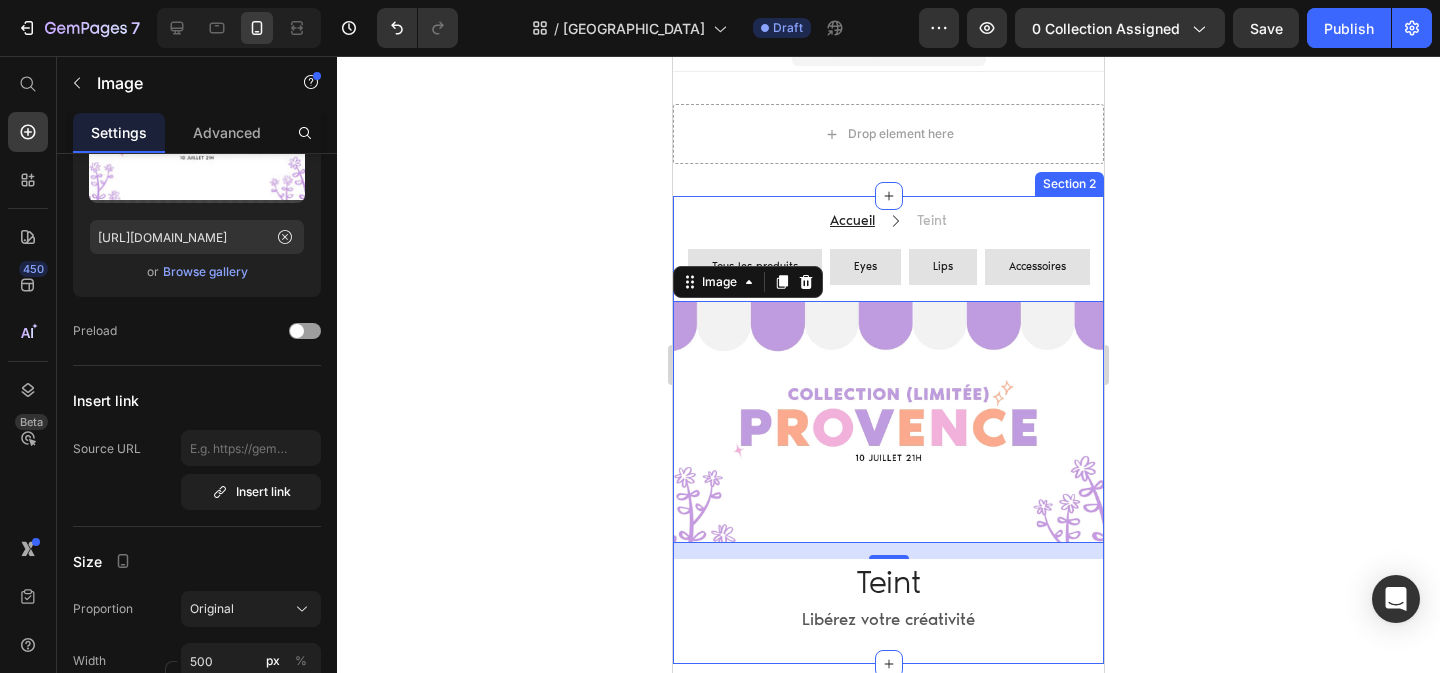 scroll, scrollTop: 200, scrollLeft: 0, axis: vertical 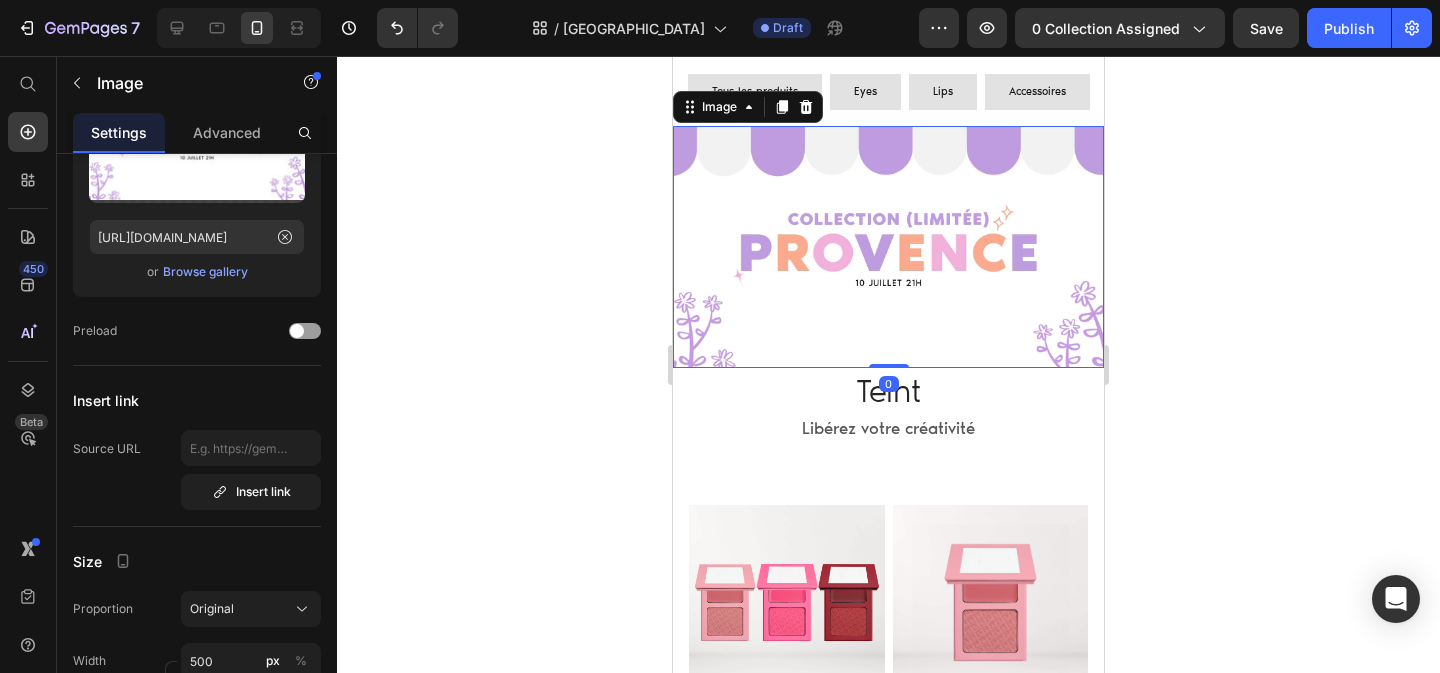drag, startPoint x: 879, startPoint y: 381, endPoint x: 879, endPoint y: 357, distance: 24 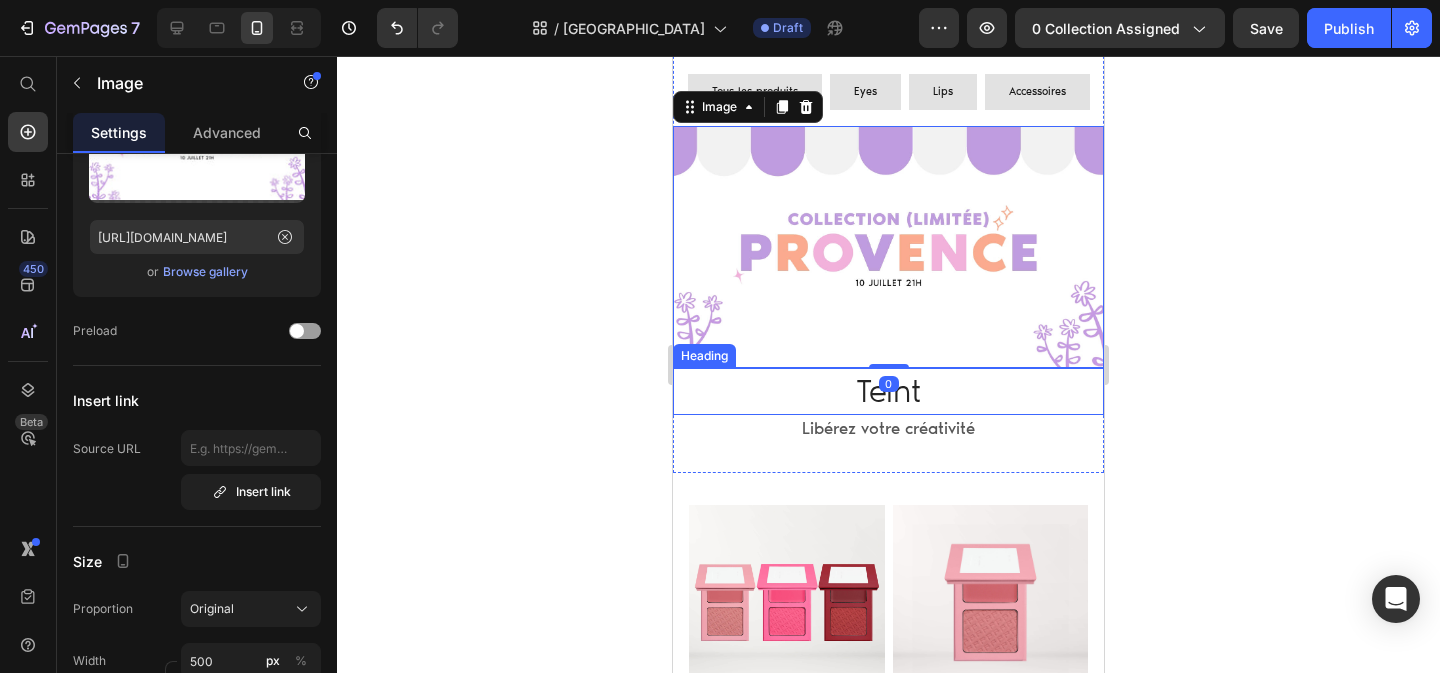 click on "Teint" at bounding box center (888, 391) 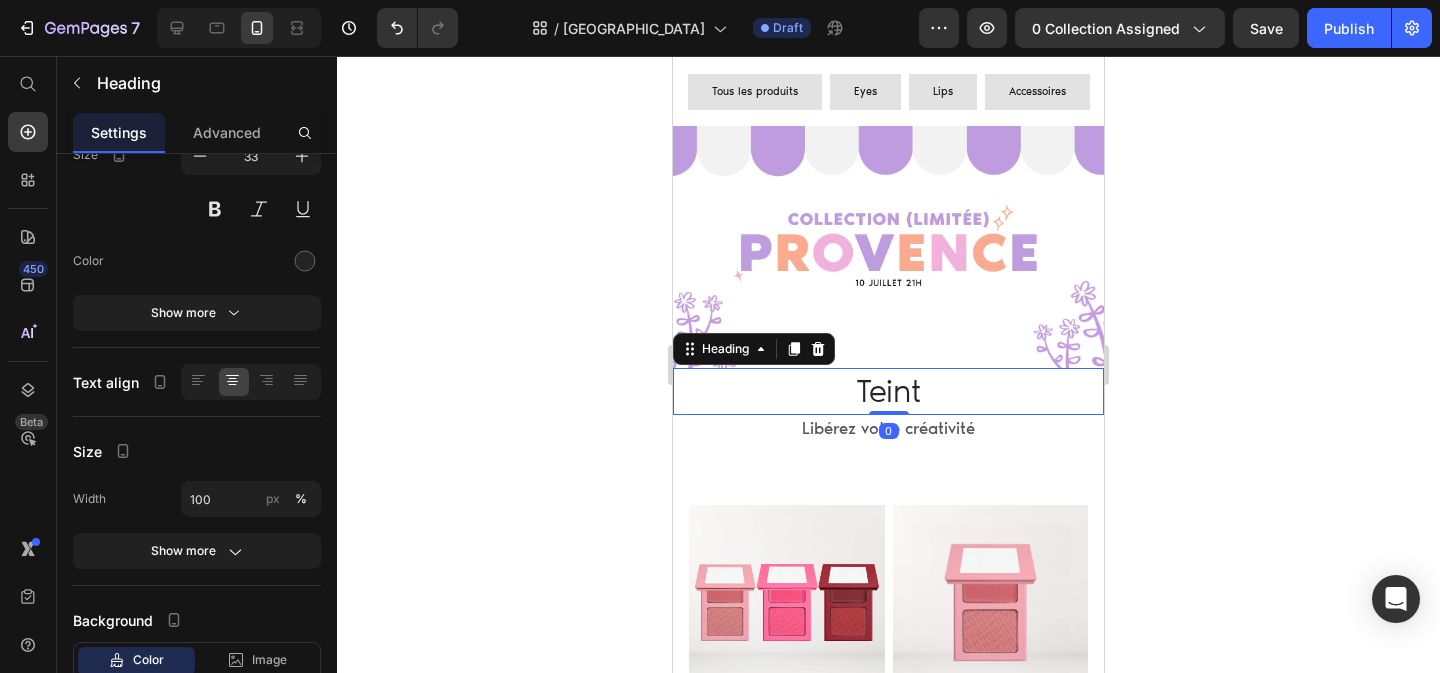scroll, scrollTop: 0, scrollLeft: 0, axis: both 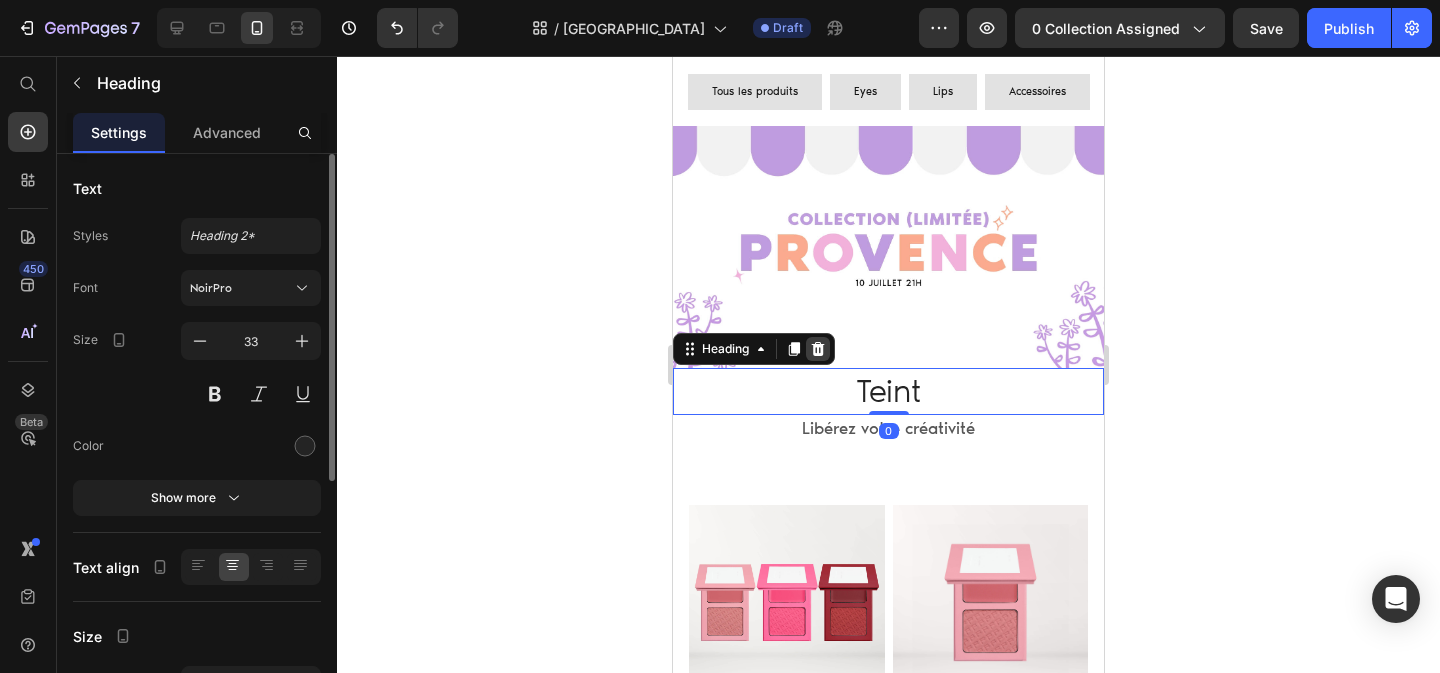 click 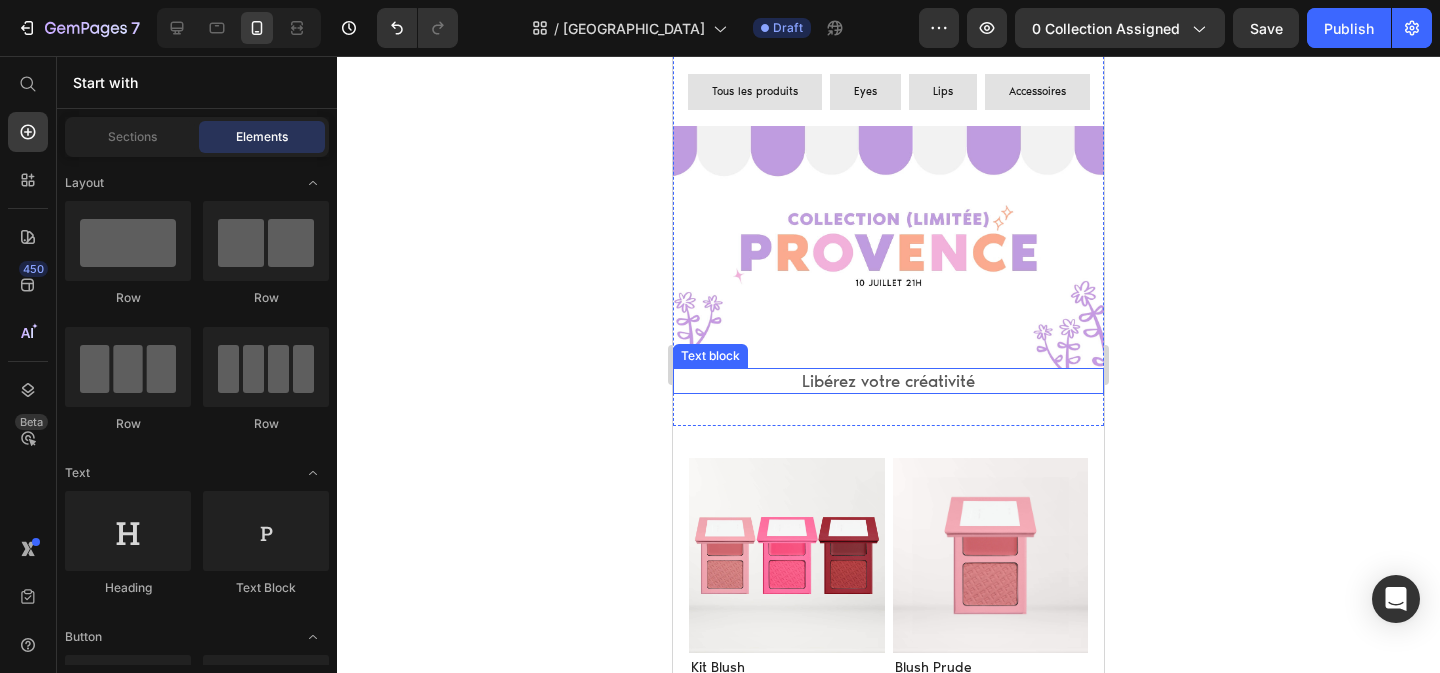 click on "Libérez votre créativité" at bounding box center (888, 381) 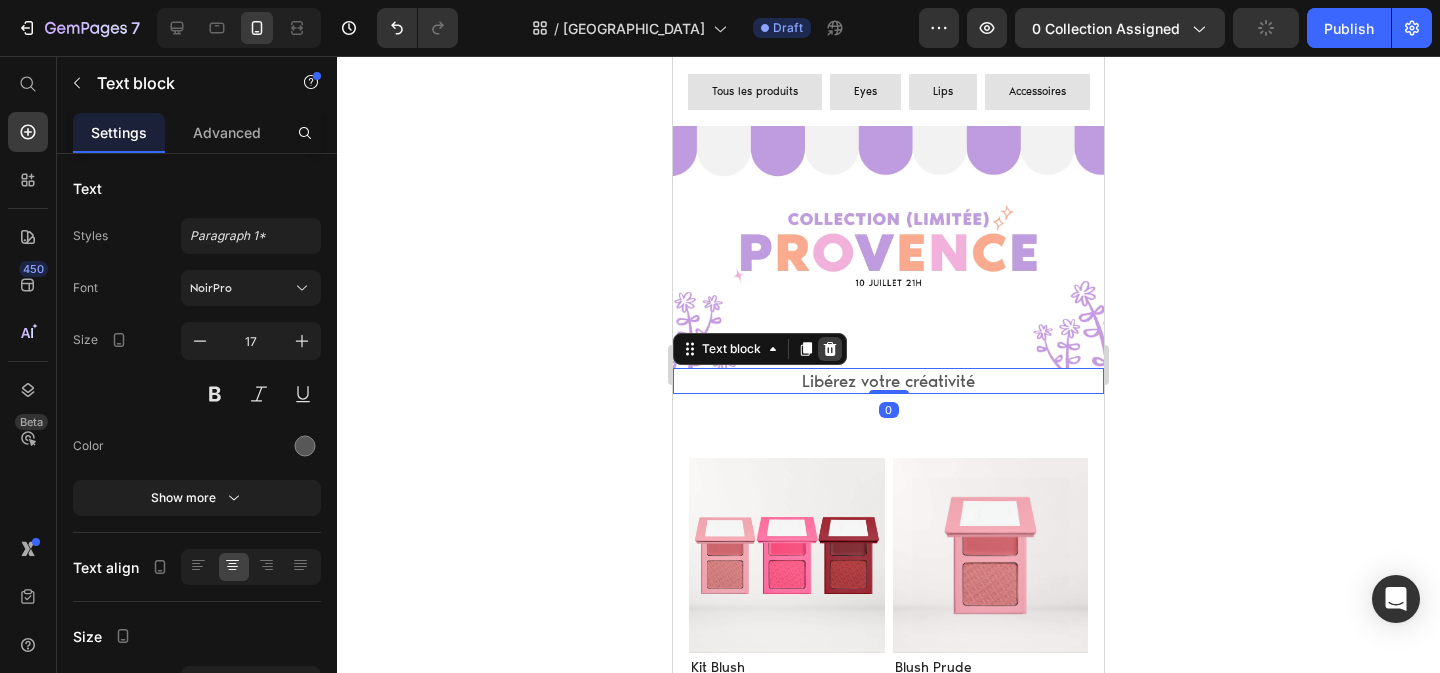 click 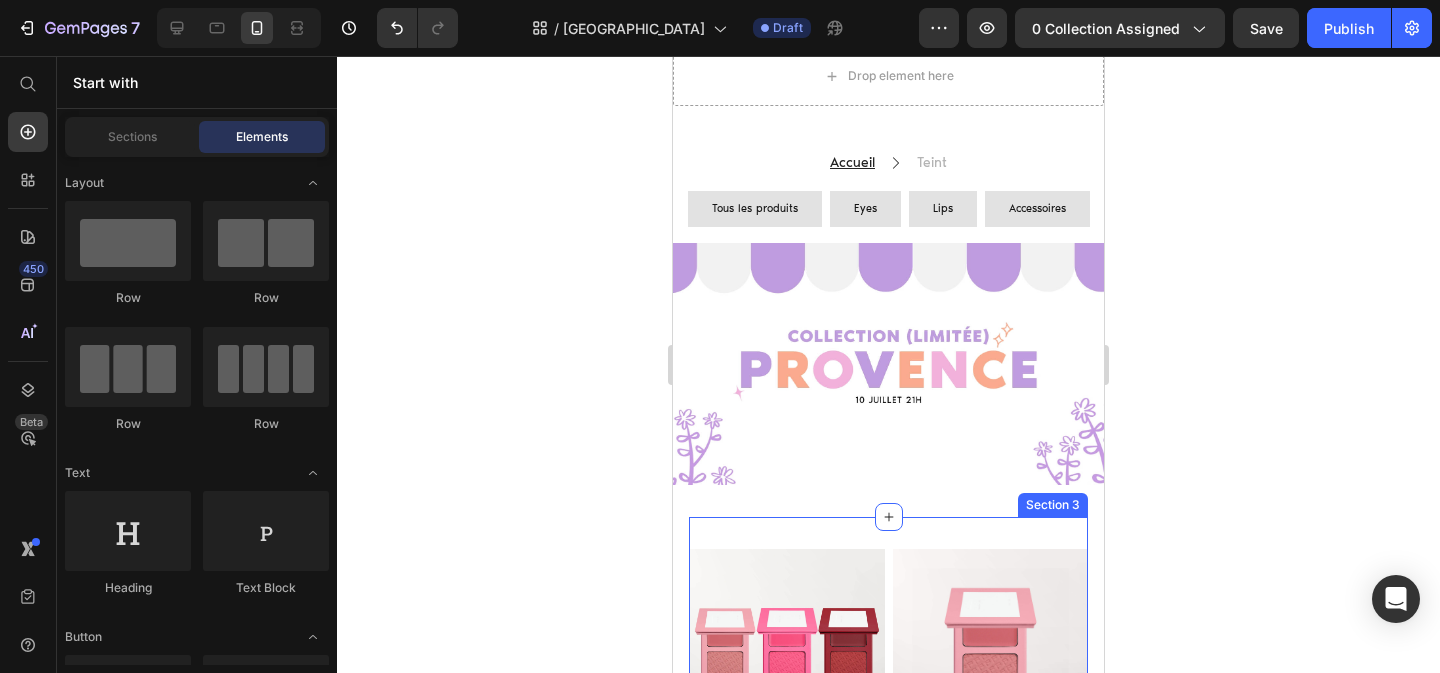 scroll, scrollTop: 42, scrollLeft: 0, axis: vertical 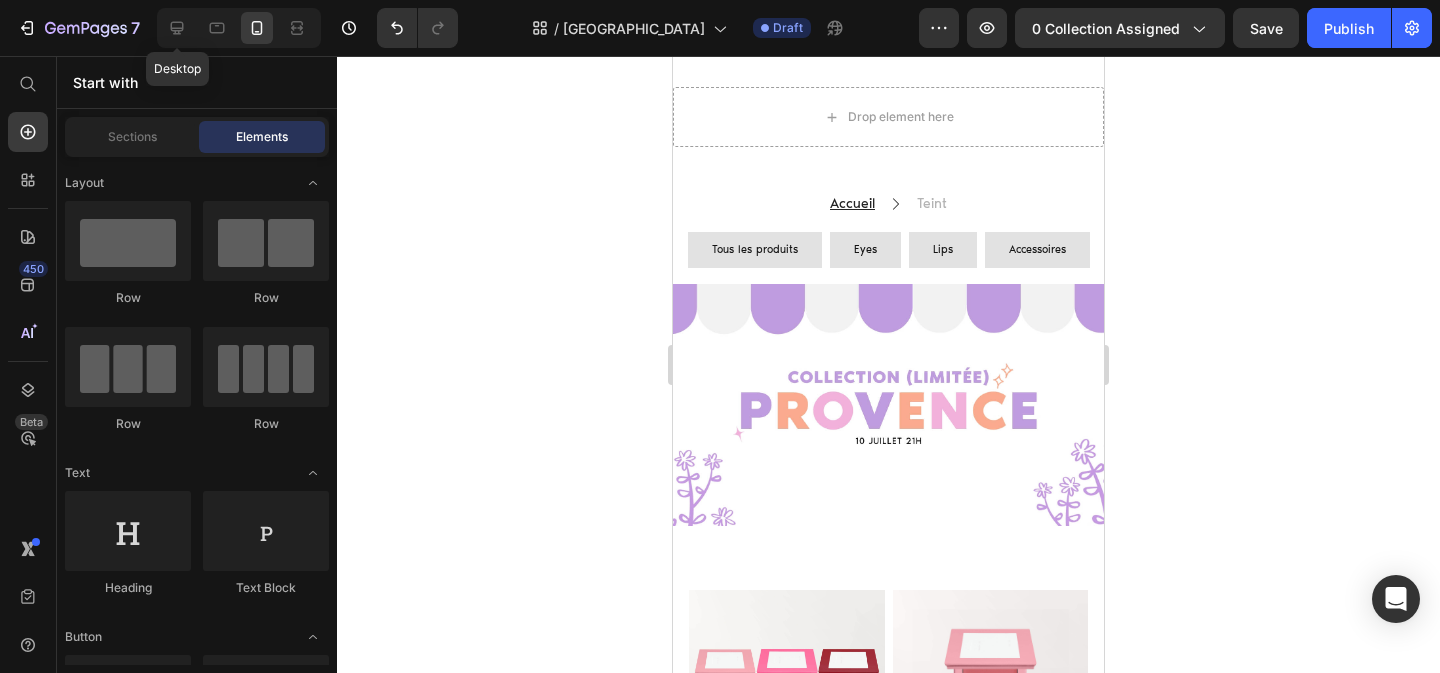 click 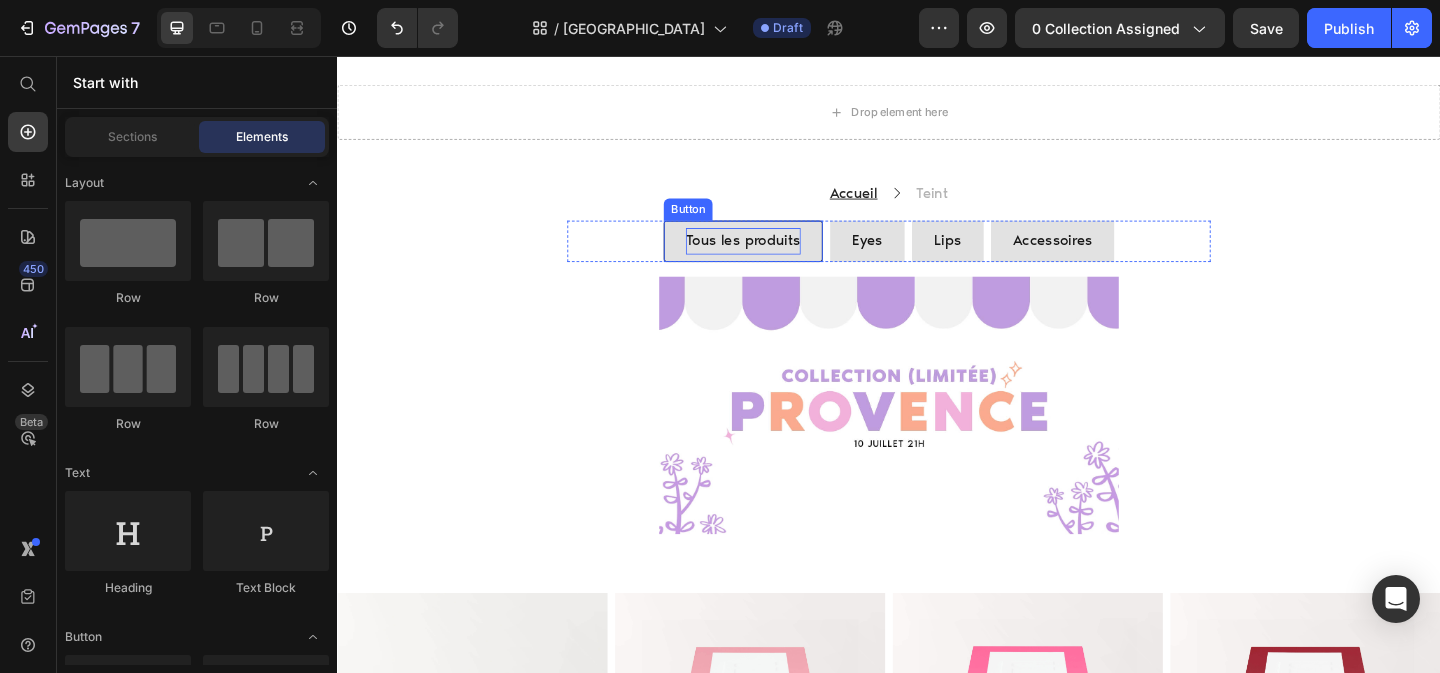 scroll, scrollTop: 0, scrollLeft: 0, axis: both 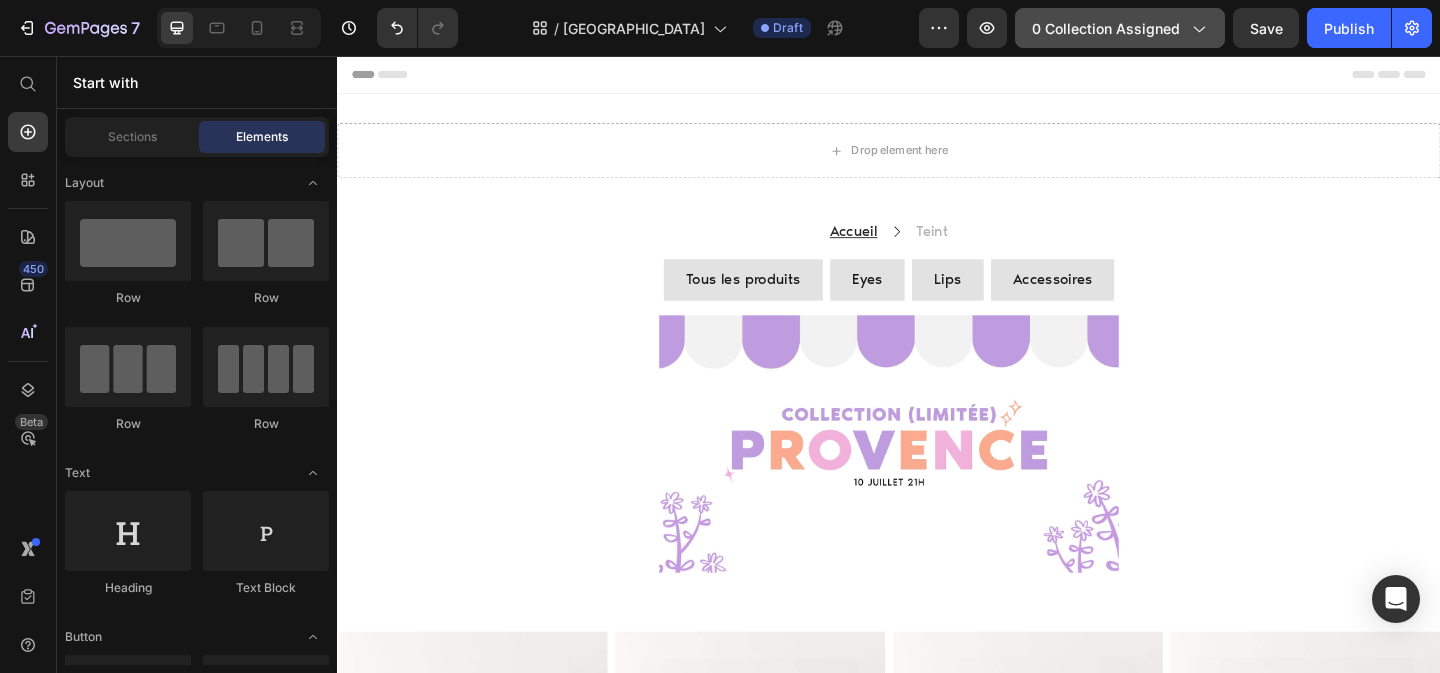 click on "0 collection assigned" 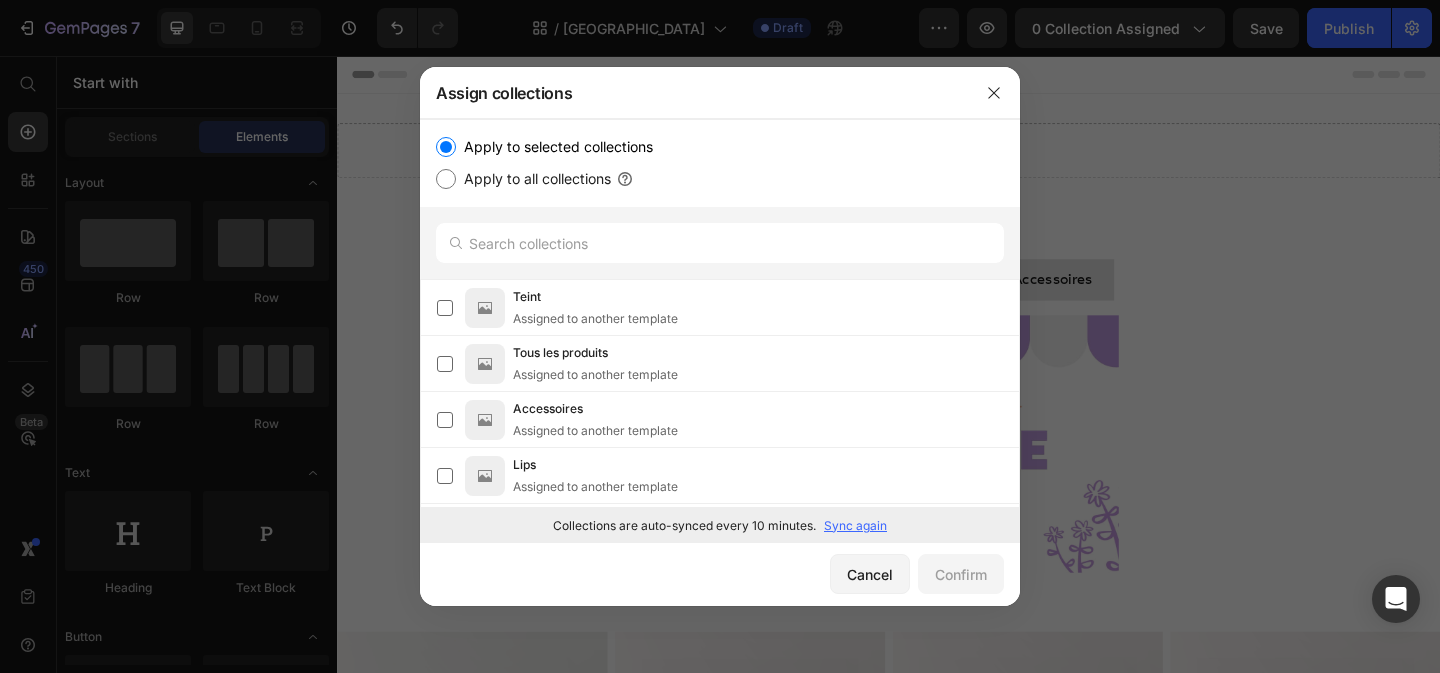 click on "Sync again" at bounding box center (855, 526) 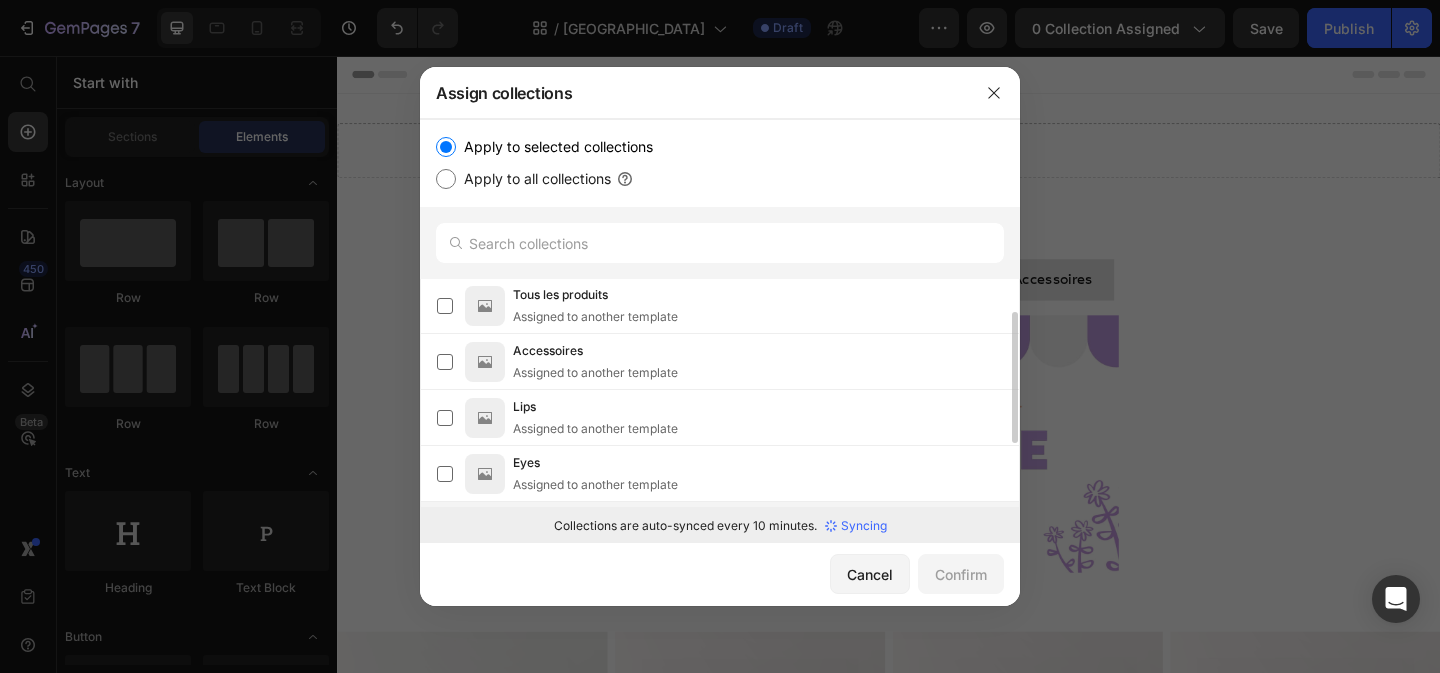 scroll, scrollTop: 0, scrollLeft: 0, axis: both 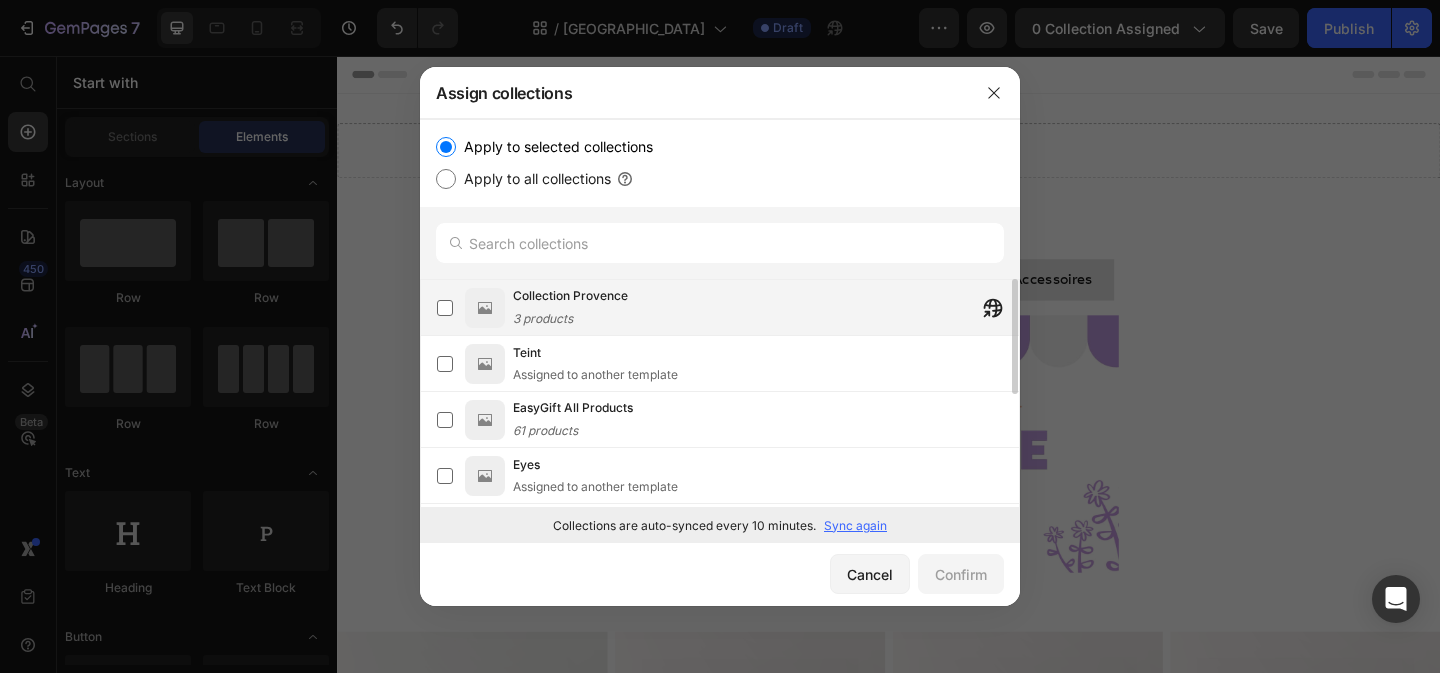click on "Collection Provence 3 products" at bounding box center (766, 308) 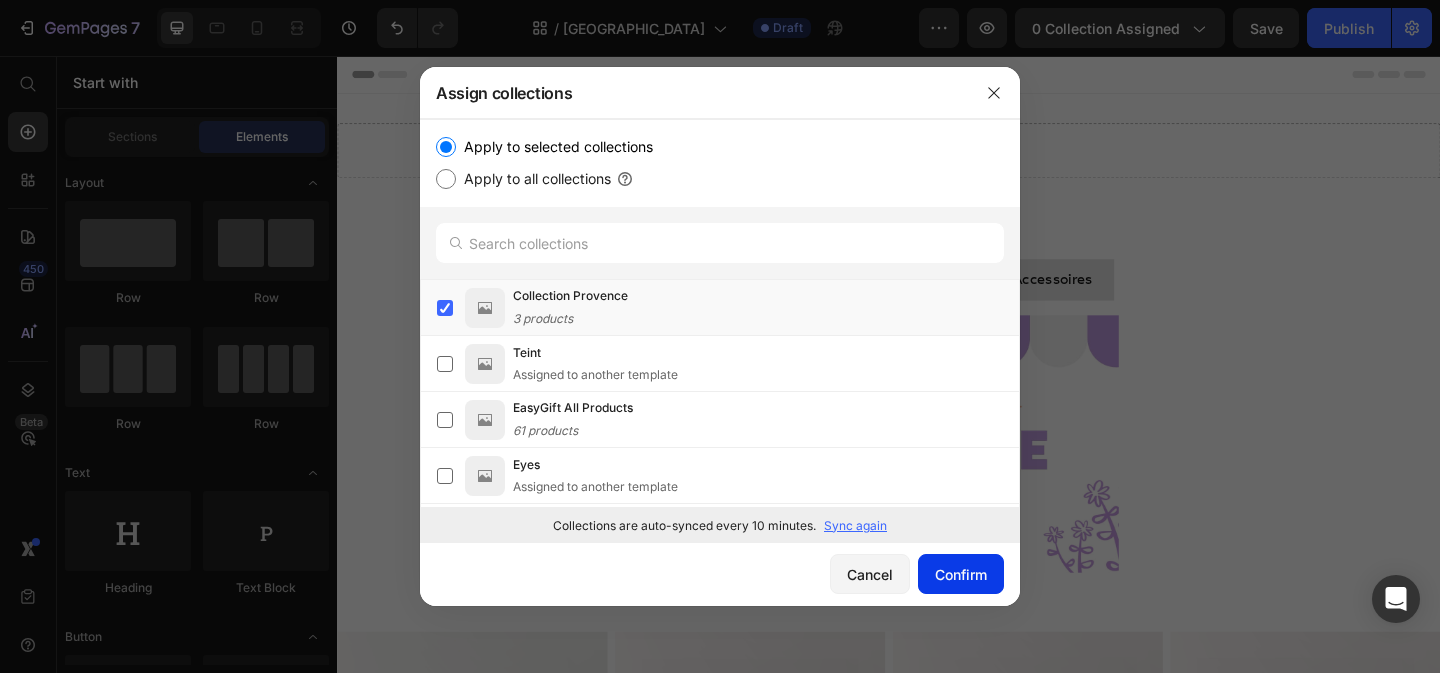 click on "Confirm" at bounding box center [961, 574] 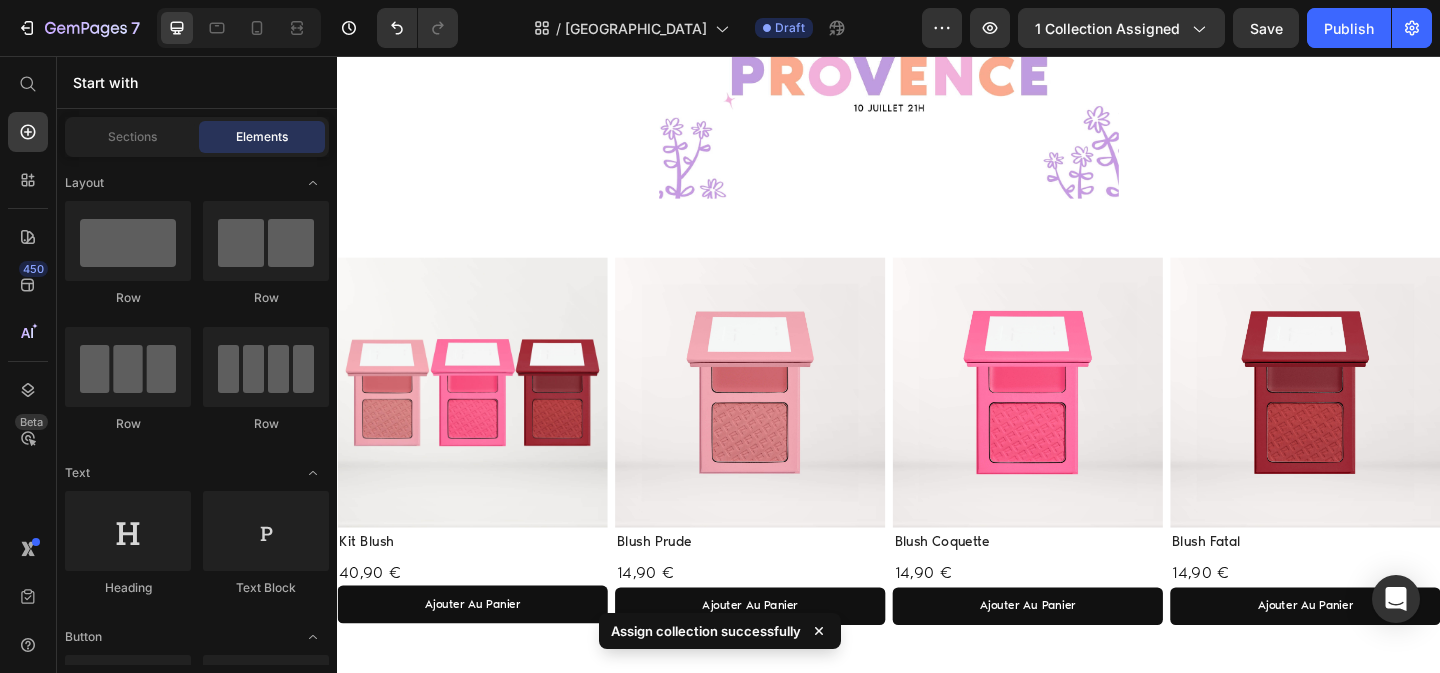 scroll, scrollTop: 446, scrollLeft: 0, axis: vertical 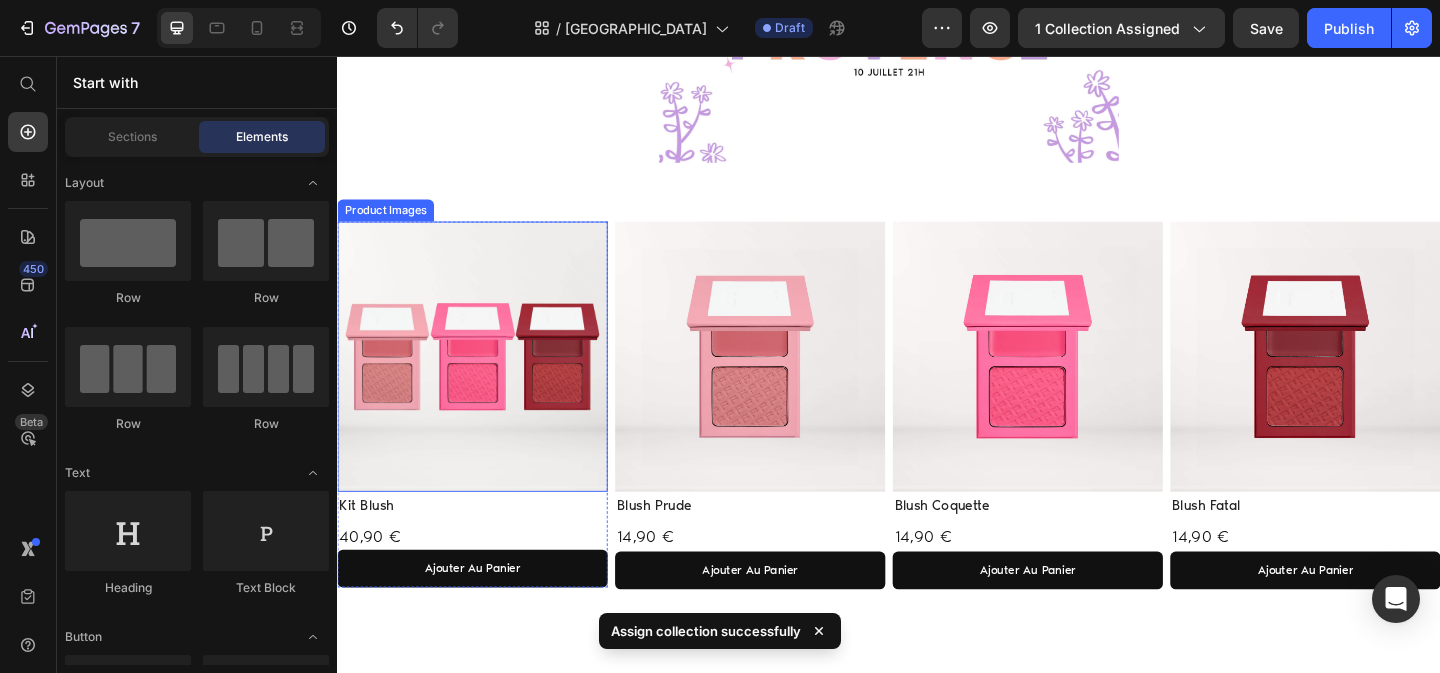 click at bounding box center [484, 383] 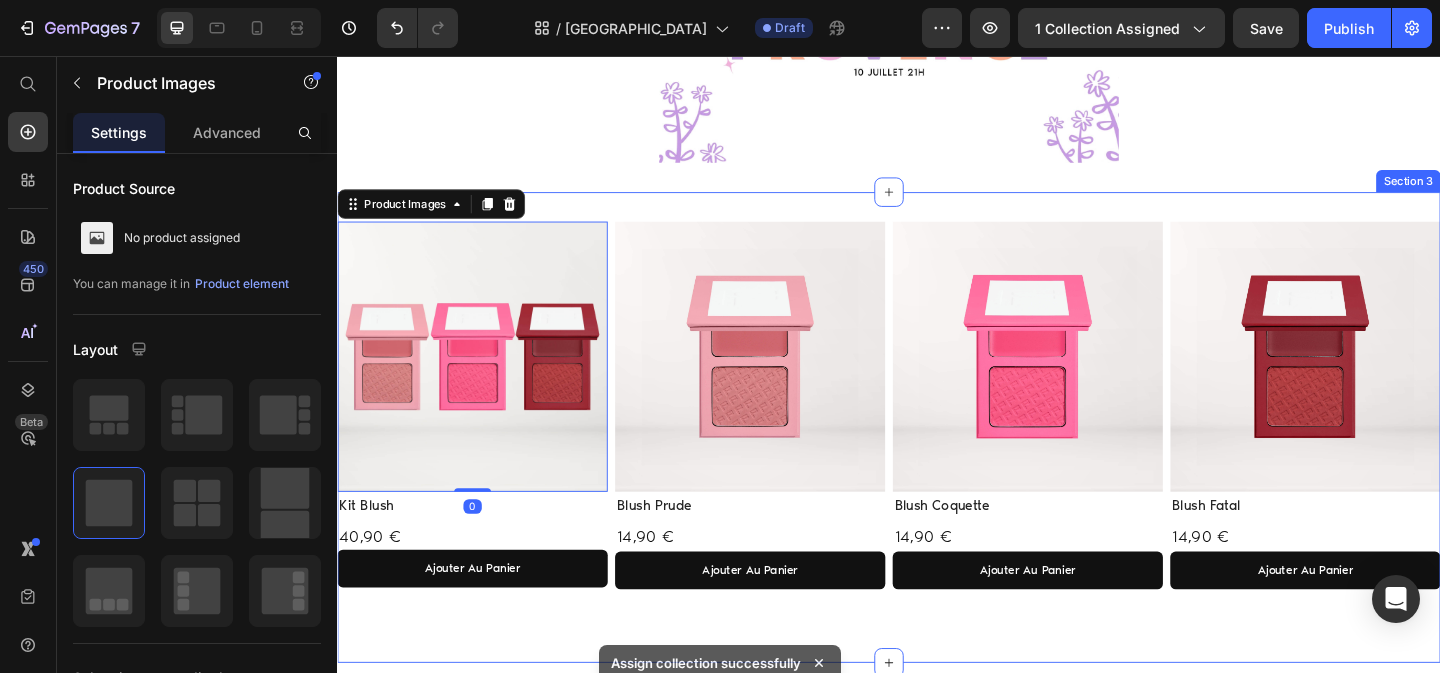 click on "Product Images" at bounding box center (439, 217) 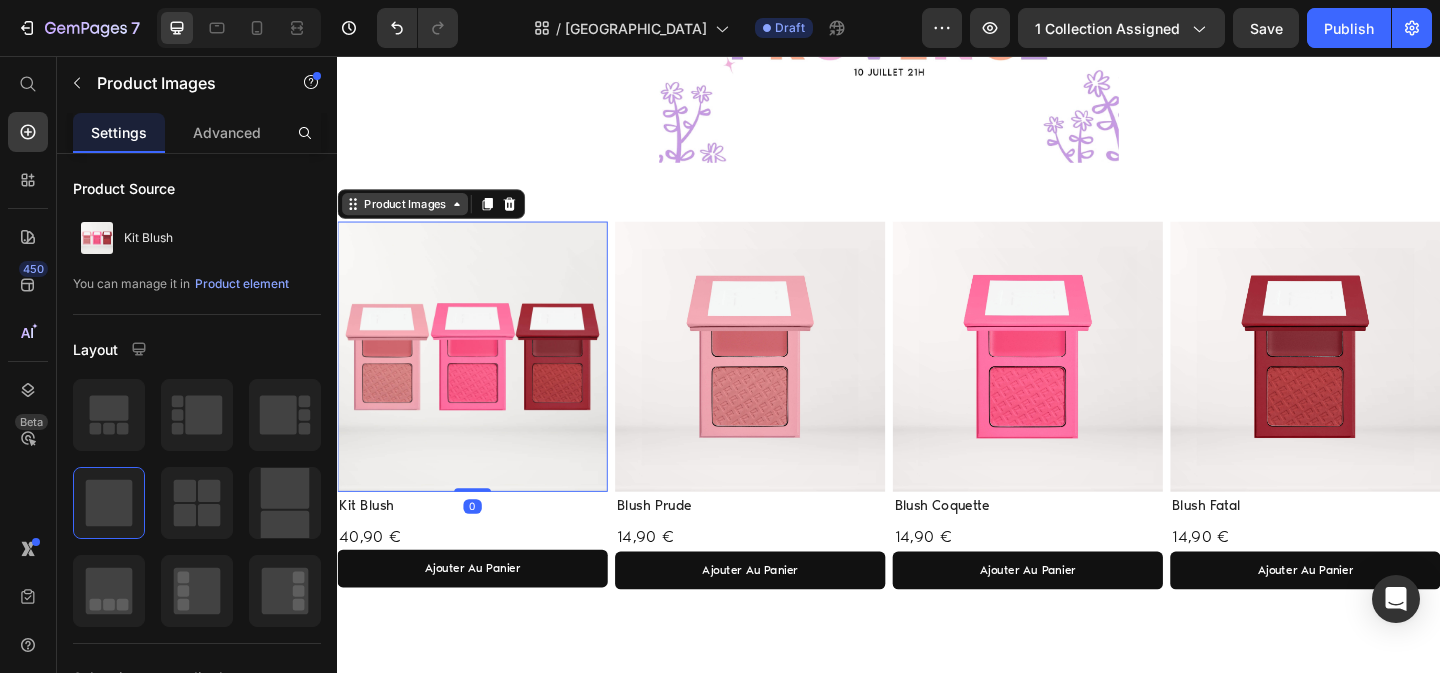 click on "Product Images" at bounding box center [410, 217] 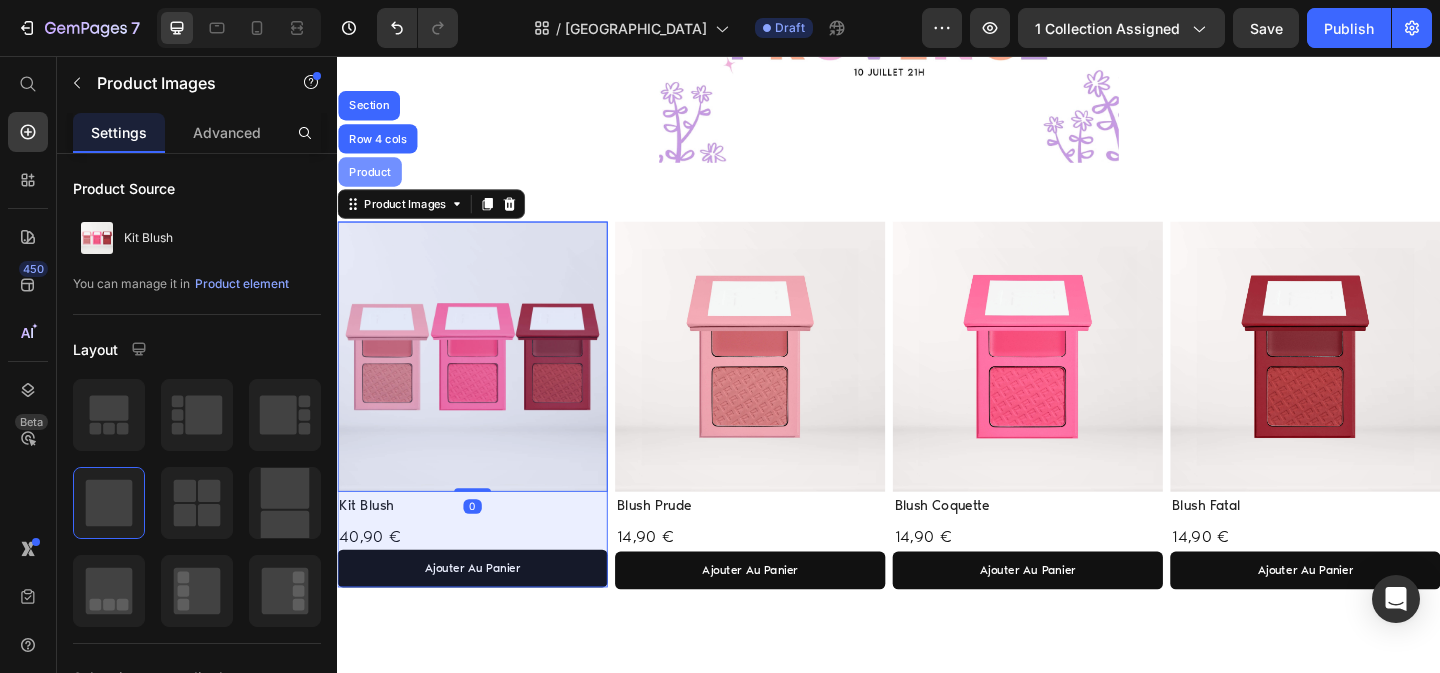 click on "Product" at bounding box center (372, 182) 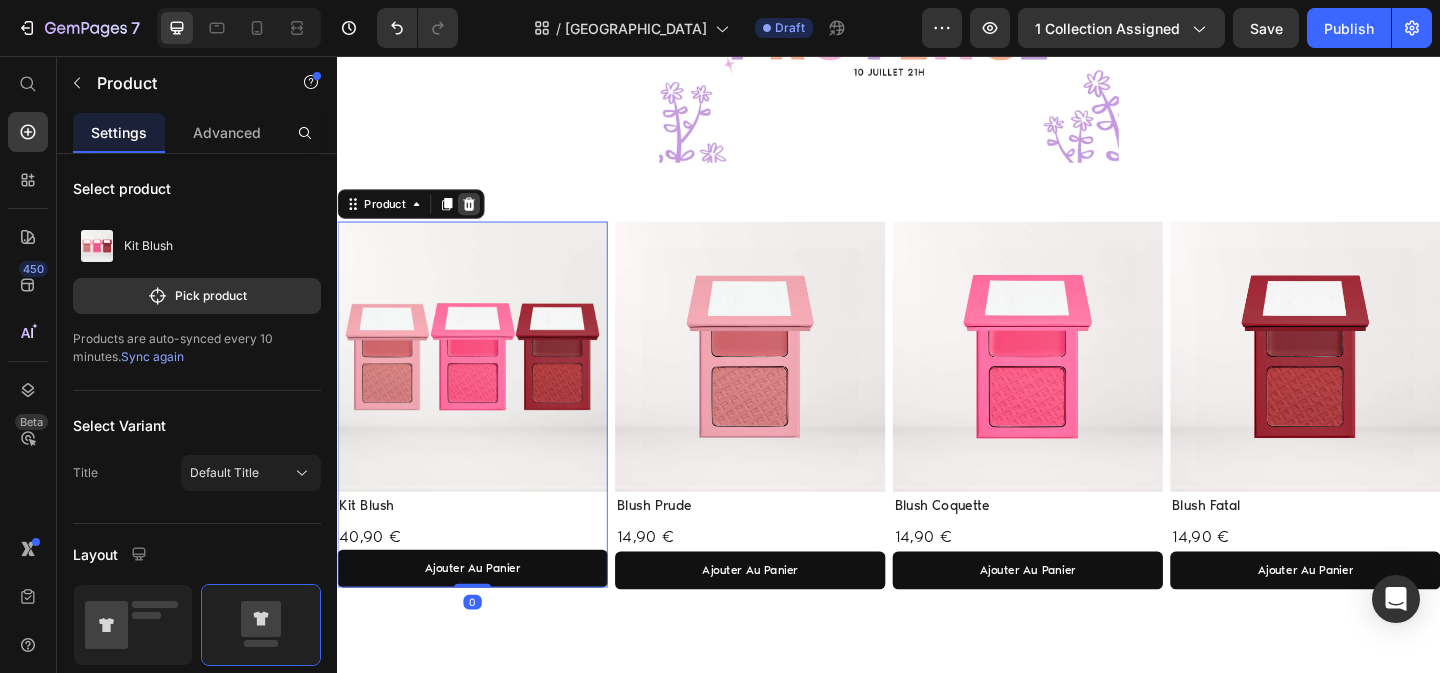 click 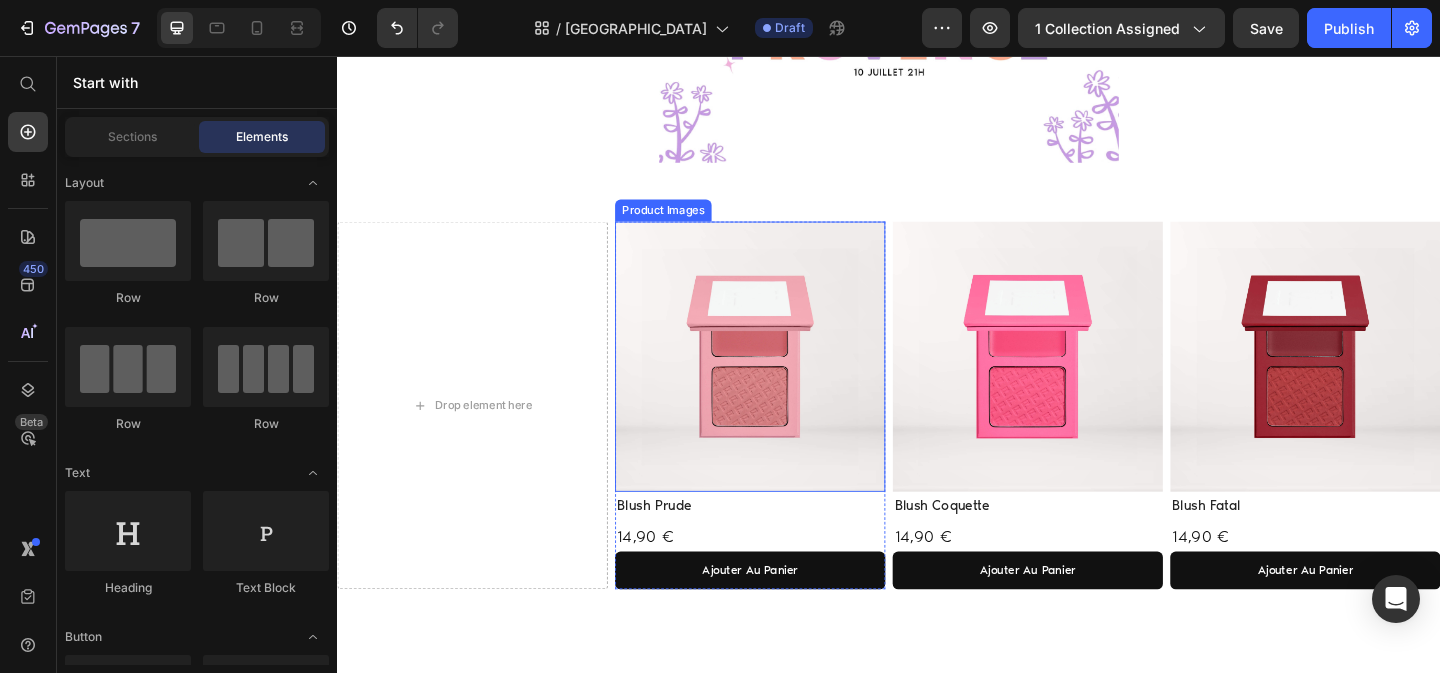 click at bounding box center (786, 383) 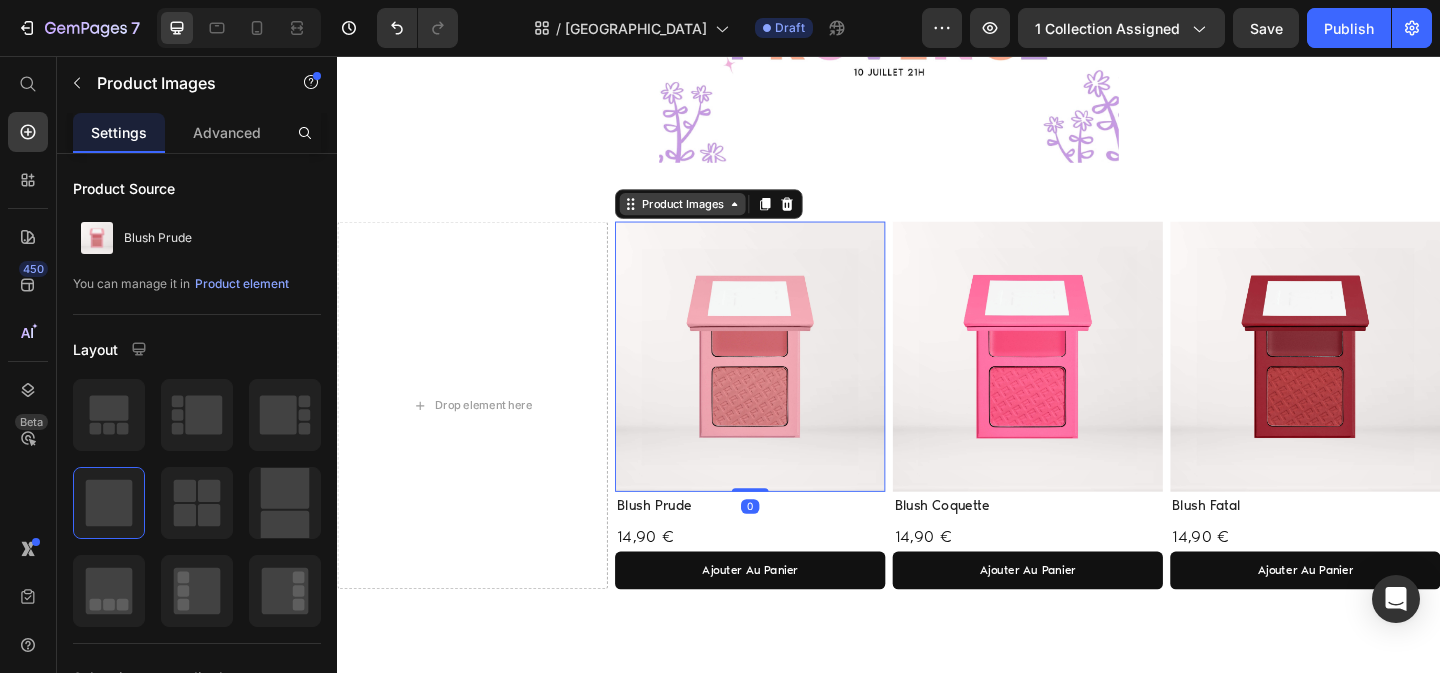 click on "Product Images" at bounding box center (712, 217) 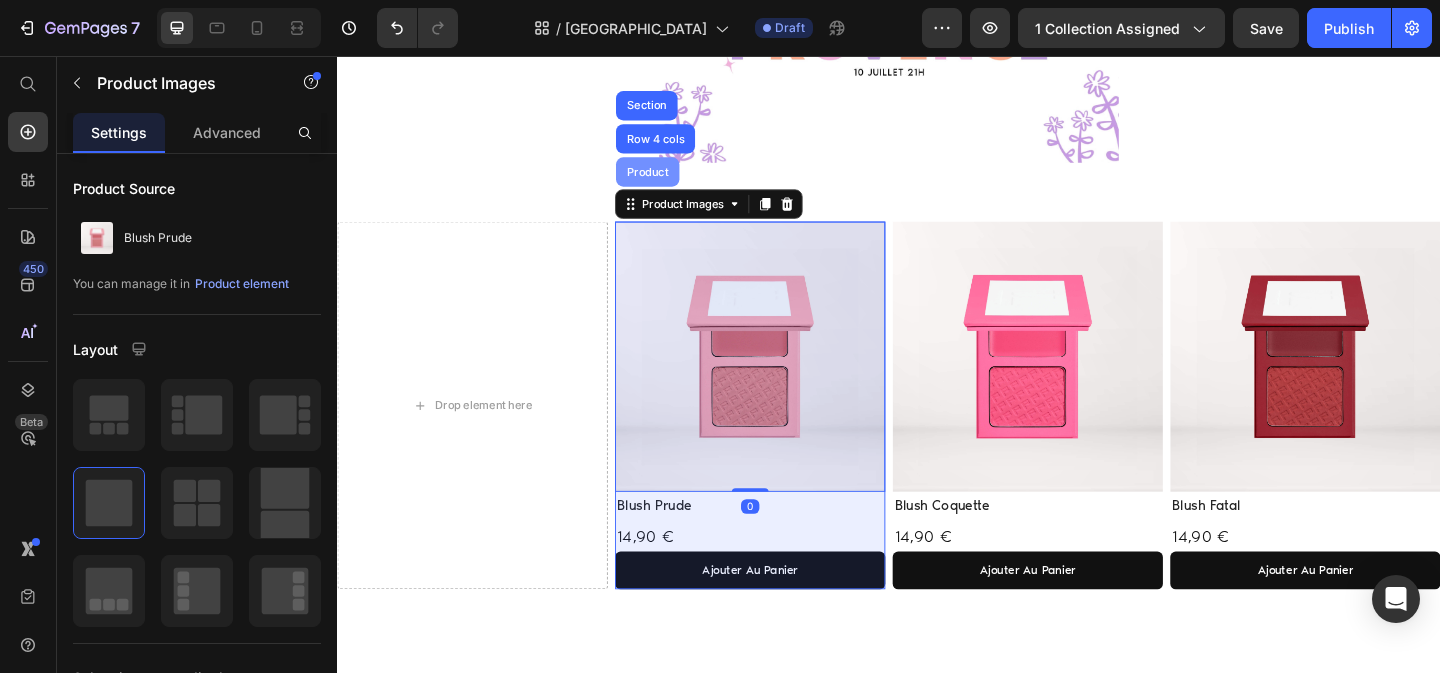 click on "Product" at bounding box center (674, 182) 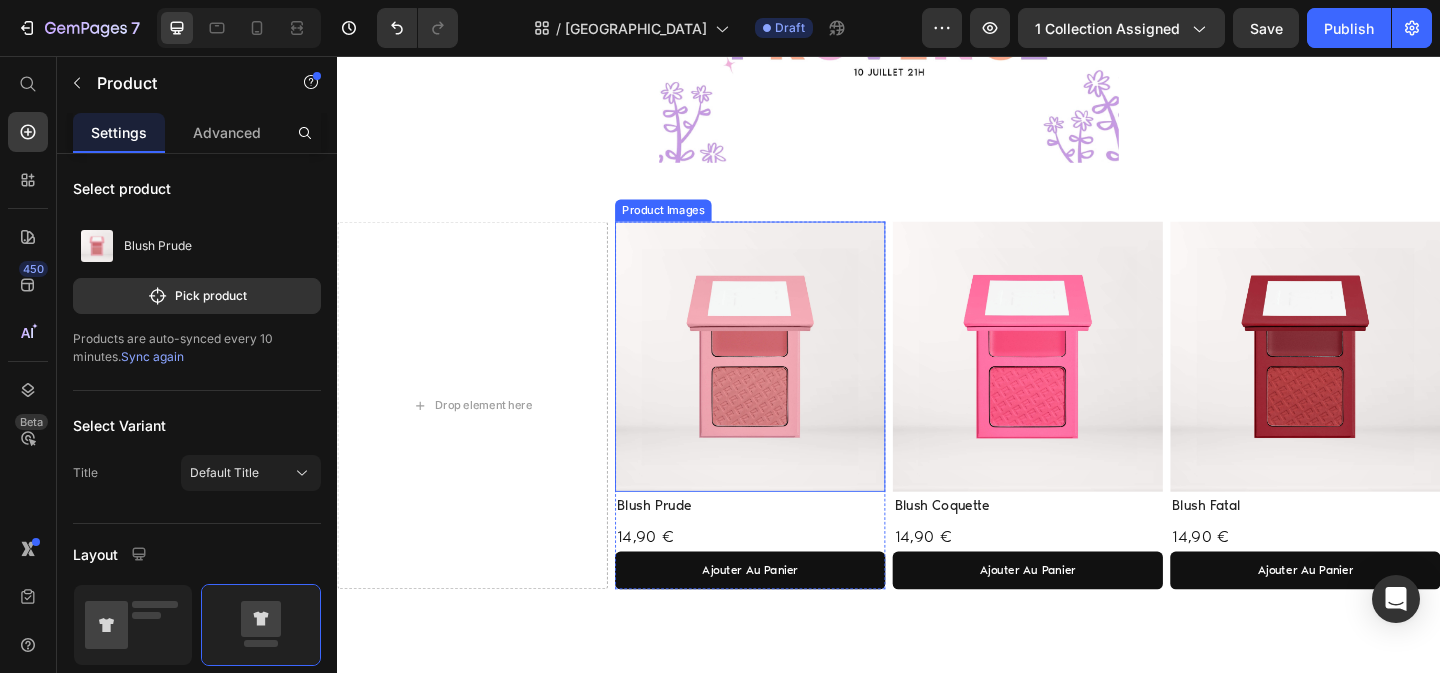 click on "Drop element here Product Images Blush Prude Product Title 14,90 € Product Price ajouter au panier Add to Cart Product Product Images Blush Coquette Product Title 14,90 € Product Price ajouter au panier Add to Cart Row Product Product Images Blush Fatal Product Title 14,90 € Product Price ajouter au panier Add to Cart Row Product Row Section 3" at bounding box center (937, 460) 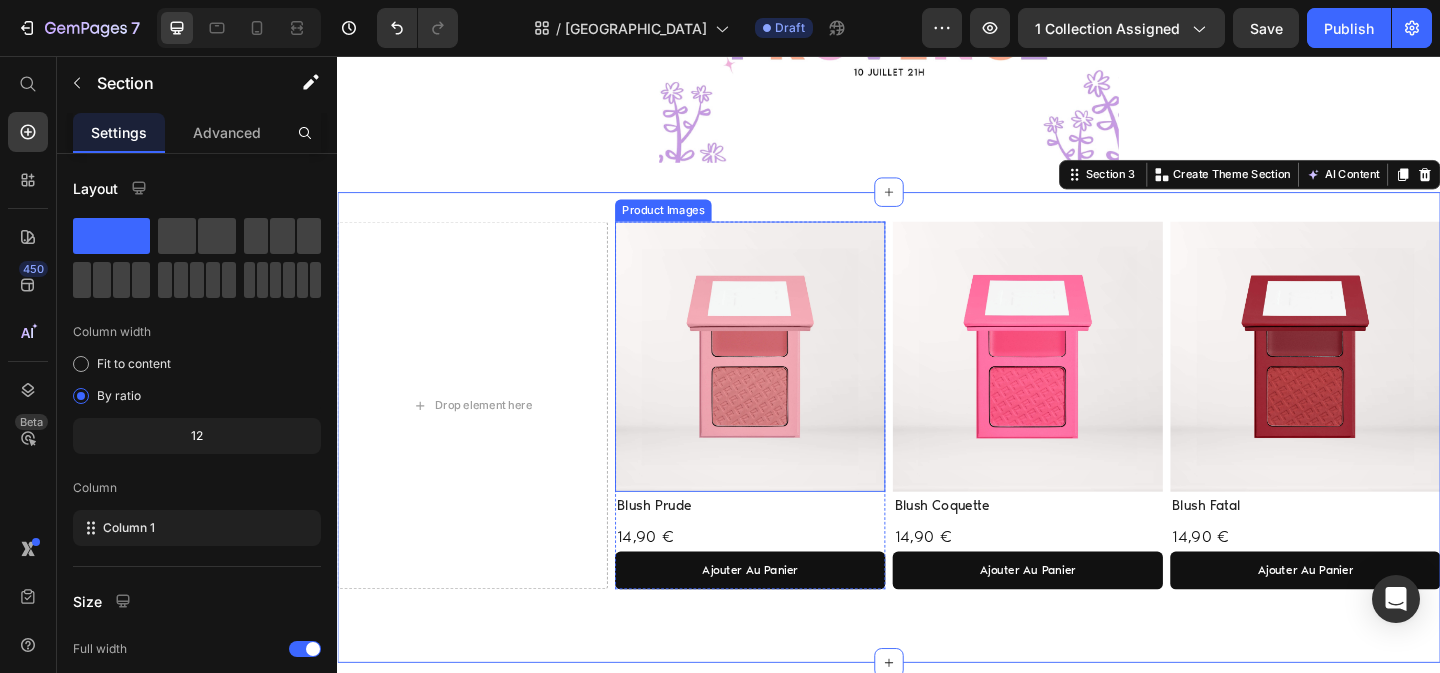 click at bounding box center (786, 383) 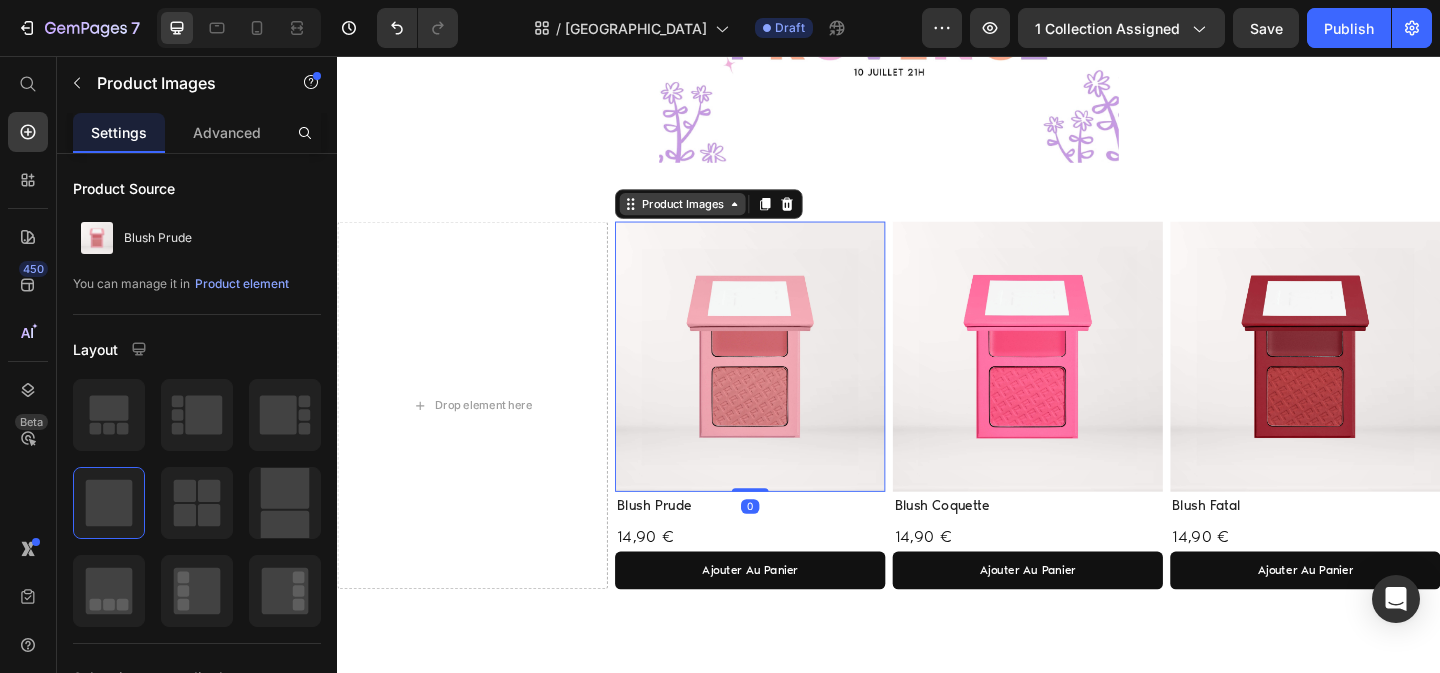 click on "Product Images" at bounding box center [712, 217] 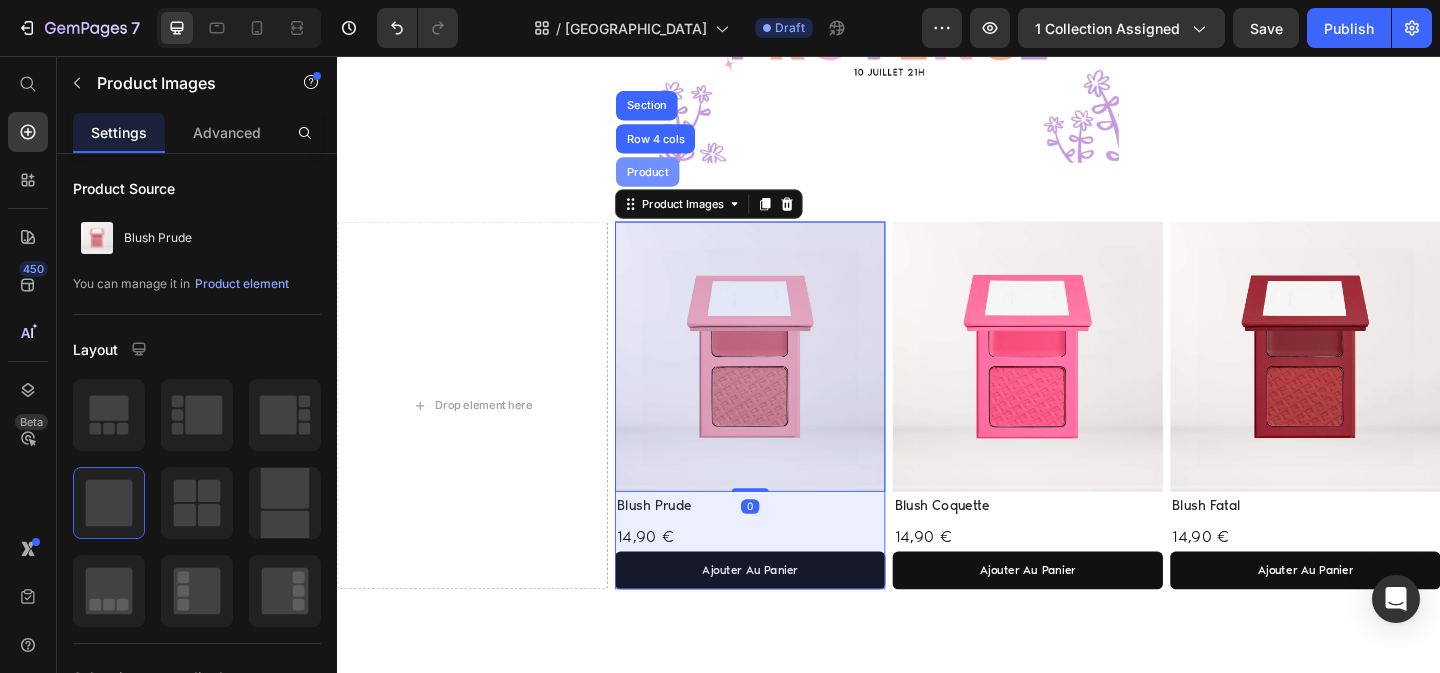 click on "Product" at bounding box center (674, 182) 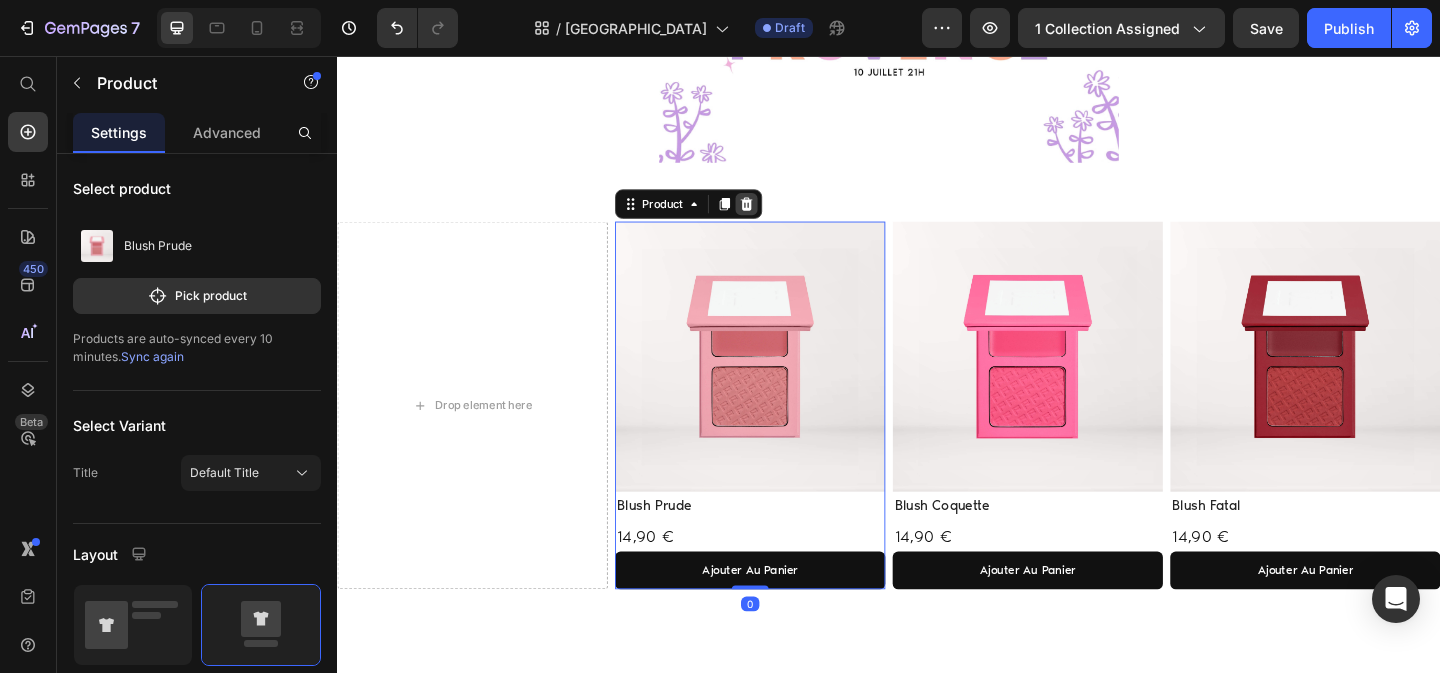 click 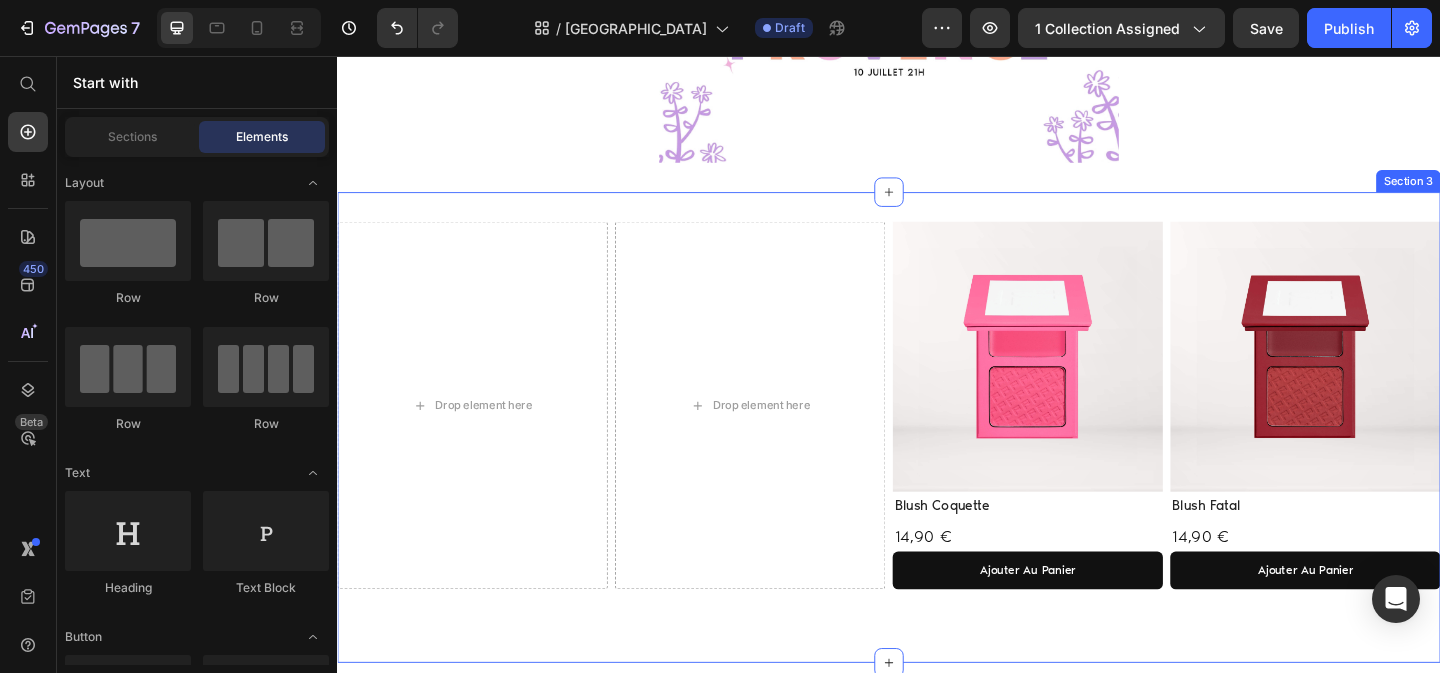 click at bounding box center (1088, 383) 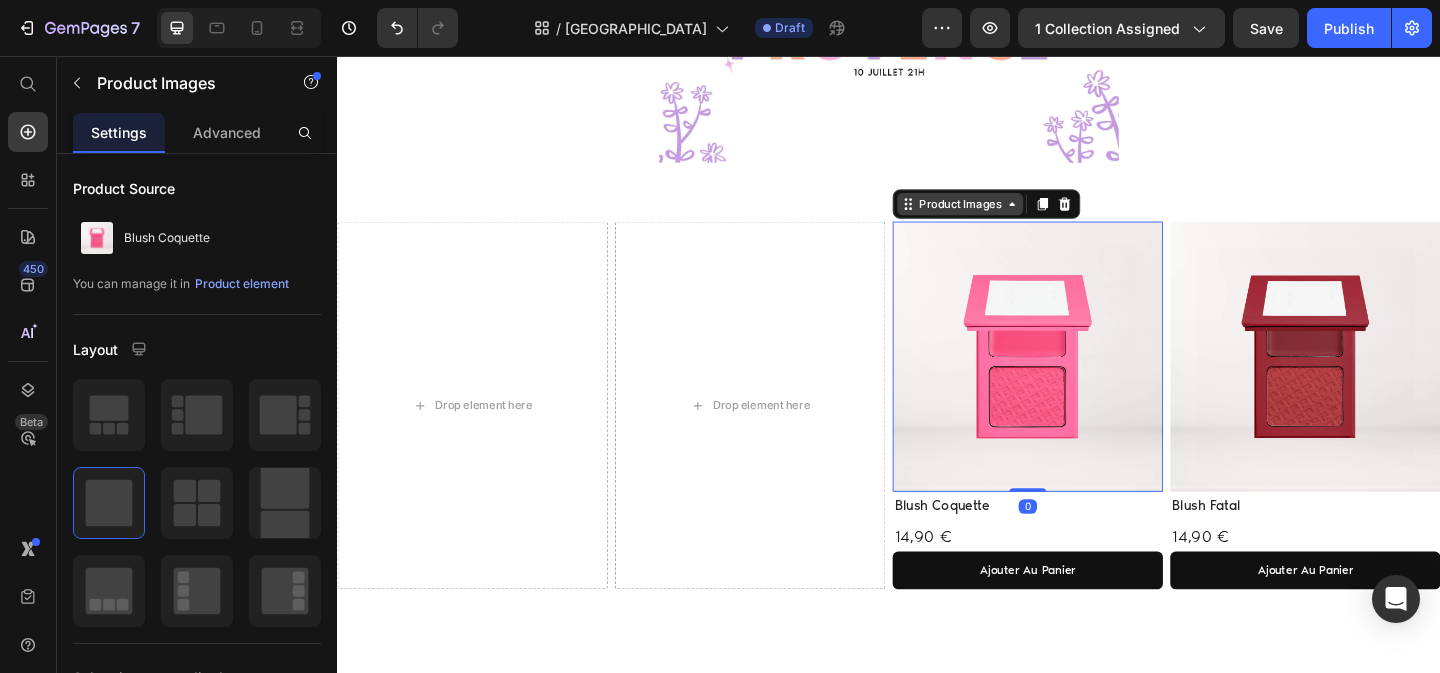 click on "Product Images" at bounding box center [1014, 217] 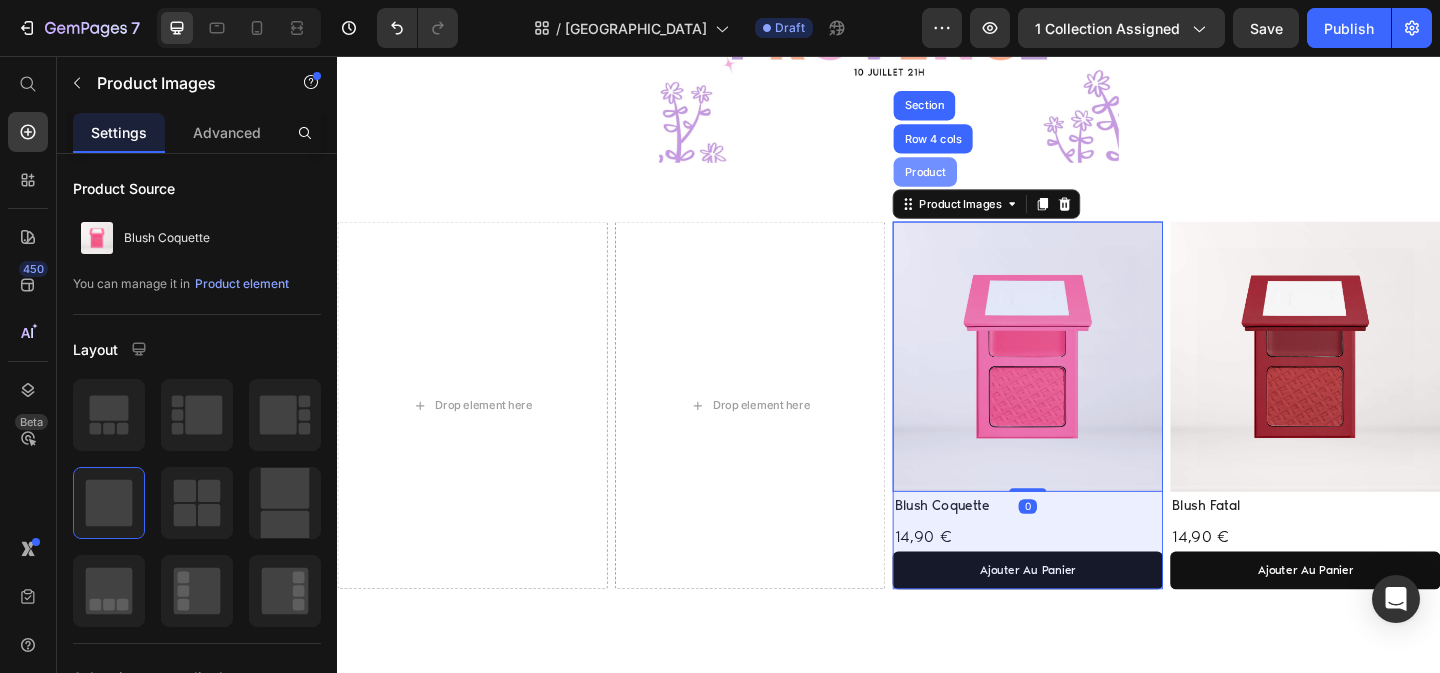 click on "Product" at bounding box center (976, 182) 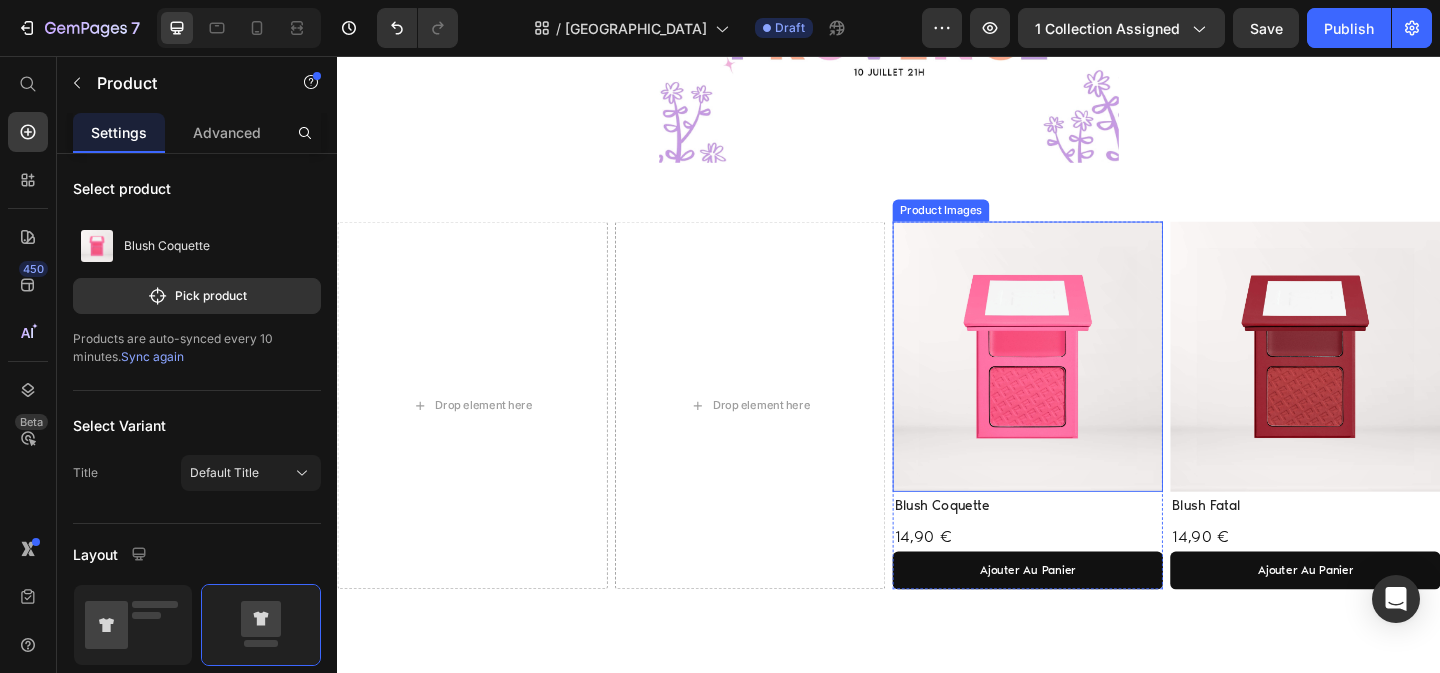 click at bounding box center (1088, 383) 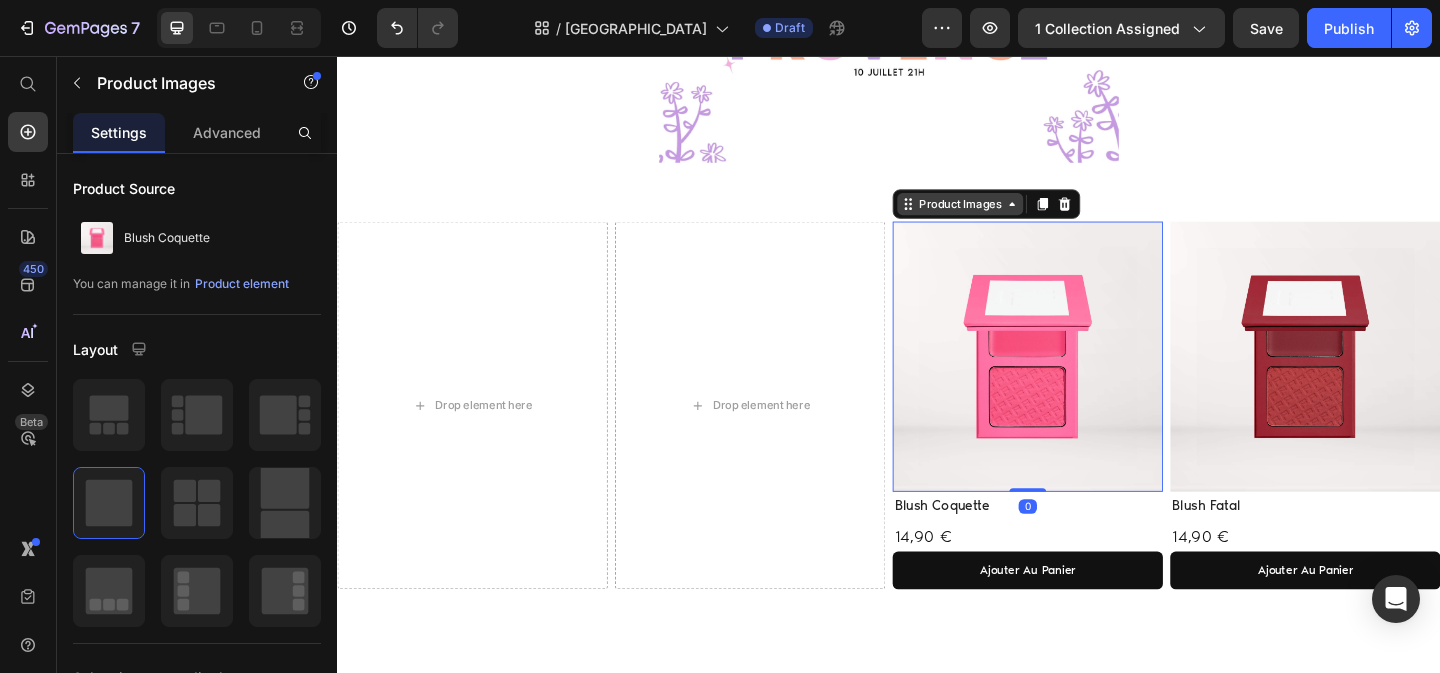 click on "Product Images" at bounding box center (1014, 217) 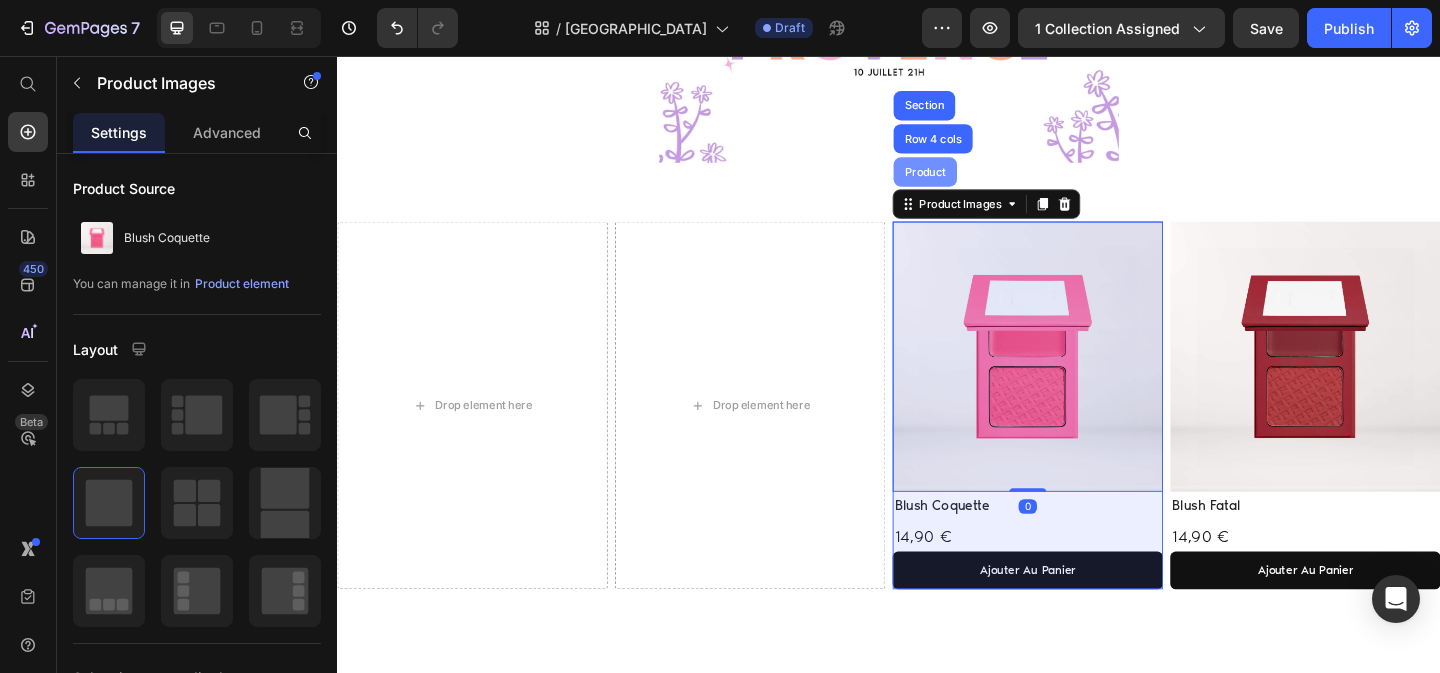 click on "Product" at bounding box center [976, 182] 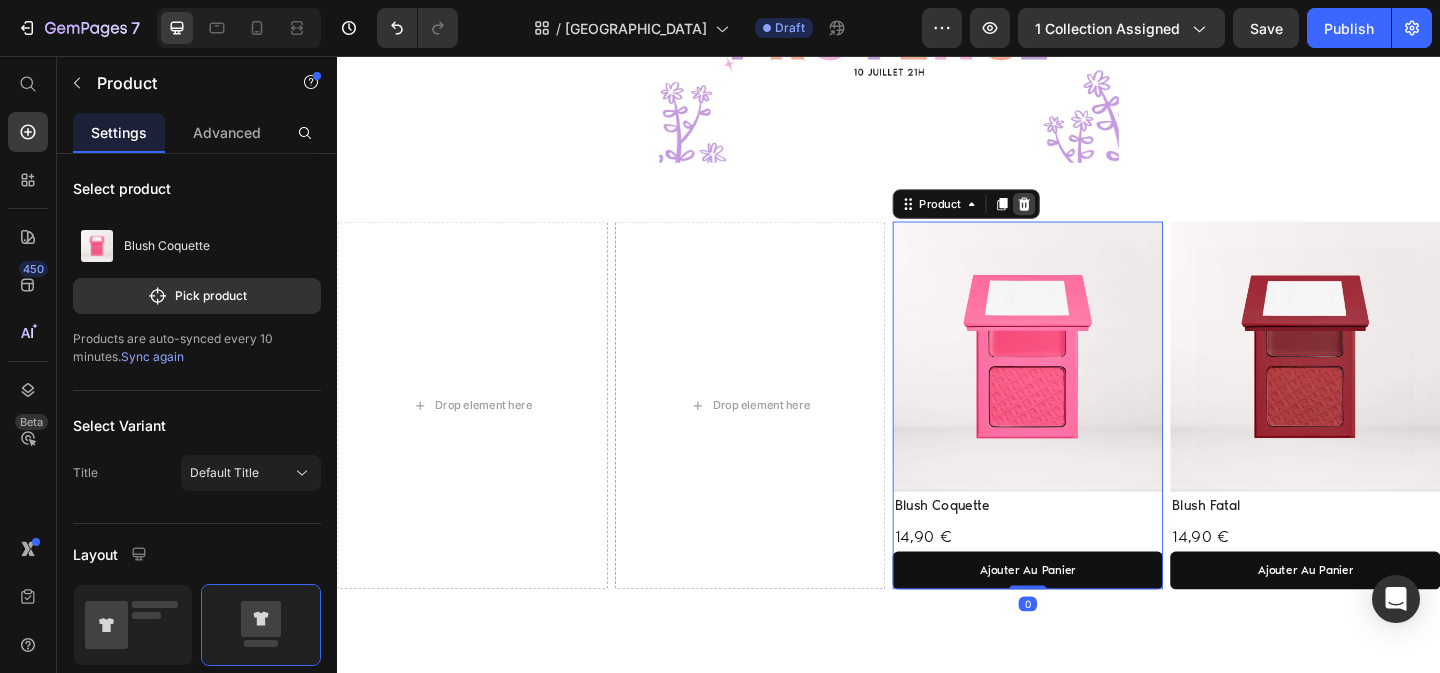 click 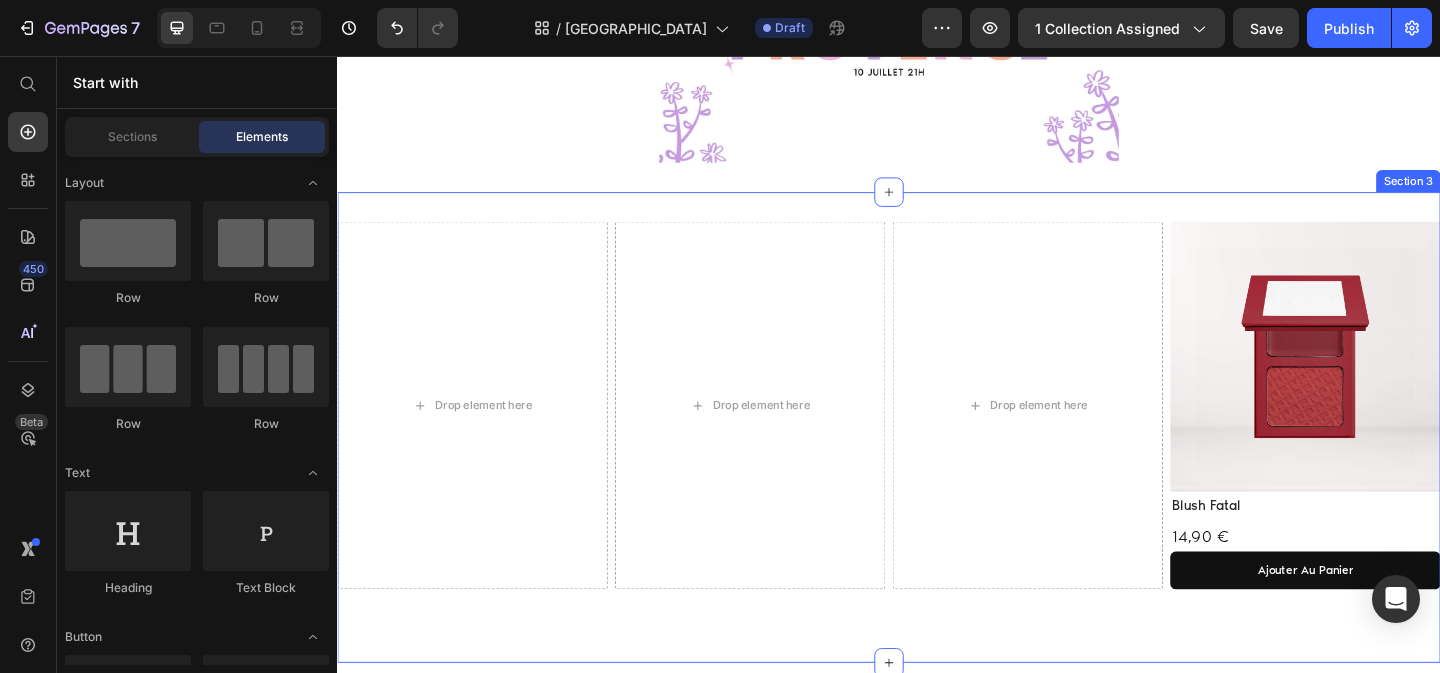 click at bounding box center [1390, 383] 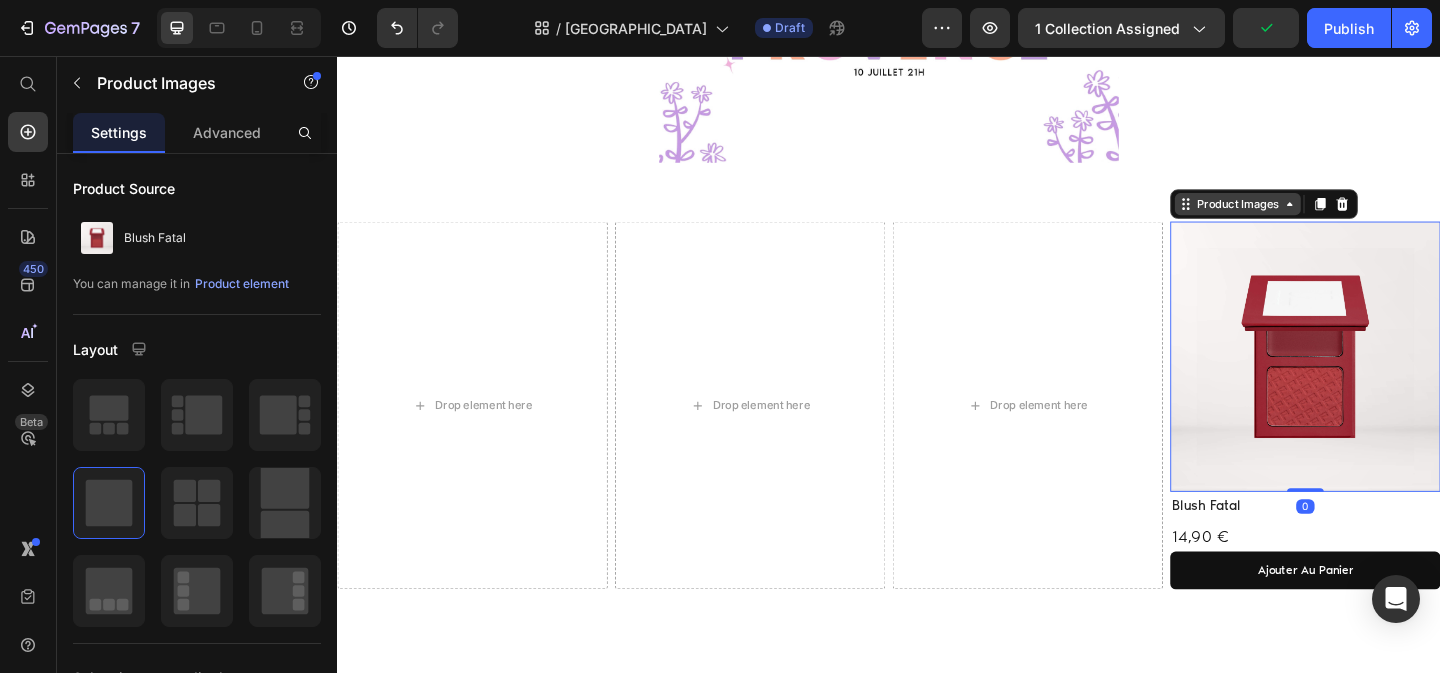click on "Product Images" at bounding box center (1316, 217) 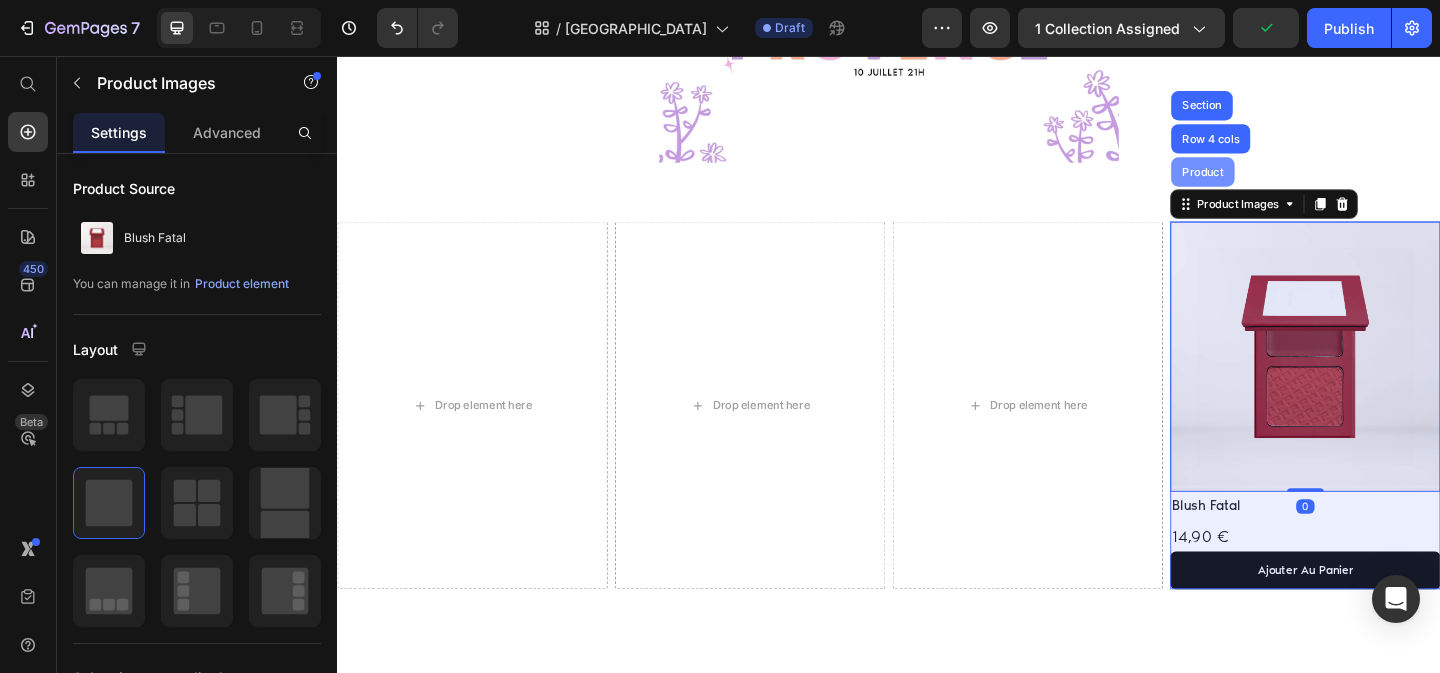 click on "Product" at bounding box center (1278, 182) 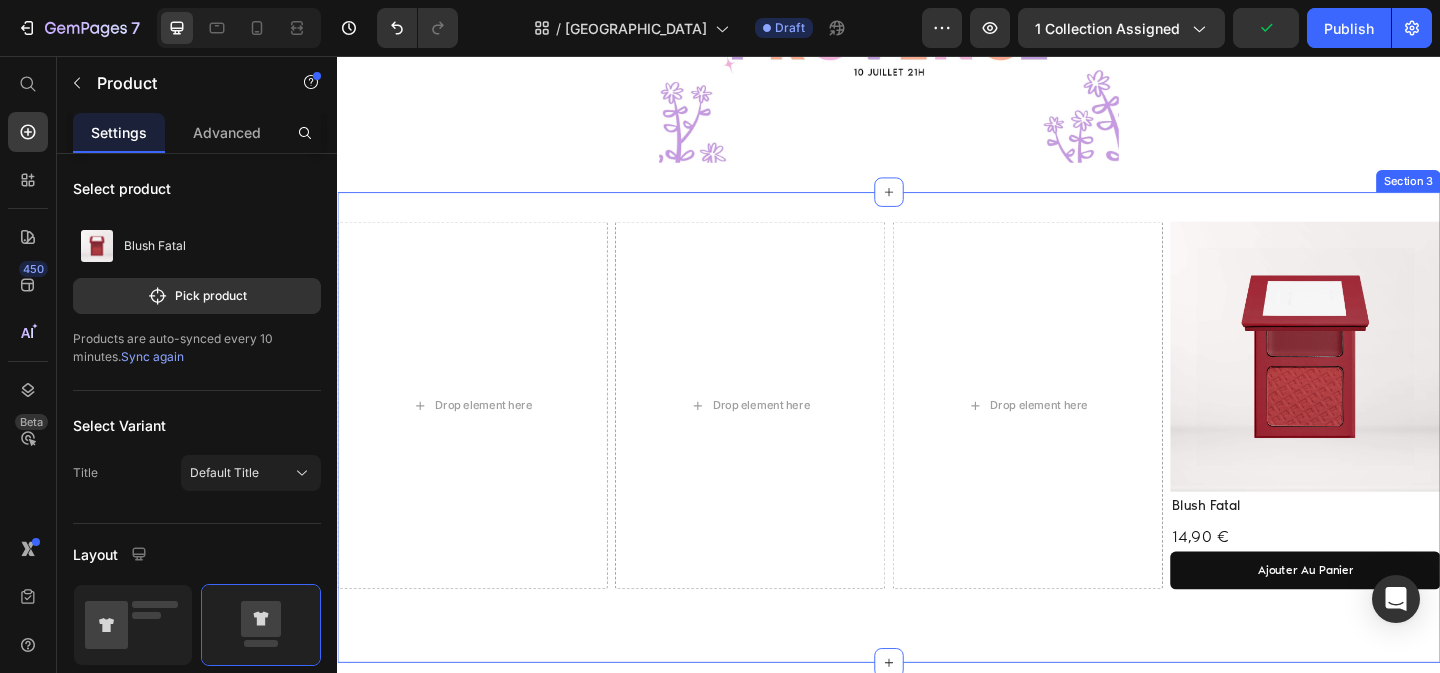 click at bounding box center [1390, 383] 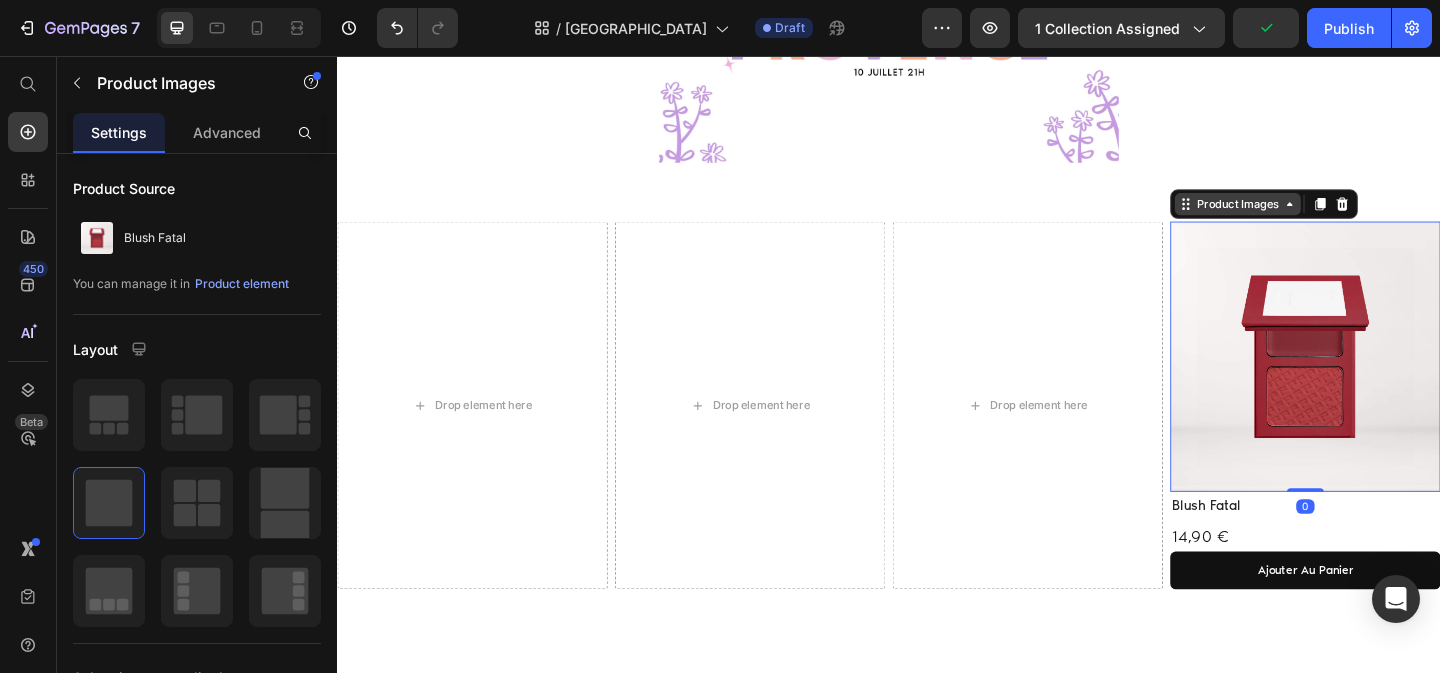 click on "Product Images" at bounding box center [1316, 217] 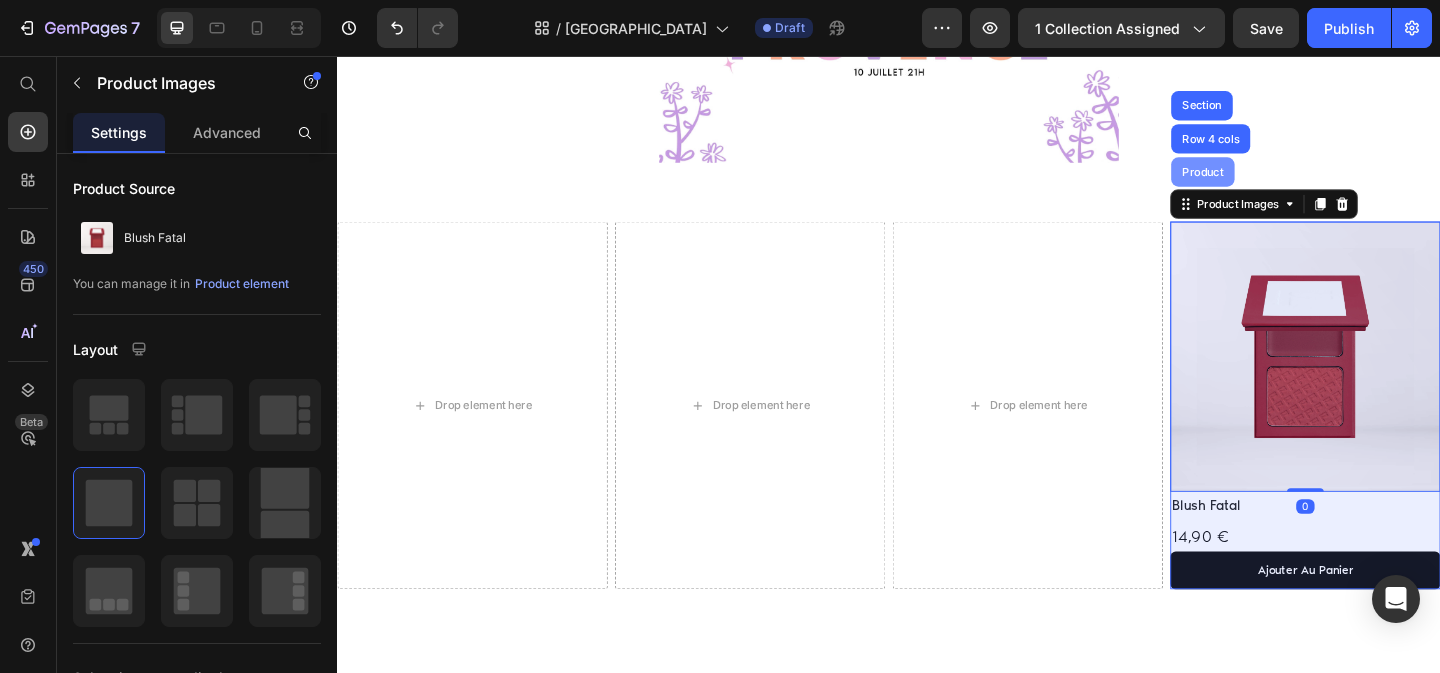 click on "Product" at bounding box center (1278, 182) 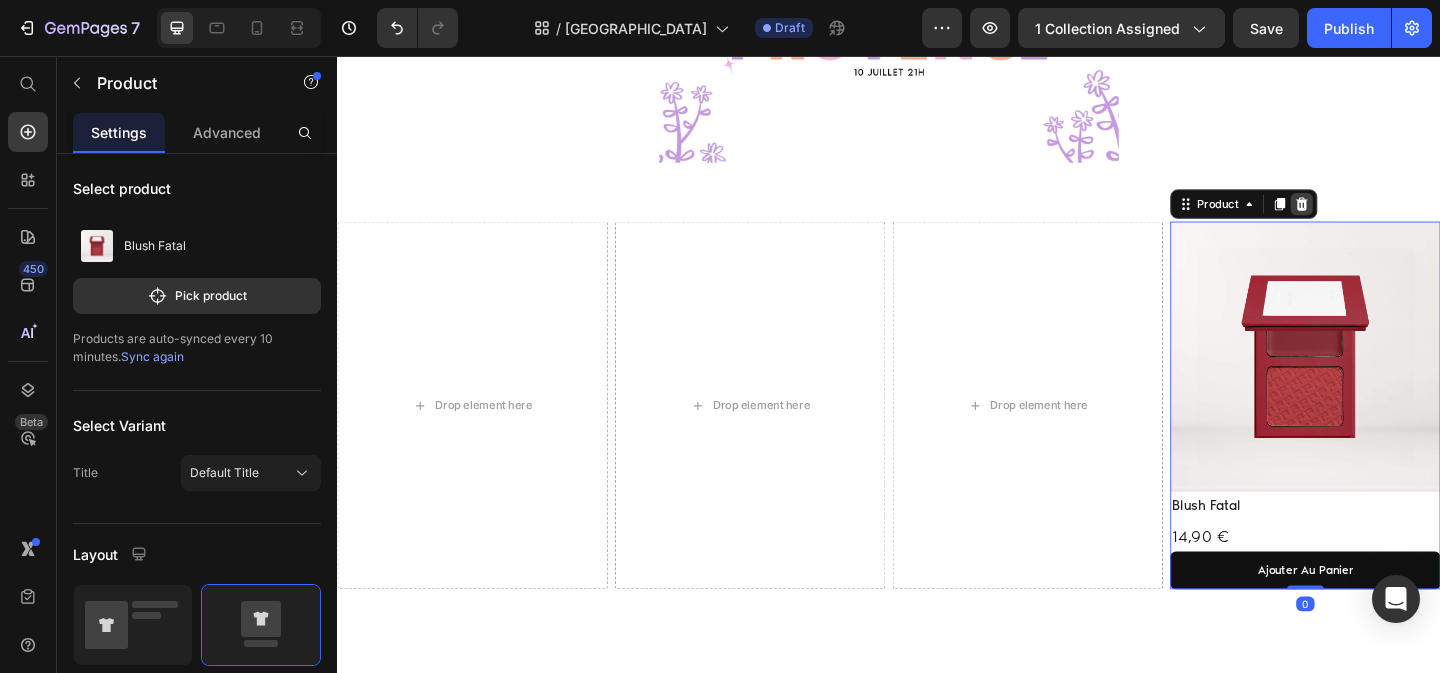 click 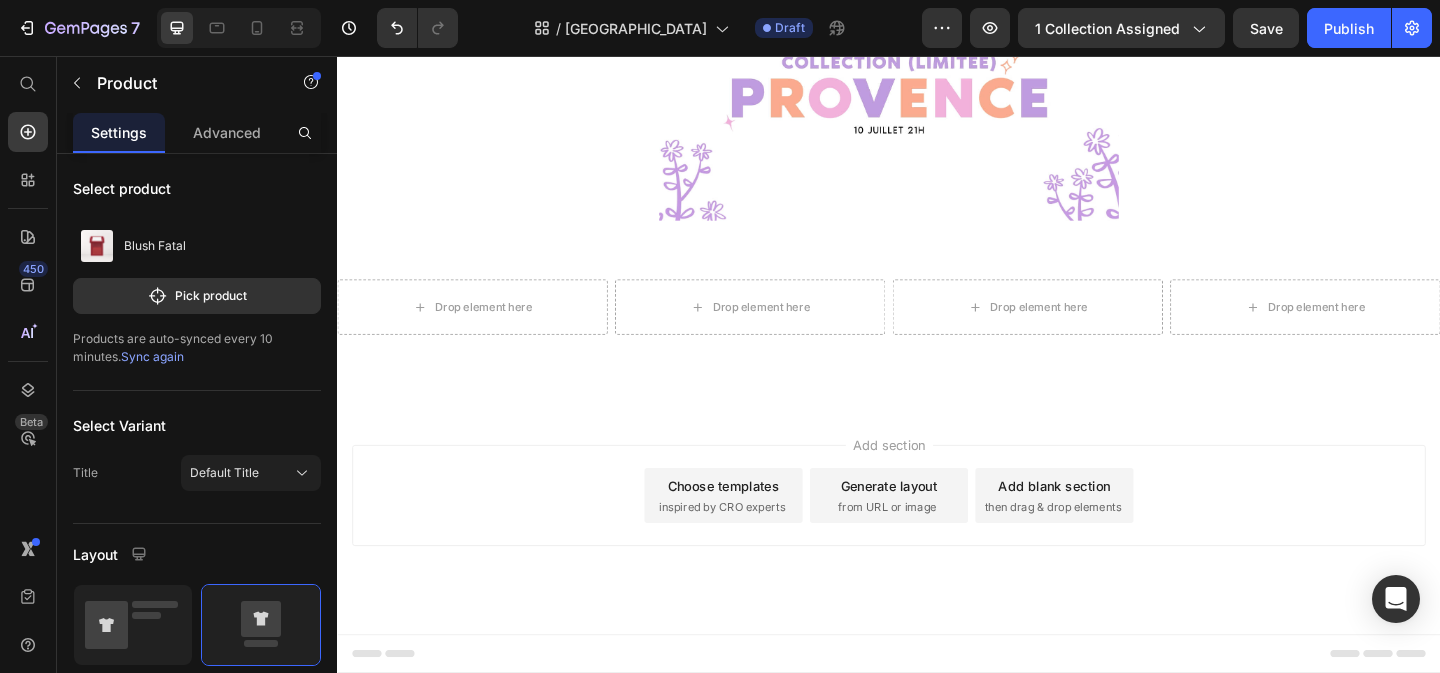 scroll, scrollTop: 383, scrollLeft: 0, axis: vertical 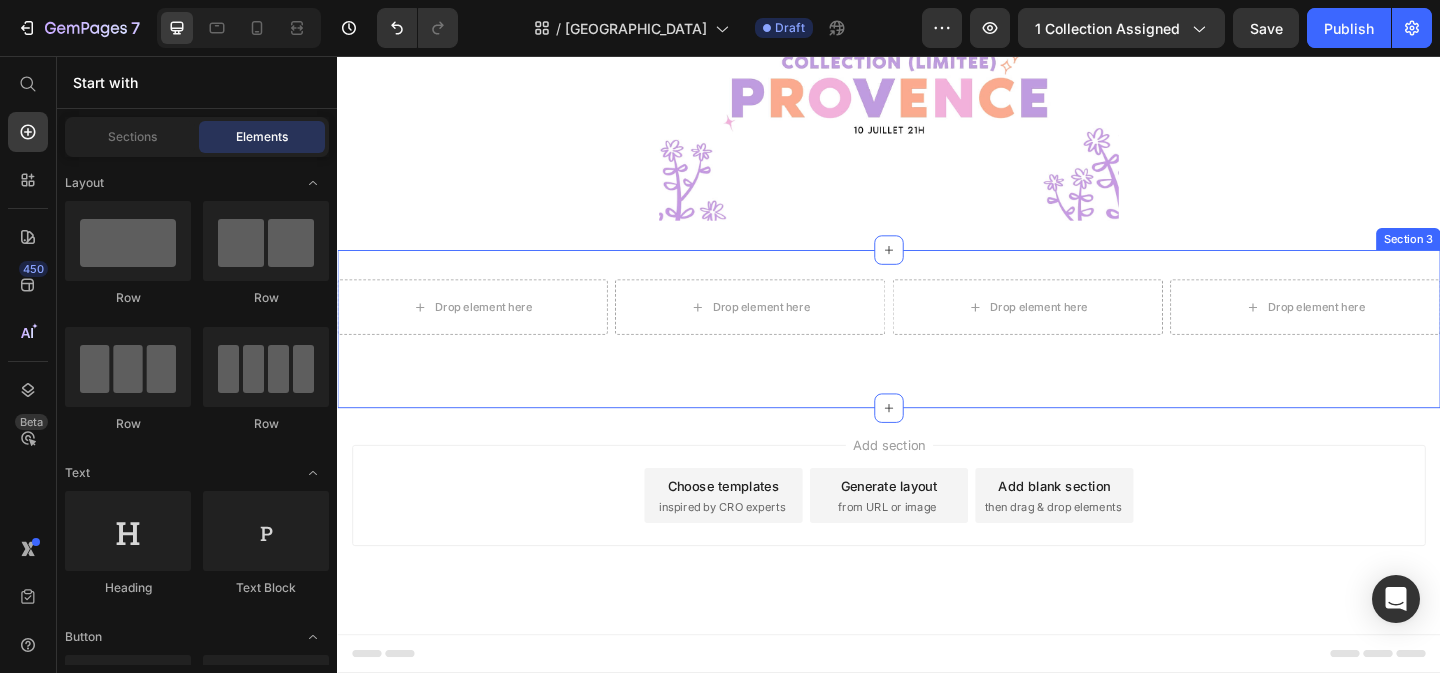 click on "Drop element here
Drop element here
Drop element here
Drop element here Row Section 3" at bounding box center (937, 353) 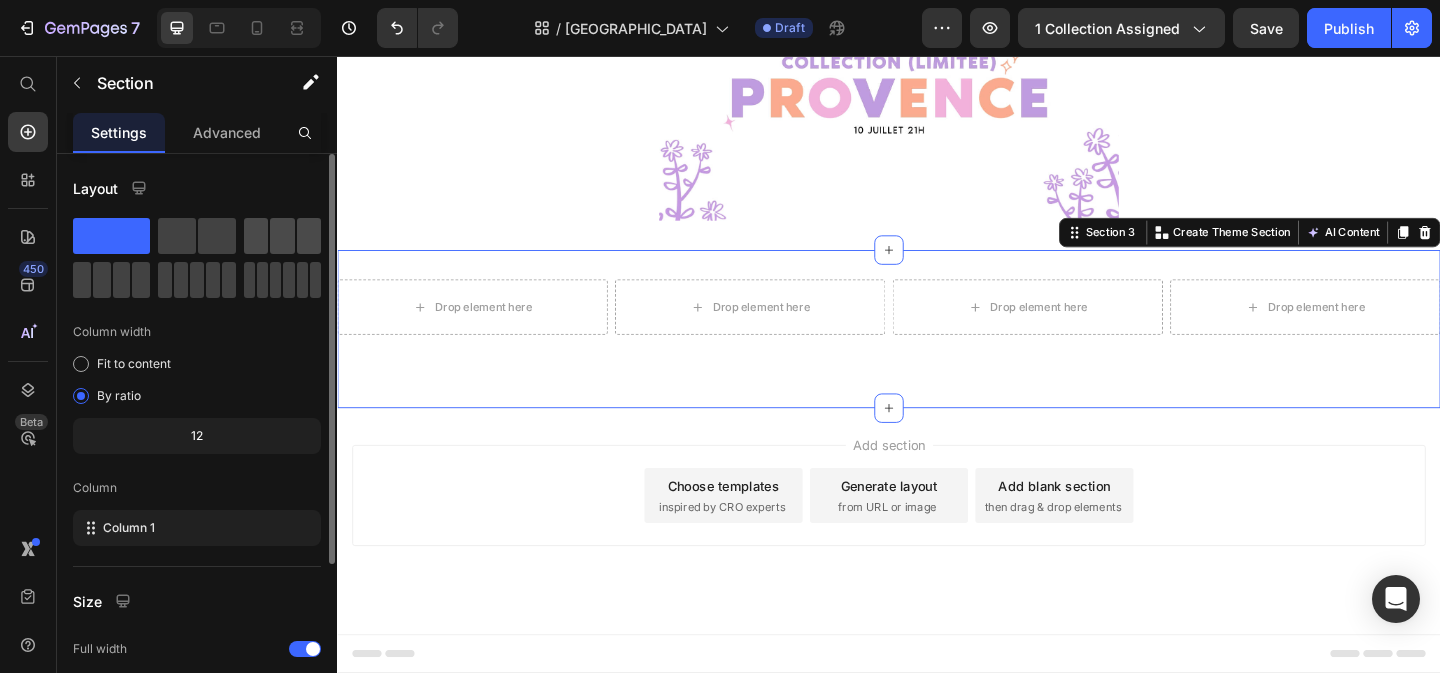 click 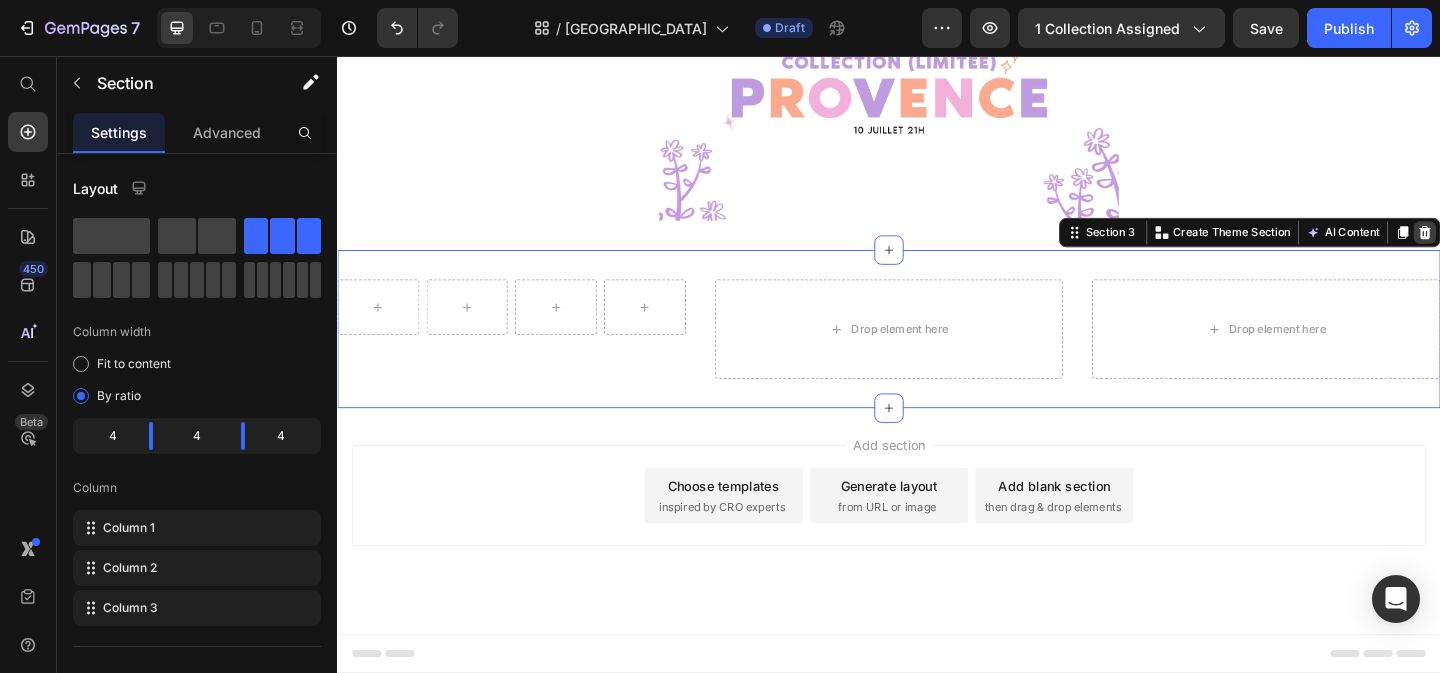 click 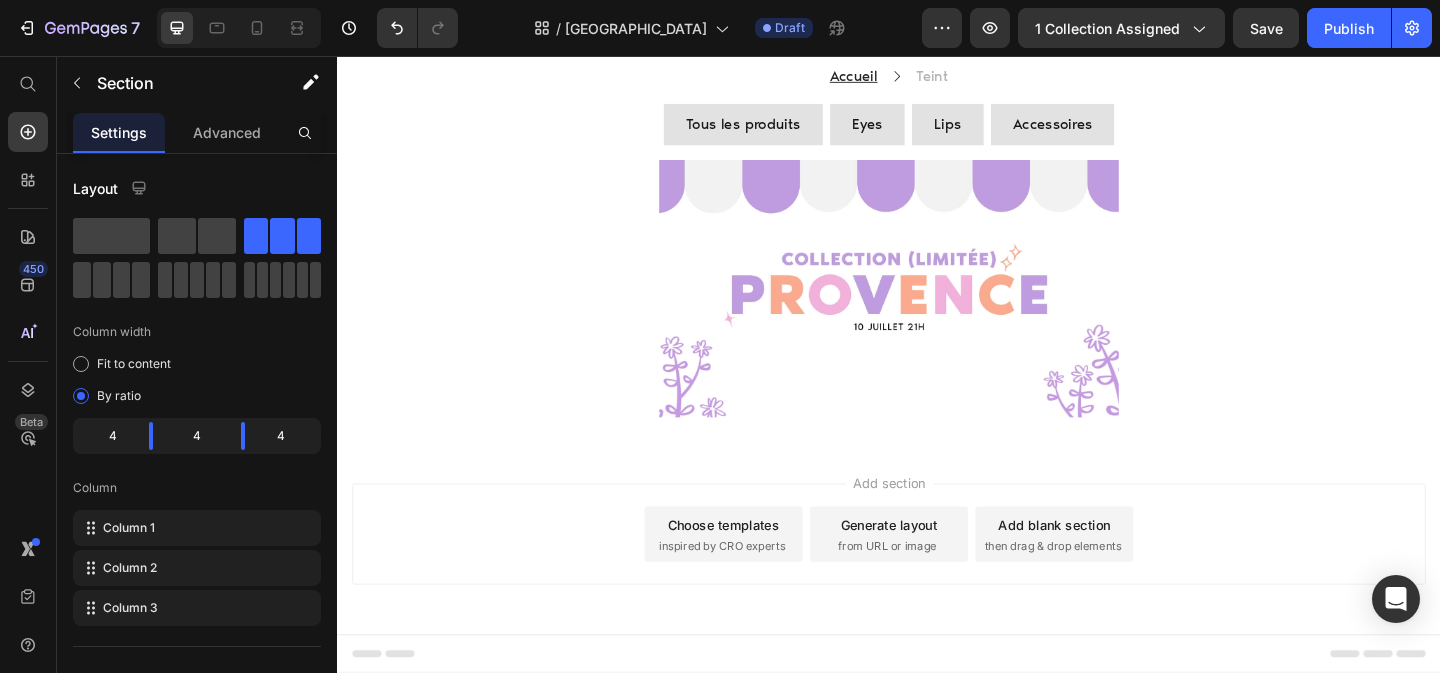scroll, scrollTop: 169, scrollLeft: 0, axis: vertical 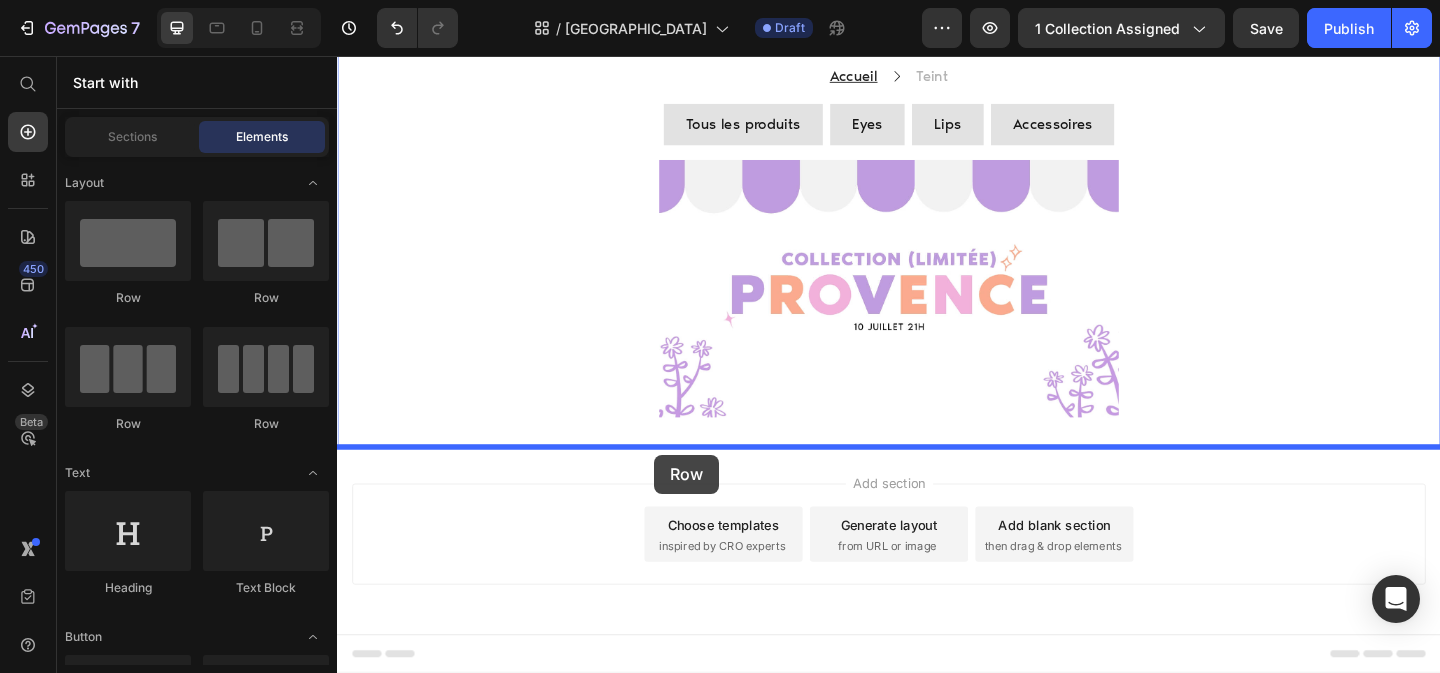 drag, startPoint x: 491, startPoint y: 401, endPoint x: 682, endPoint y: 490, distance: 210.71782 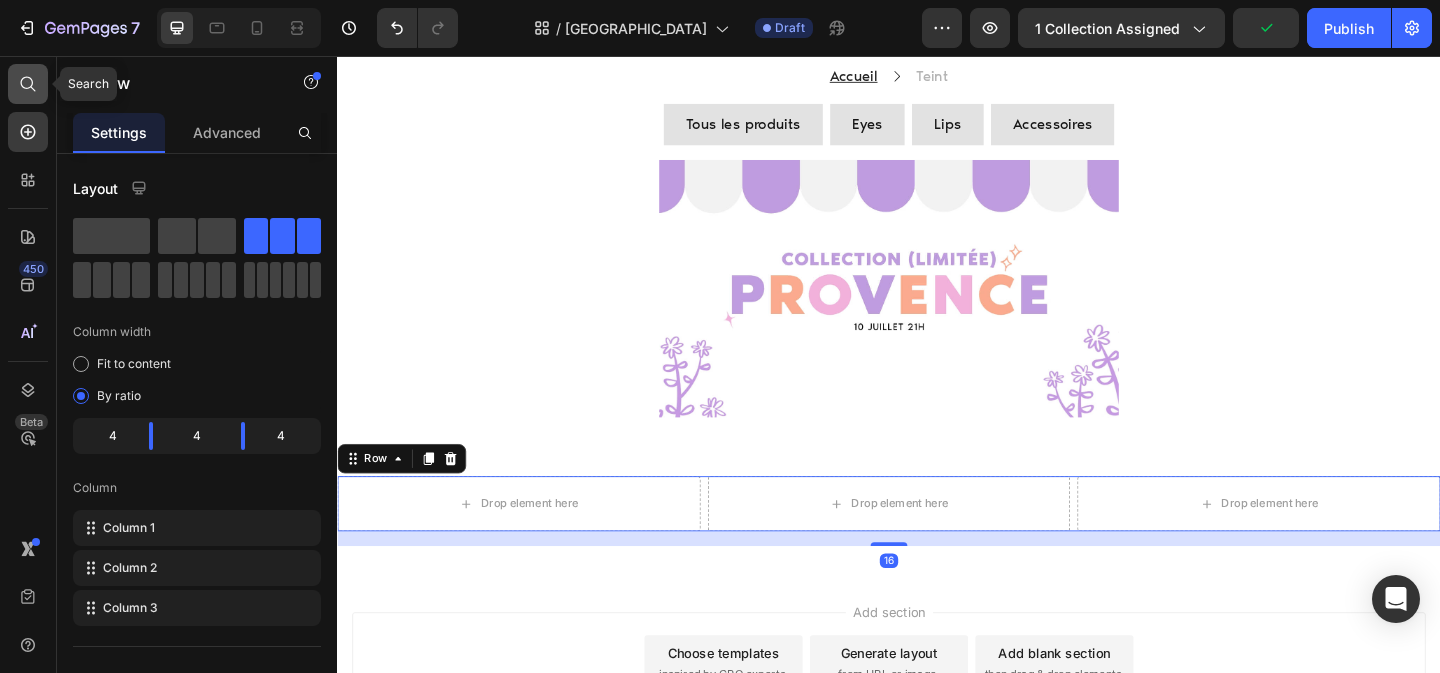 click 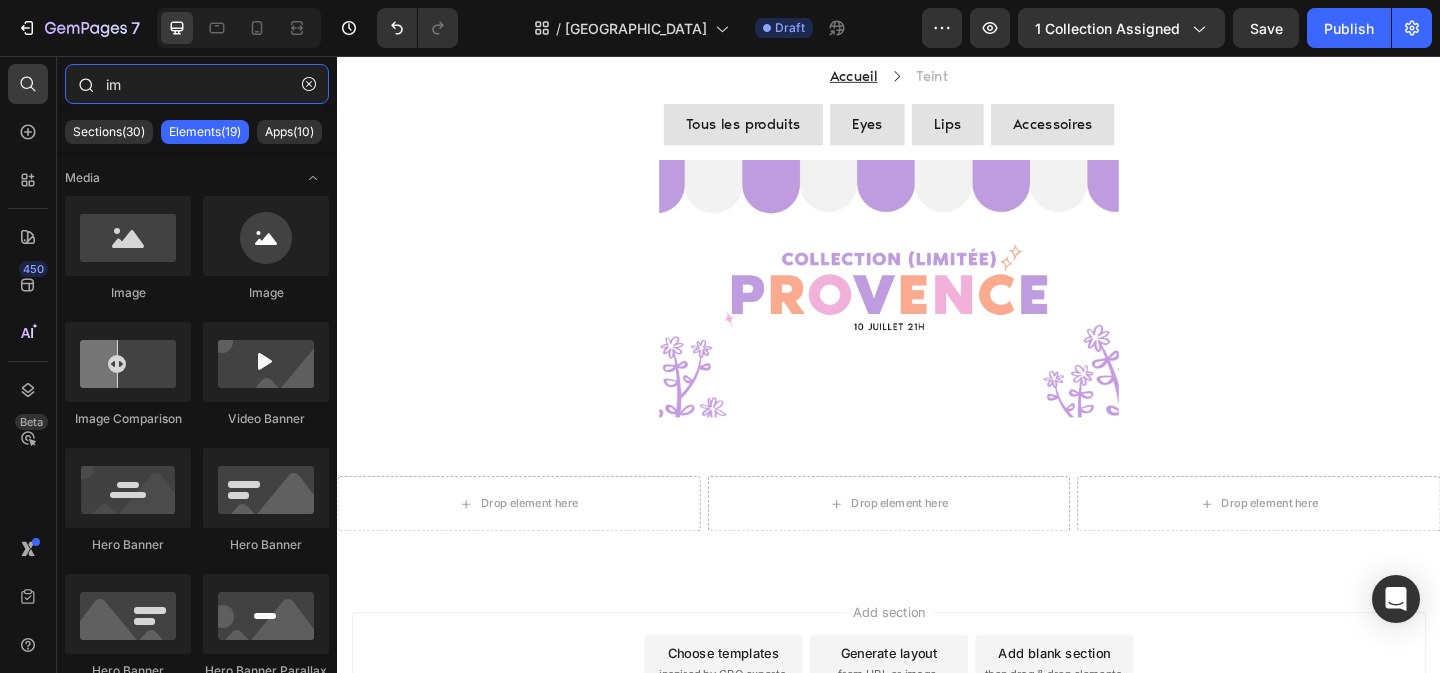 click on "im" at bounding box center [197, 84] 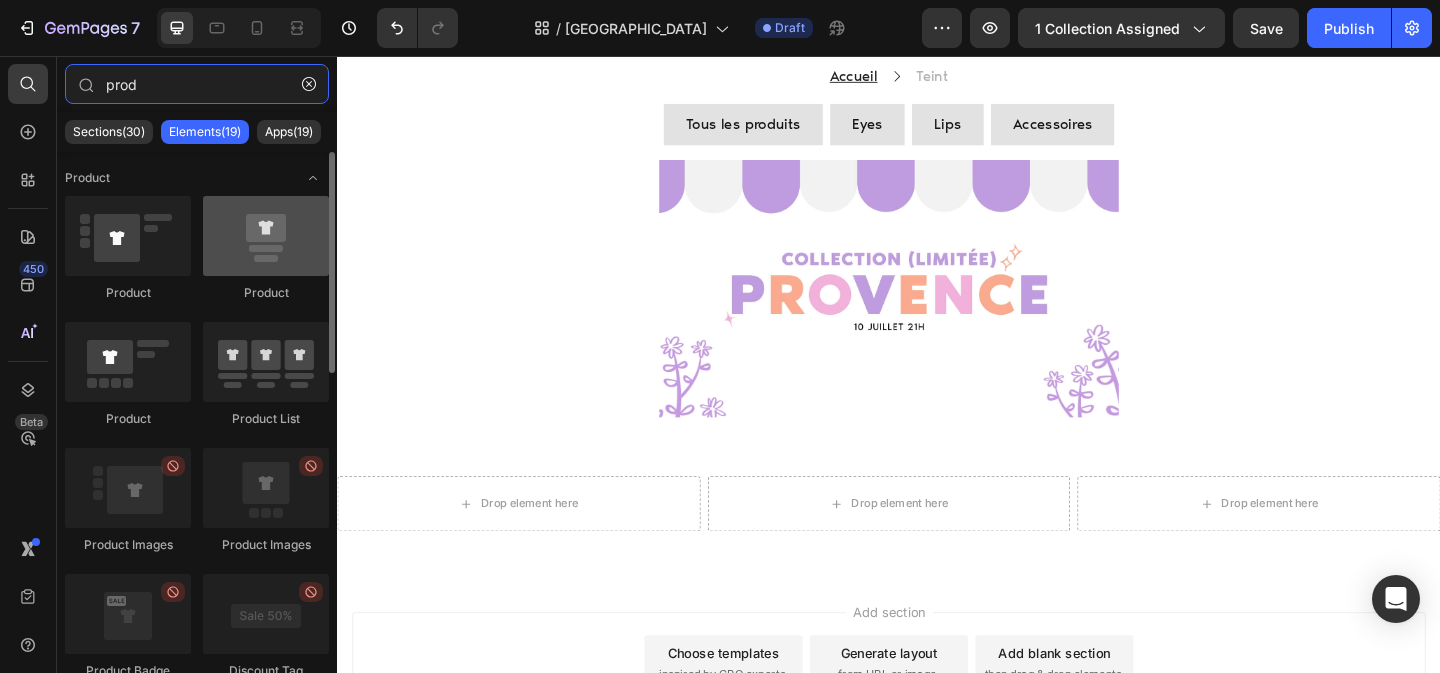 type on "prod" 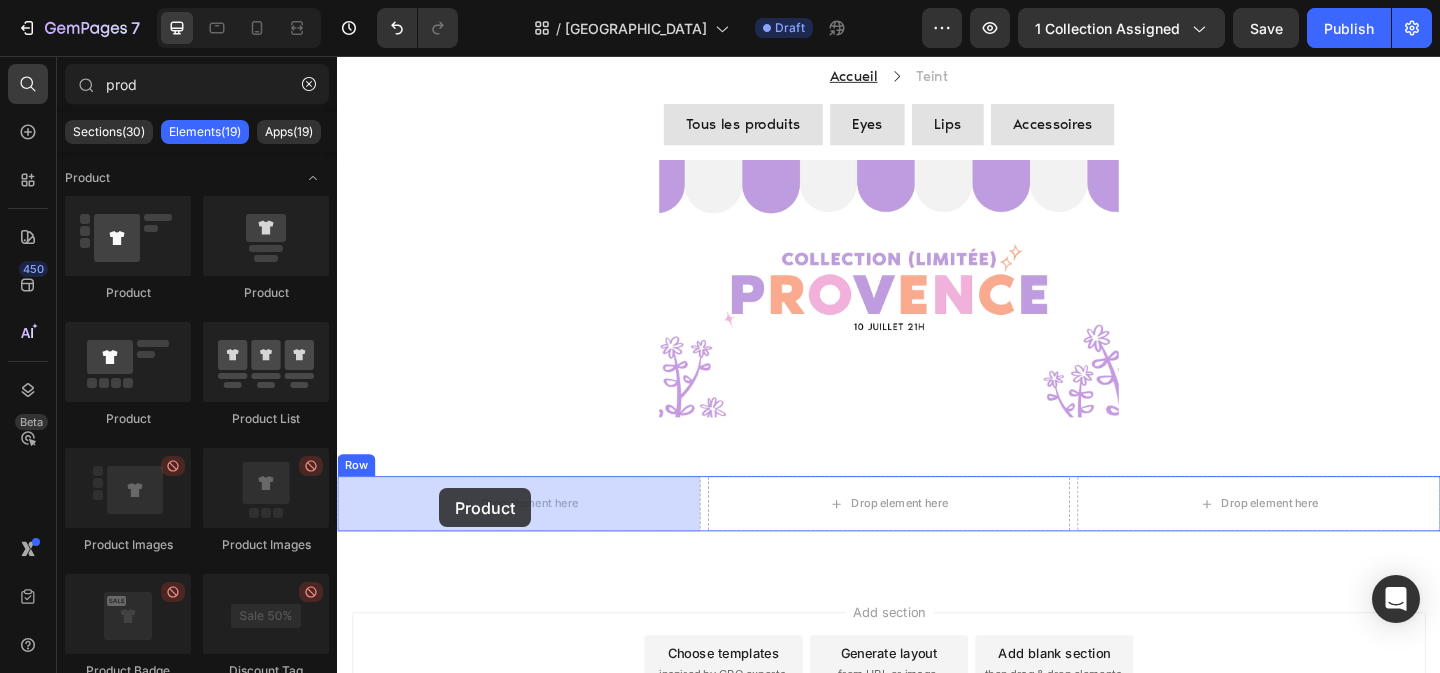 drag, startPoint x: 597, startPoint y: 292, endPoint x: 443, endPoint y: 519, distance: 274.30823 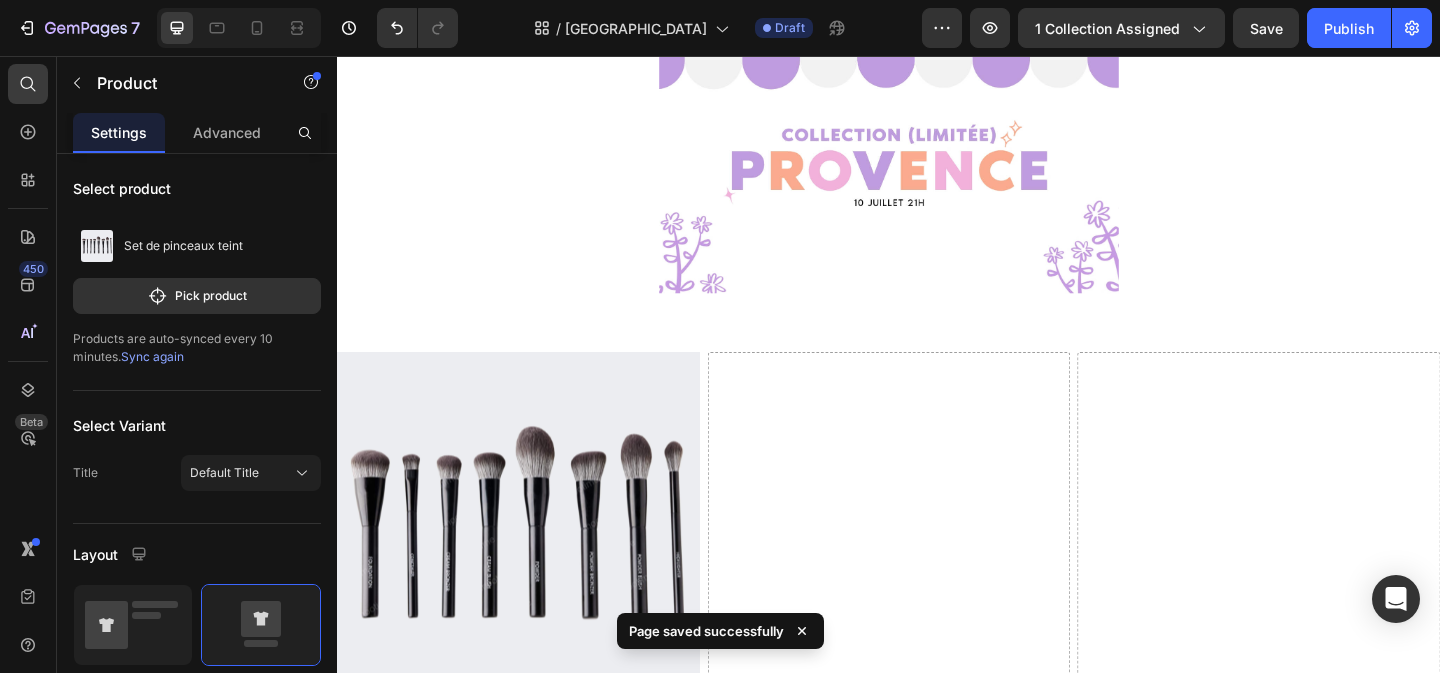 scroll, scrollTop: 374, scrollLeft: 0, axis: vertical 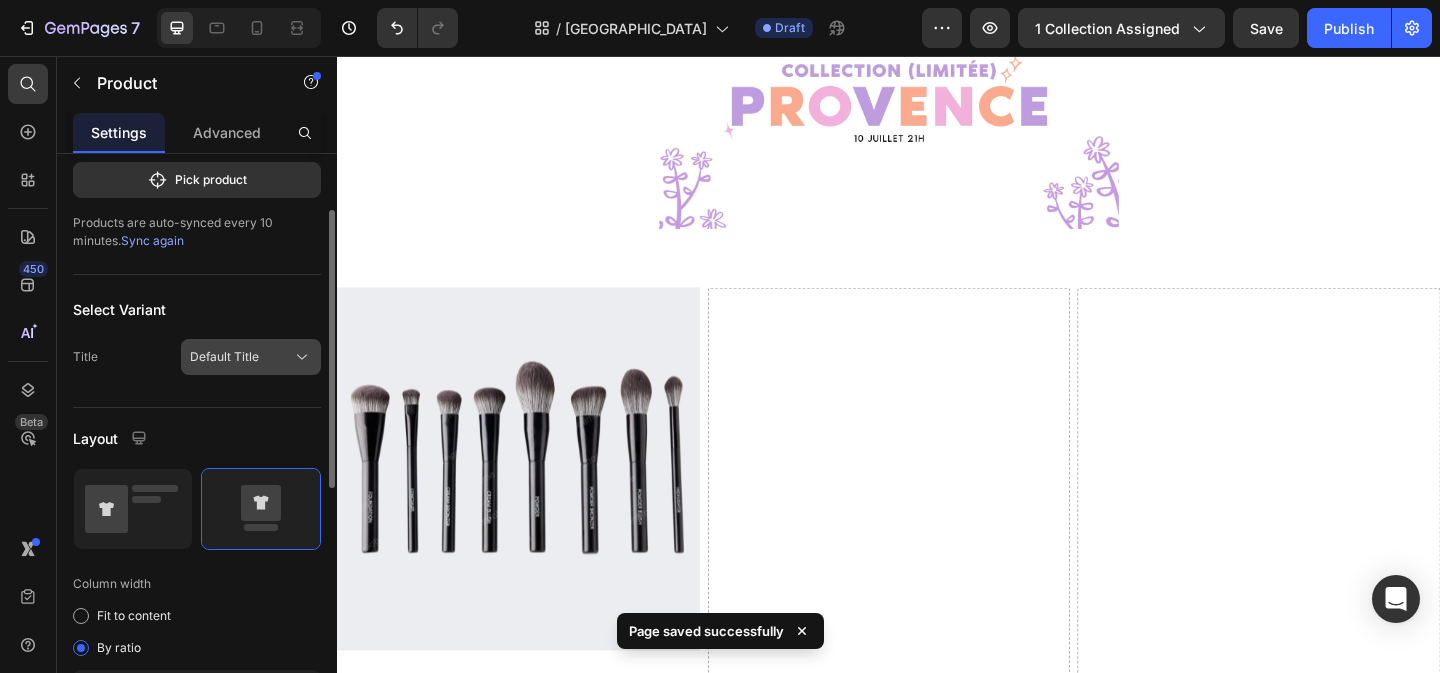 click on "Default Title" at bounding box center (224, 357) 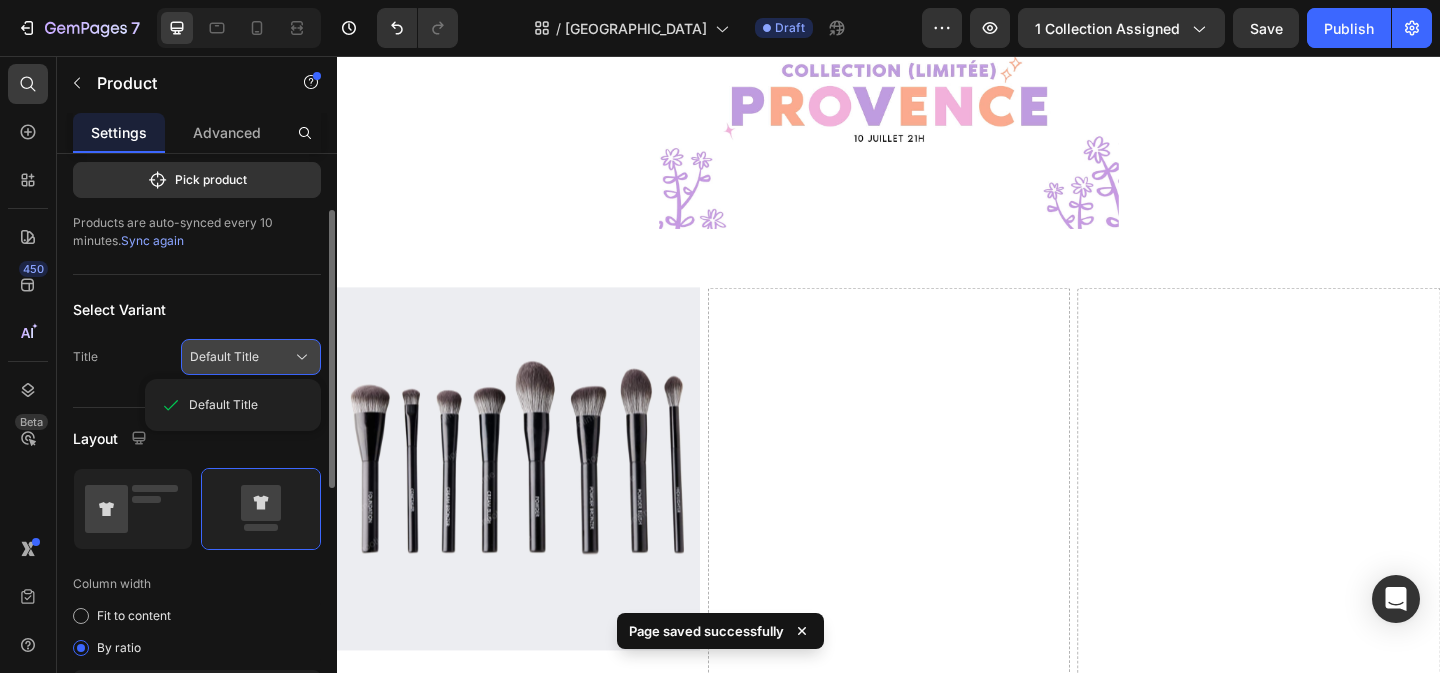 click on "Default Title" at bounding box center [224, 357] 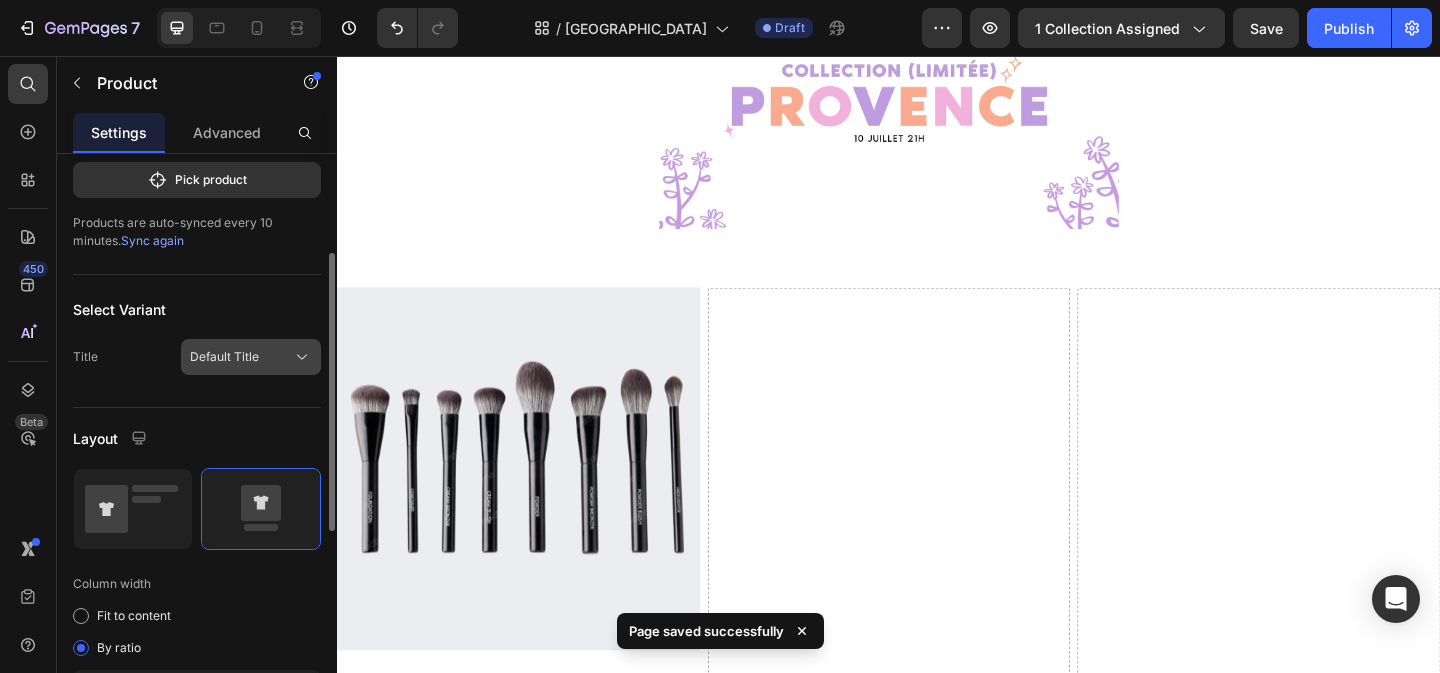 scroll, scrollTop: 216, scrollLeft: 0, axis: vertical 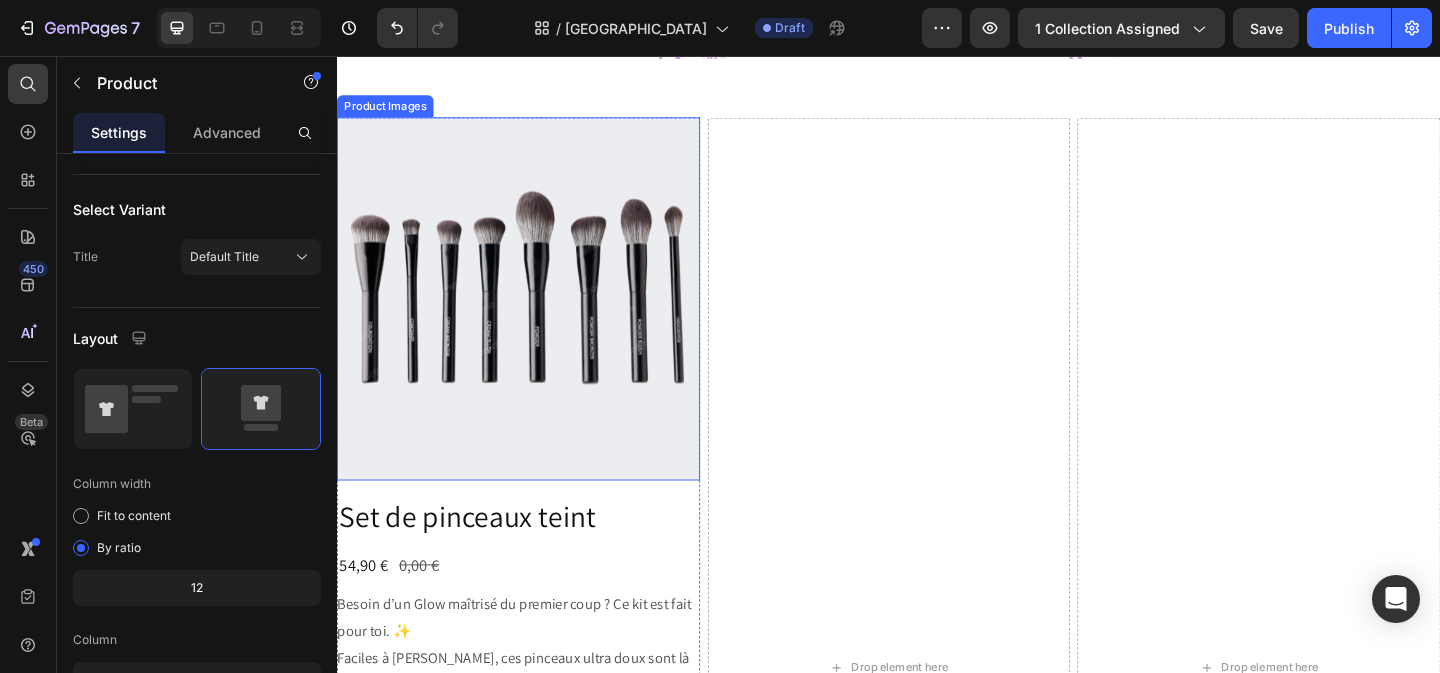 click at bounding box center (534, 320) 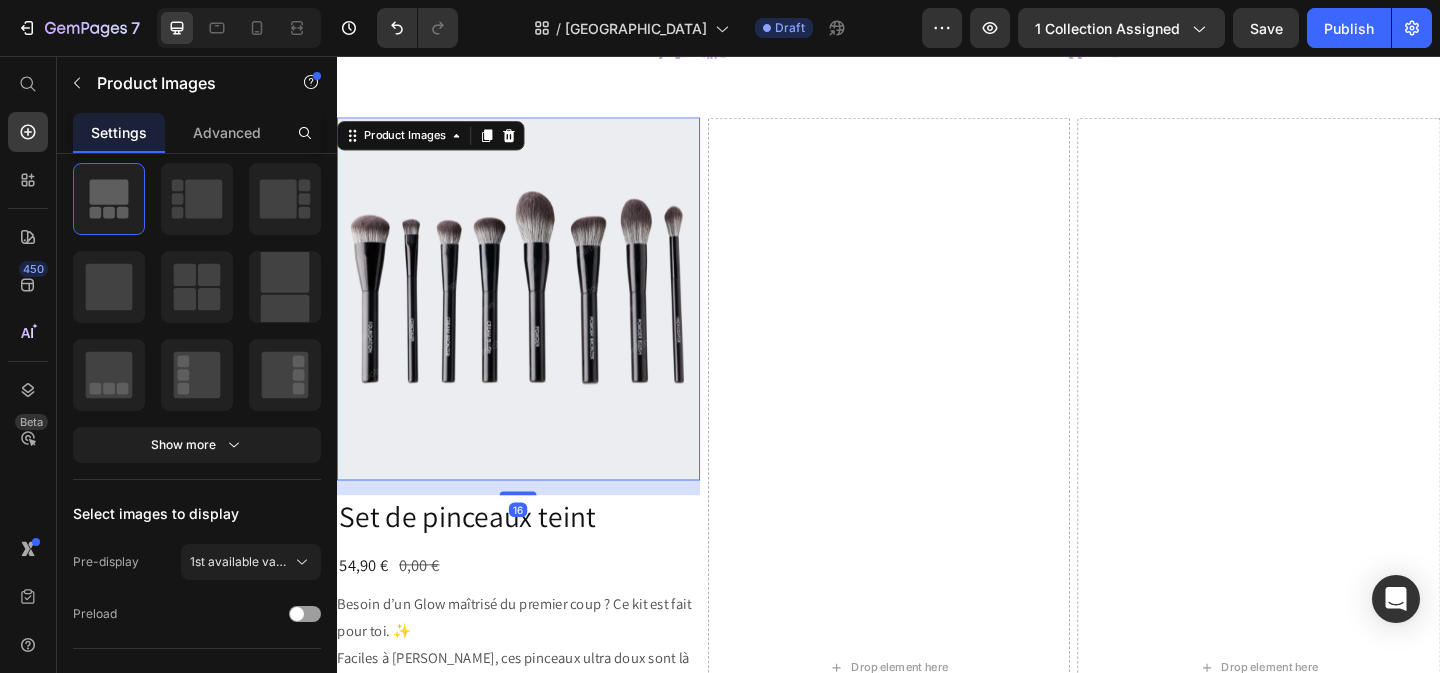 scroll, scrollTop: 0, scrollLeft: 0, axis: both 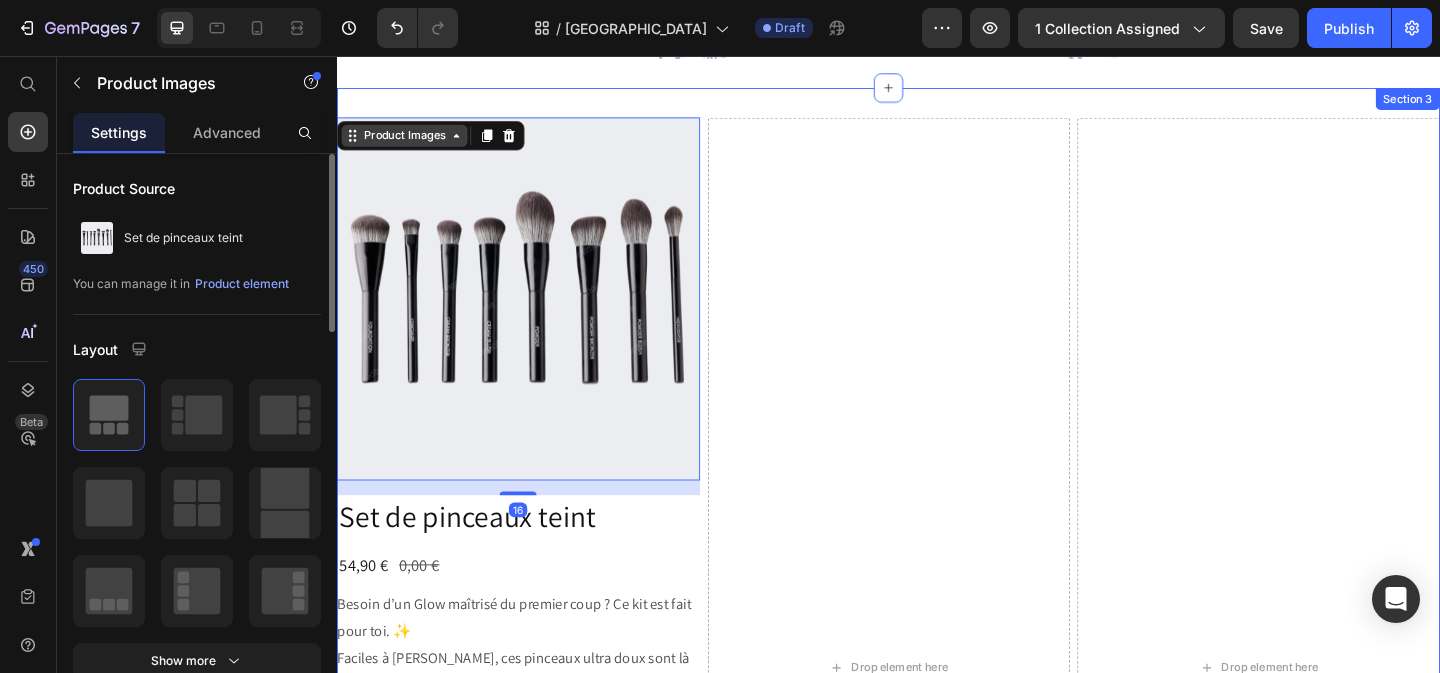 click on "Product Images" at bounding box center (410, 143) 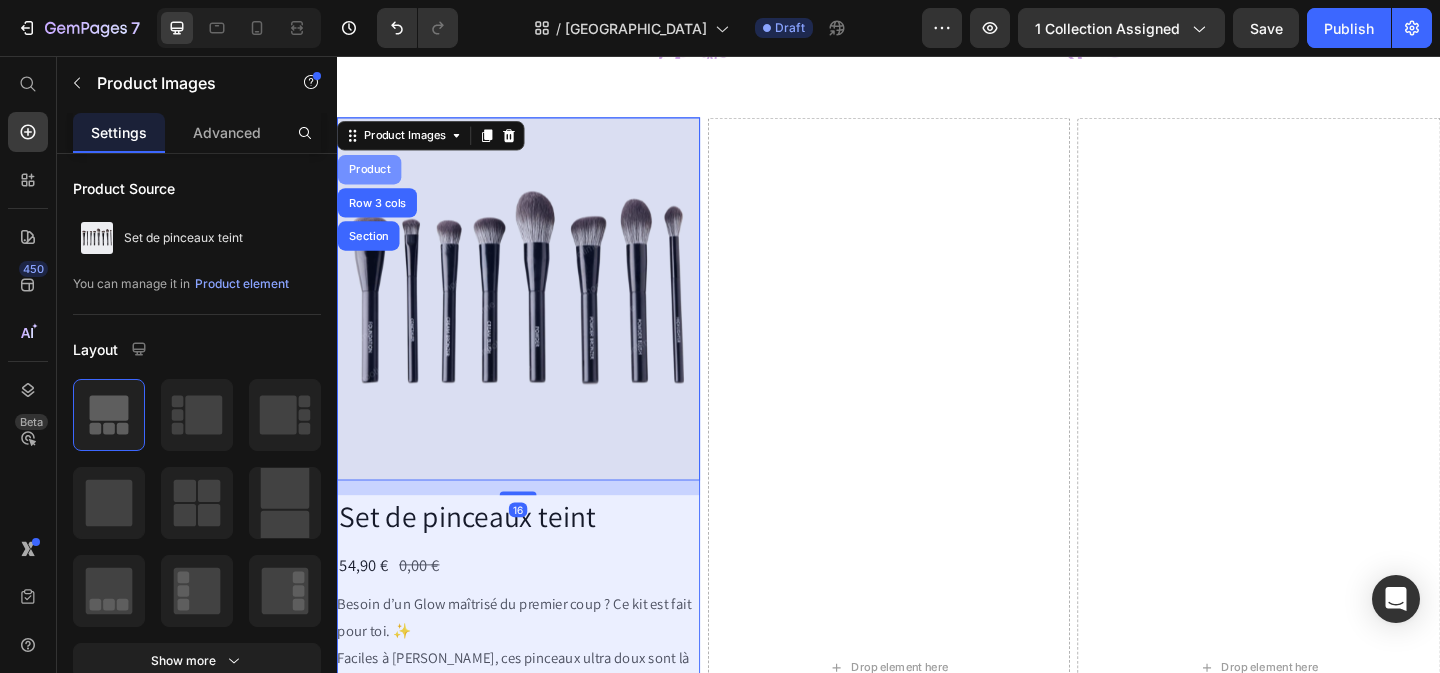 click on "Product" at bounding box center [372, 180] 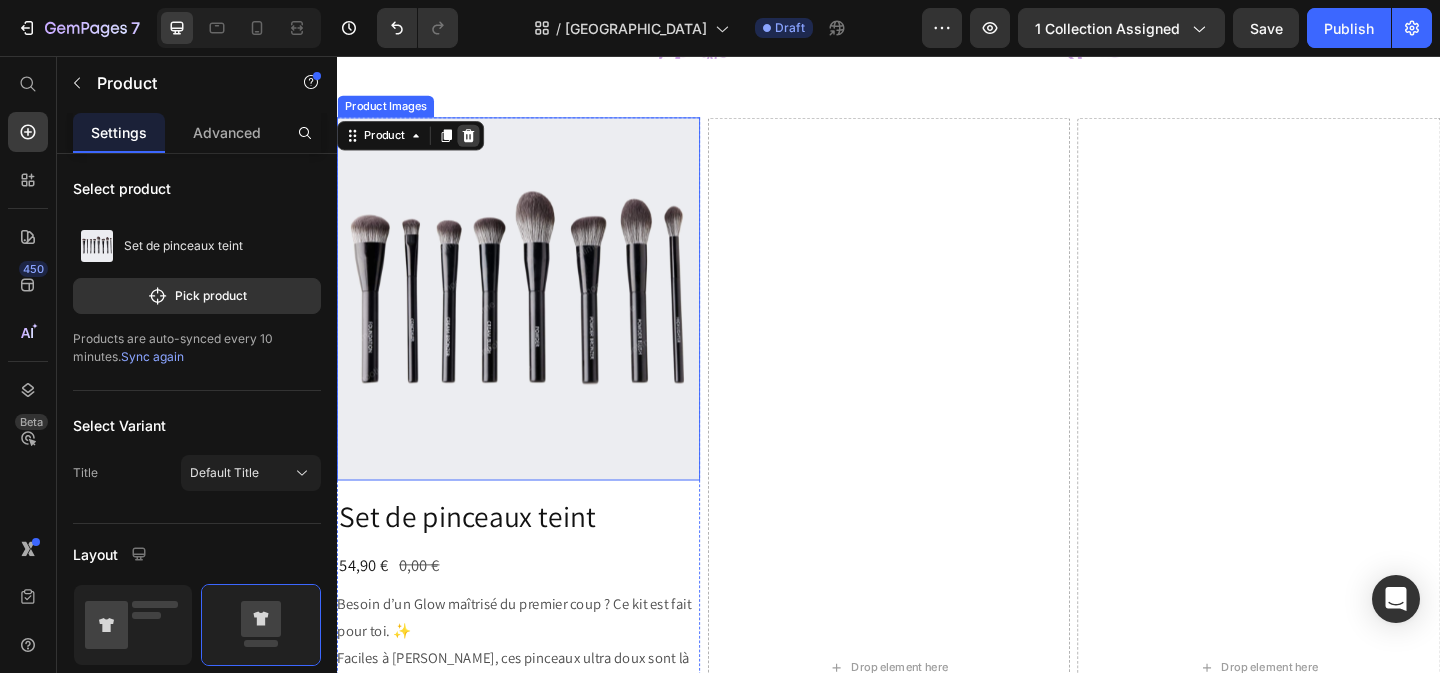 click at bounding box center [480, 143] 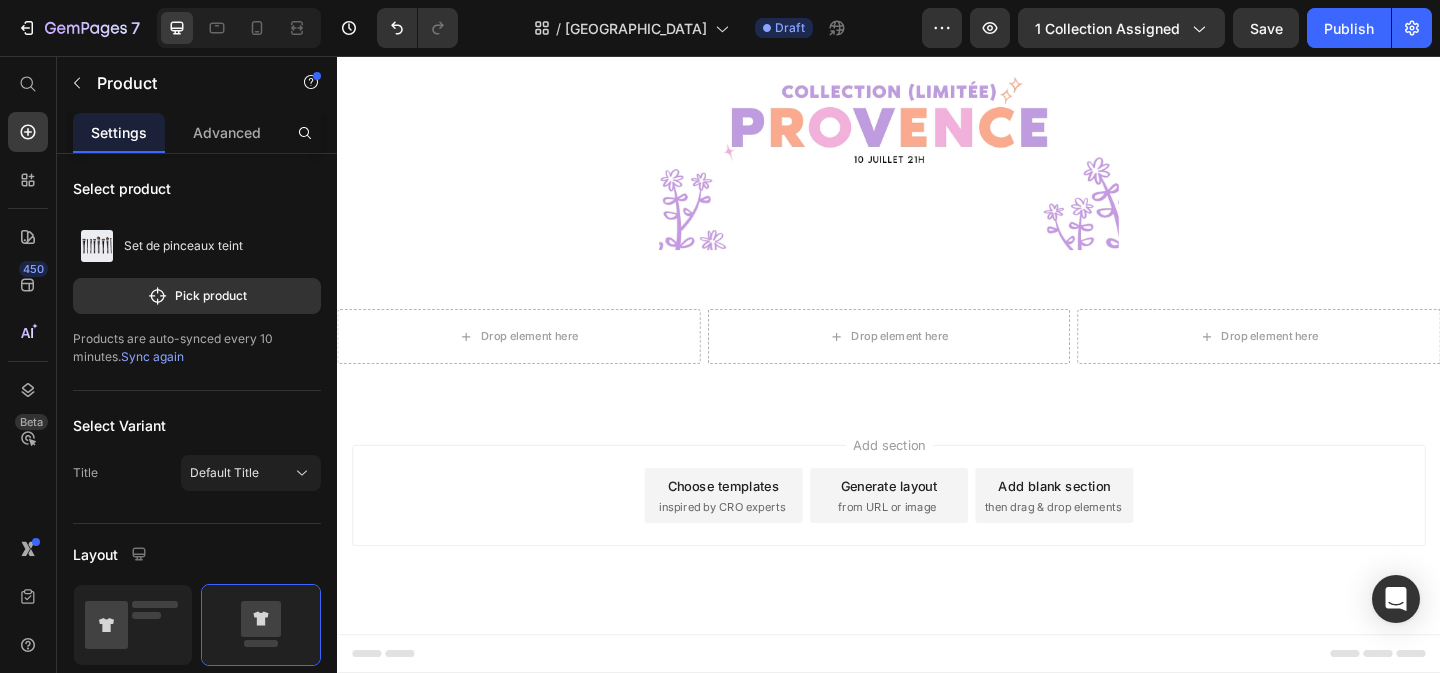scroll, scrollTop: 351, scrollLeft: 0, axis: vertical 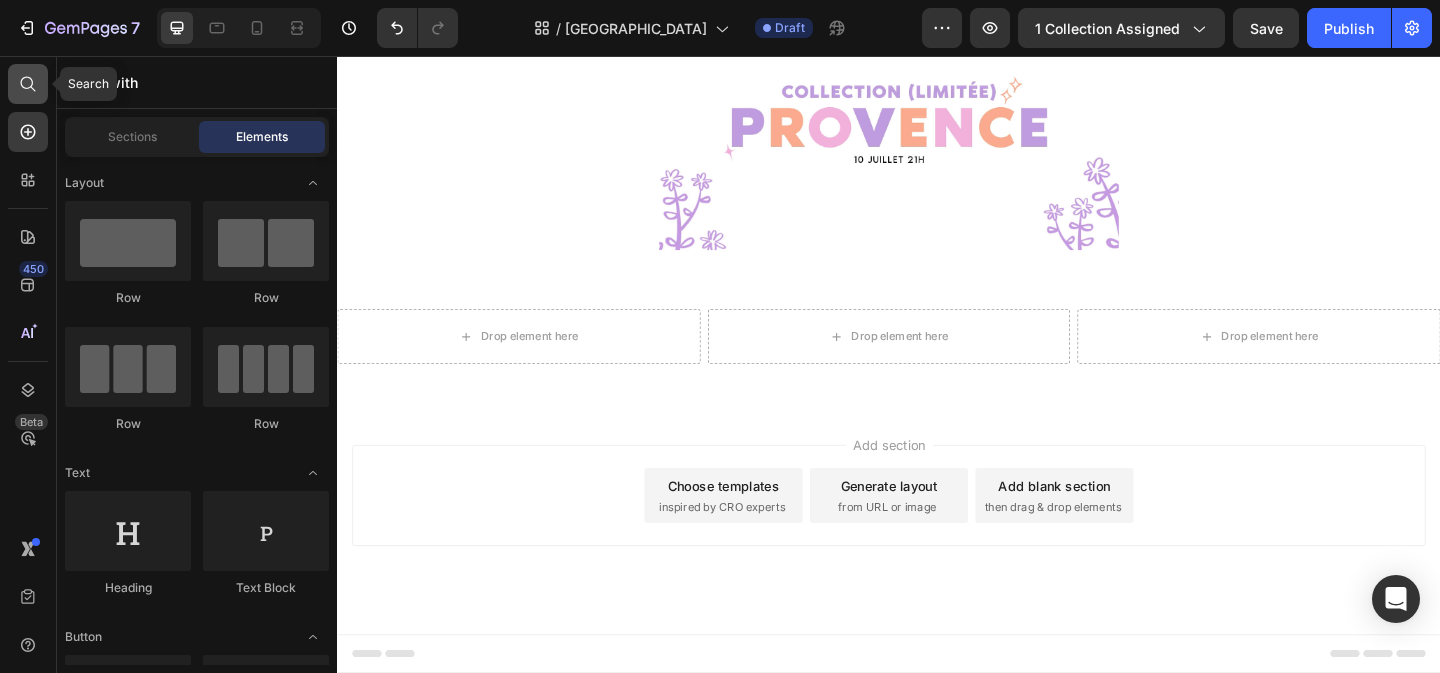 click 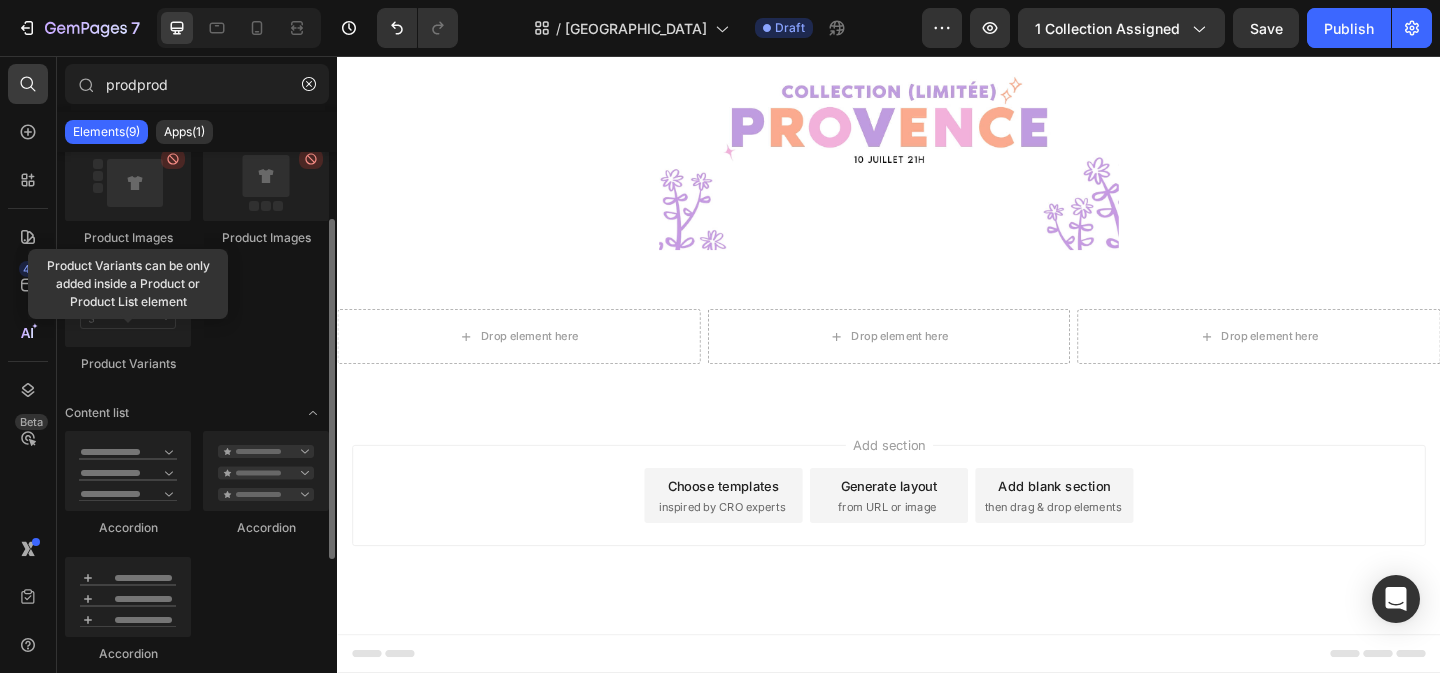 scroll, scrollTop: 0, scrollLeft: 0, axis: both 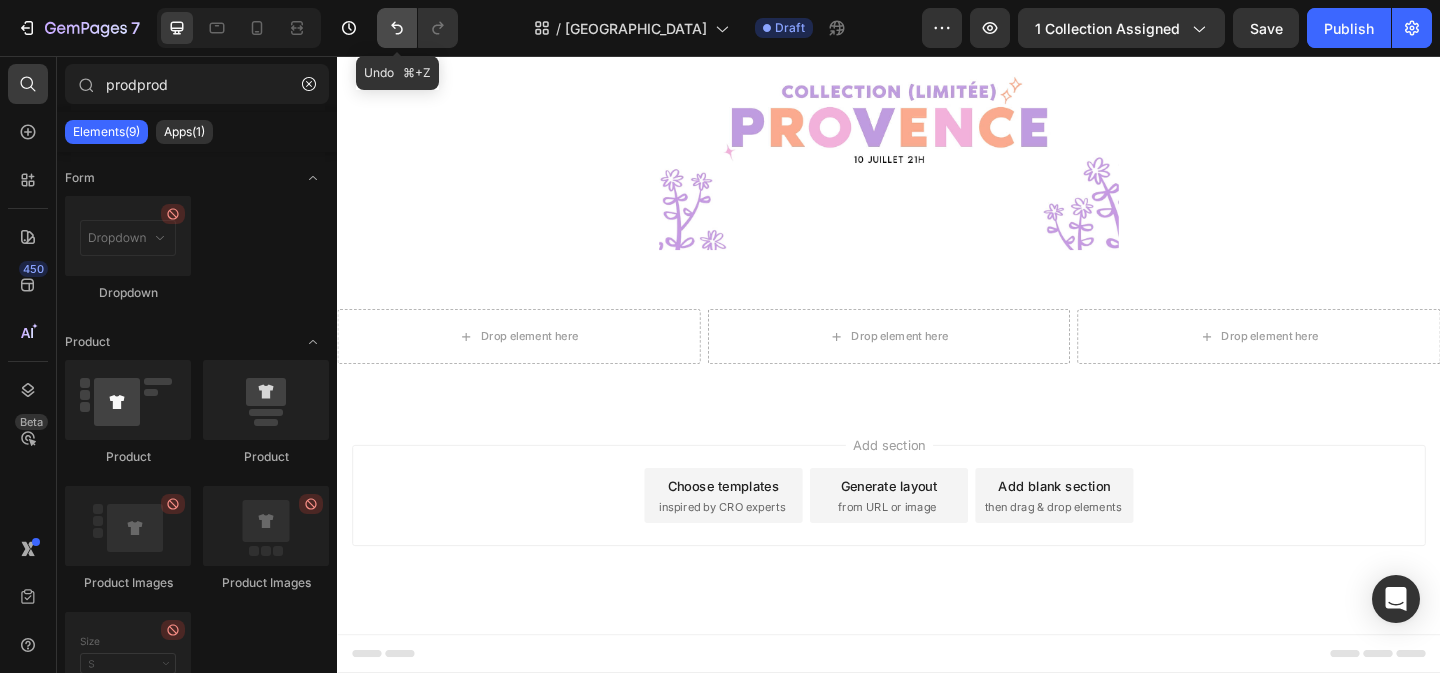type on "prodprod" 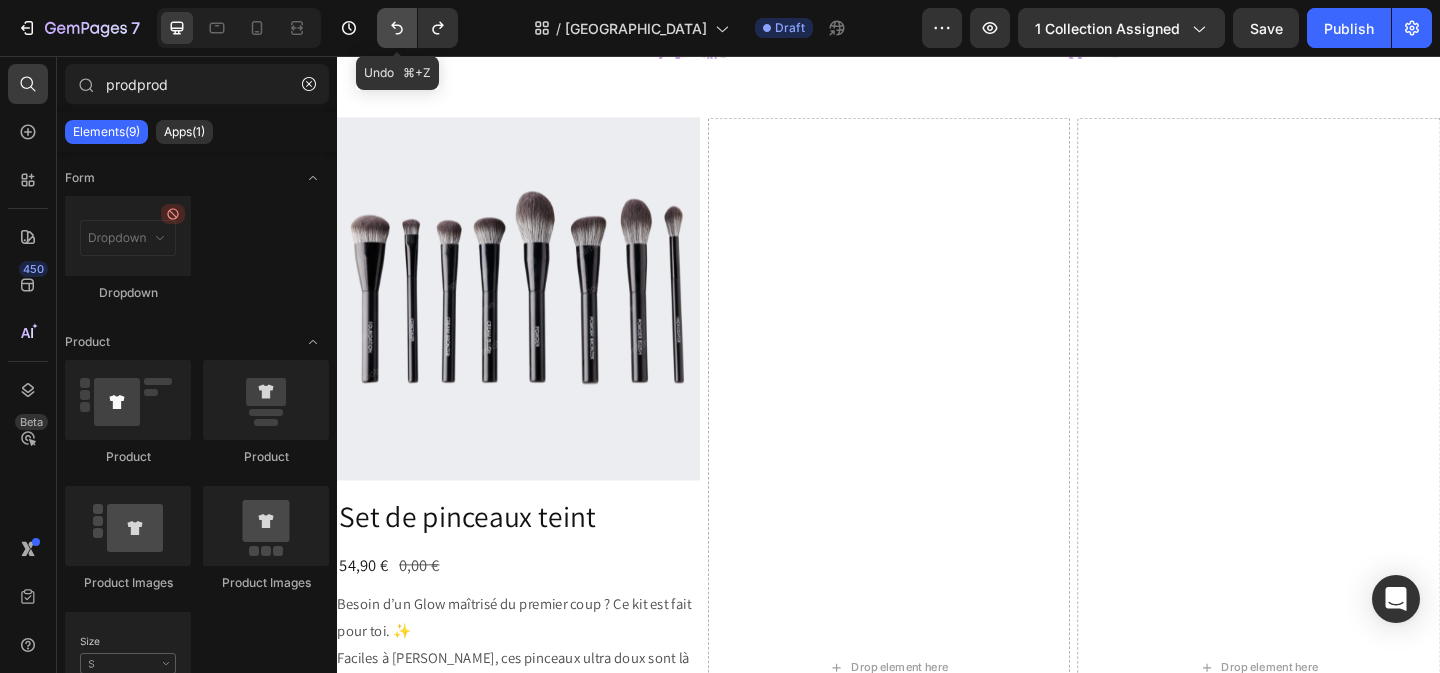 click 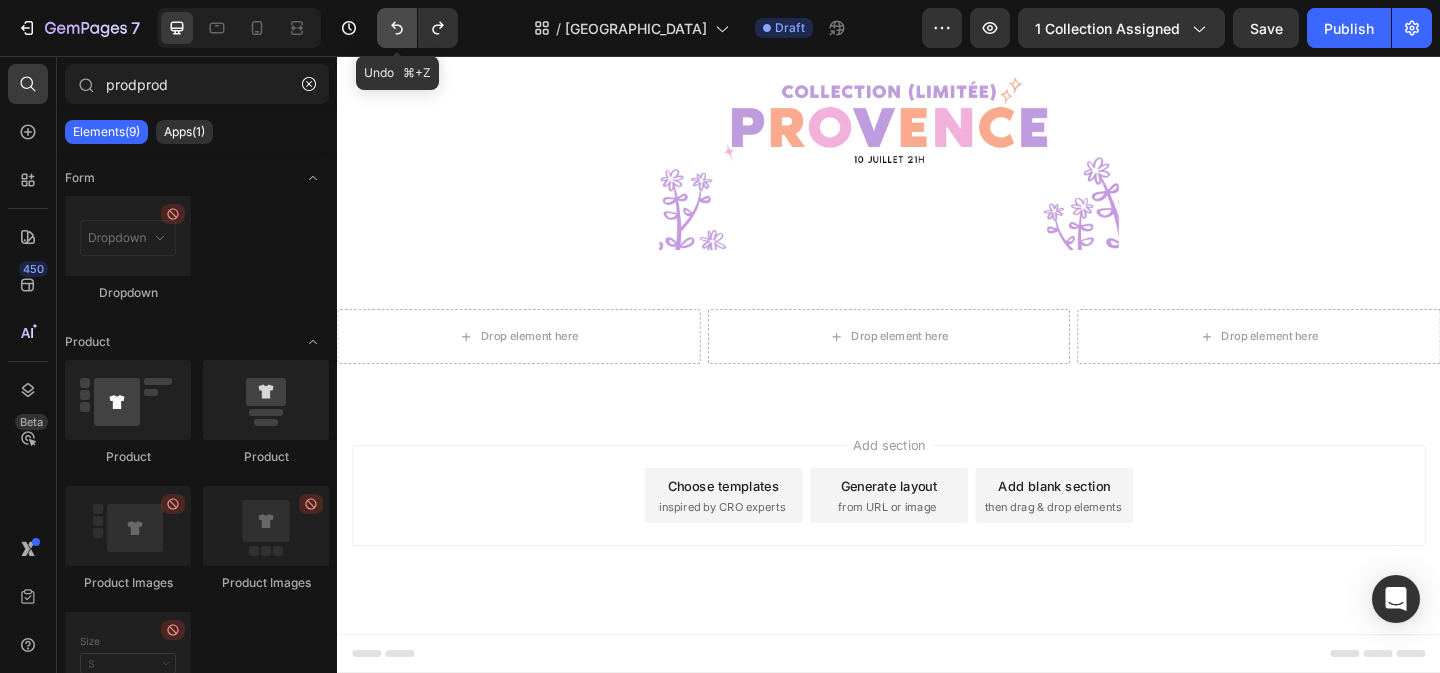 click 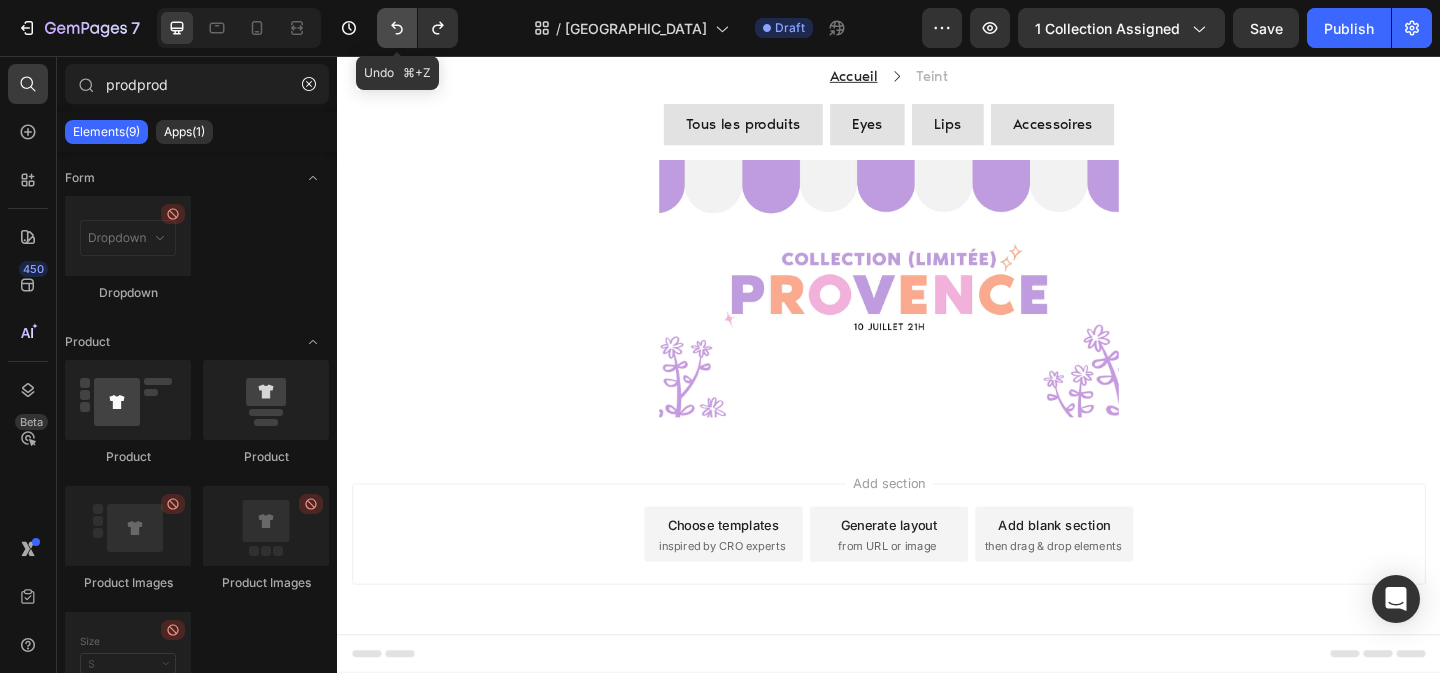 click 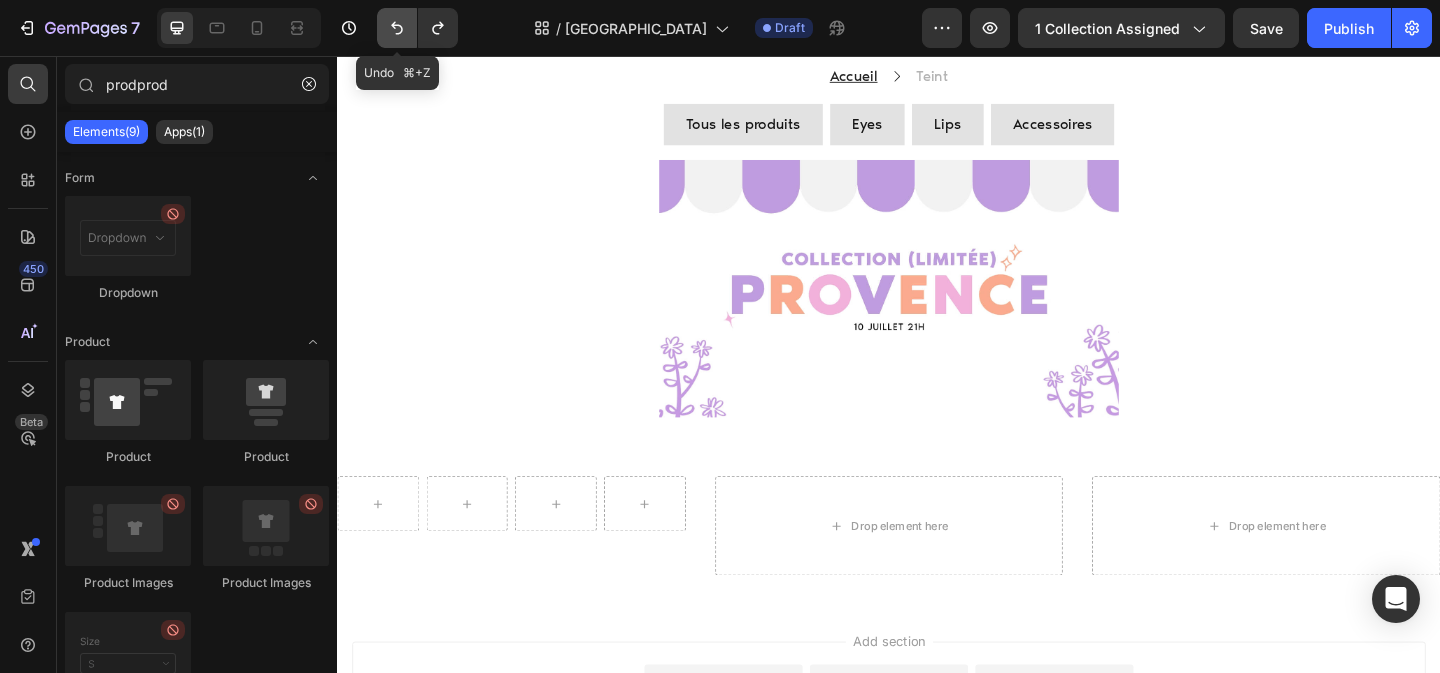 click 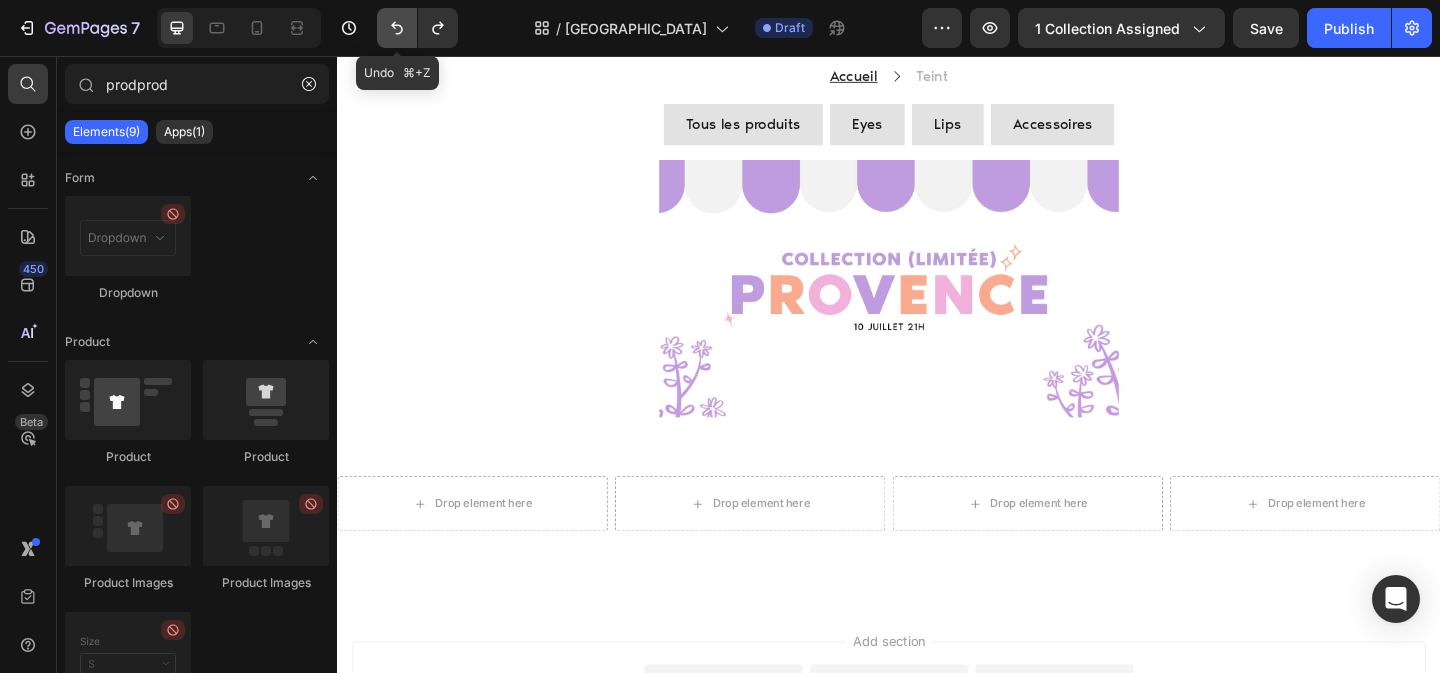 click 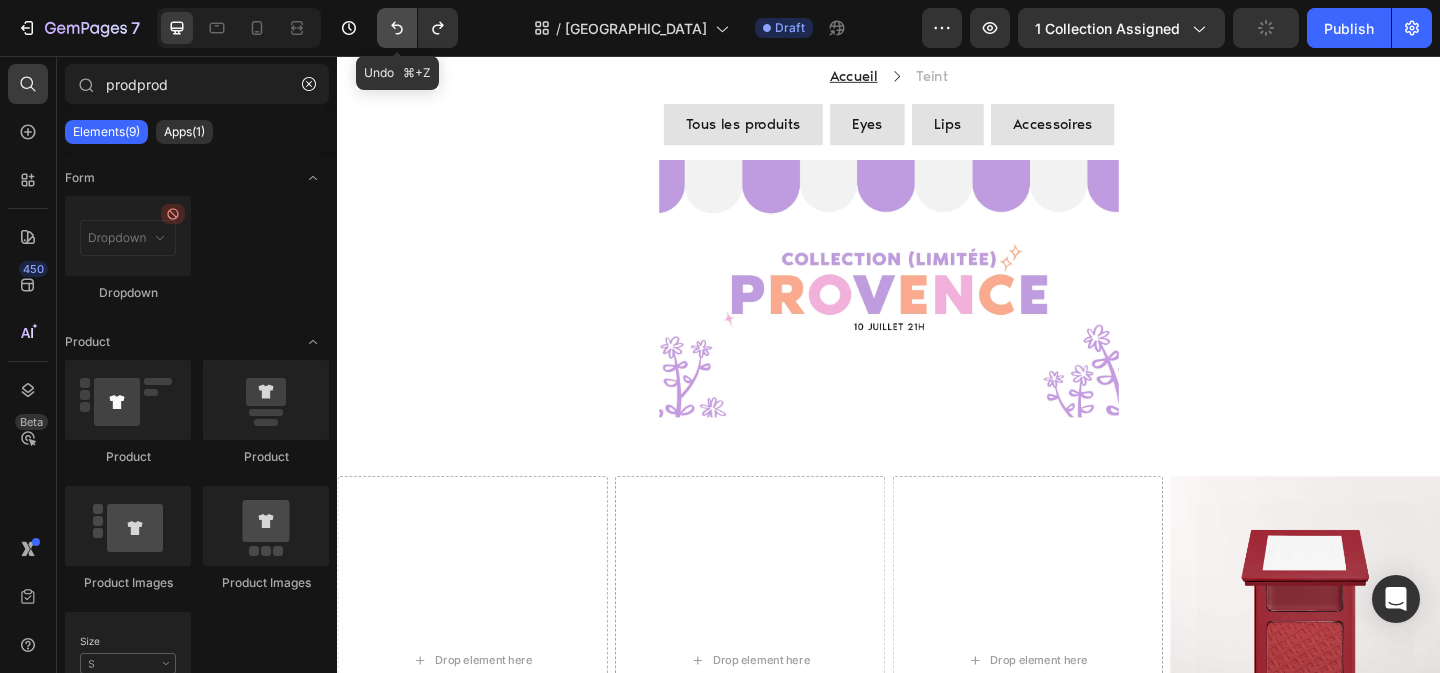 click 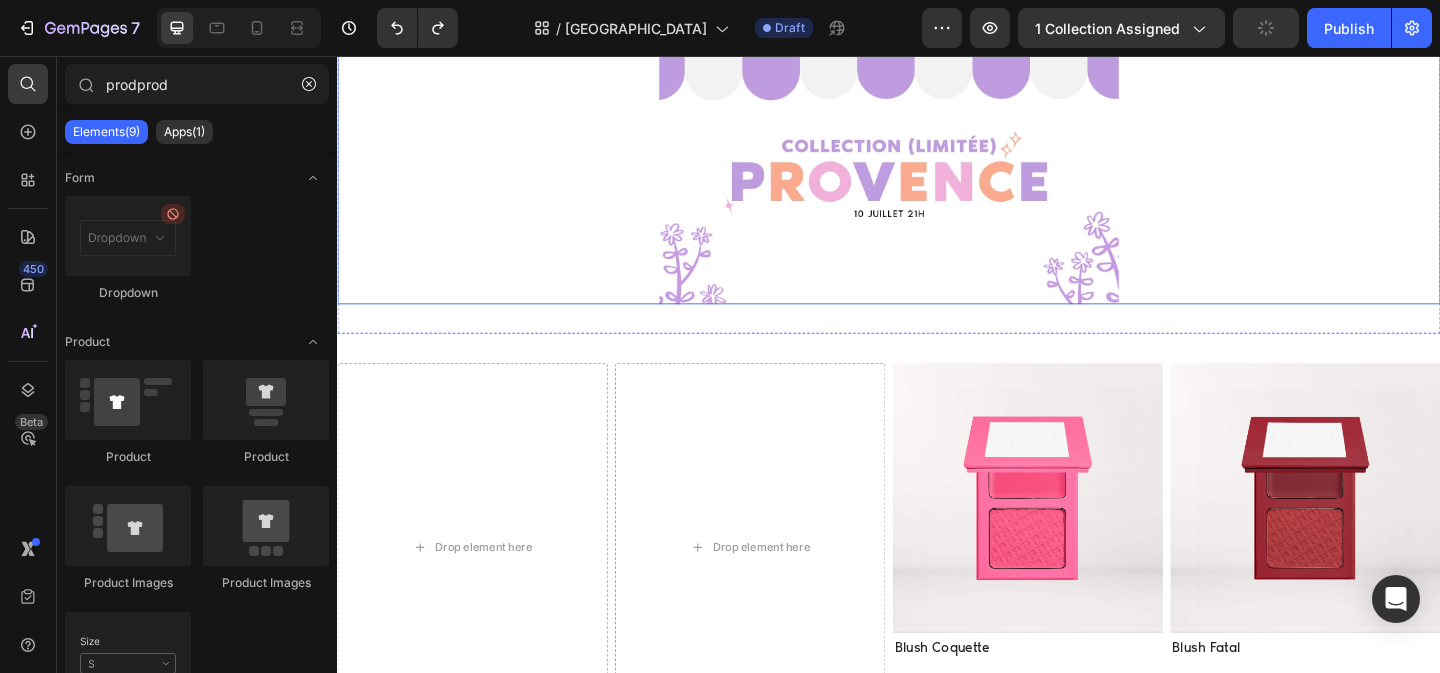 scroll, scrollTop: 387, scrollLeft: 0, axis: vertical 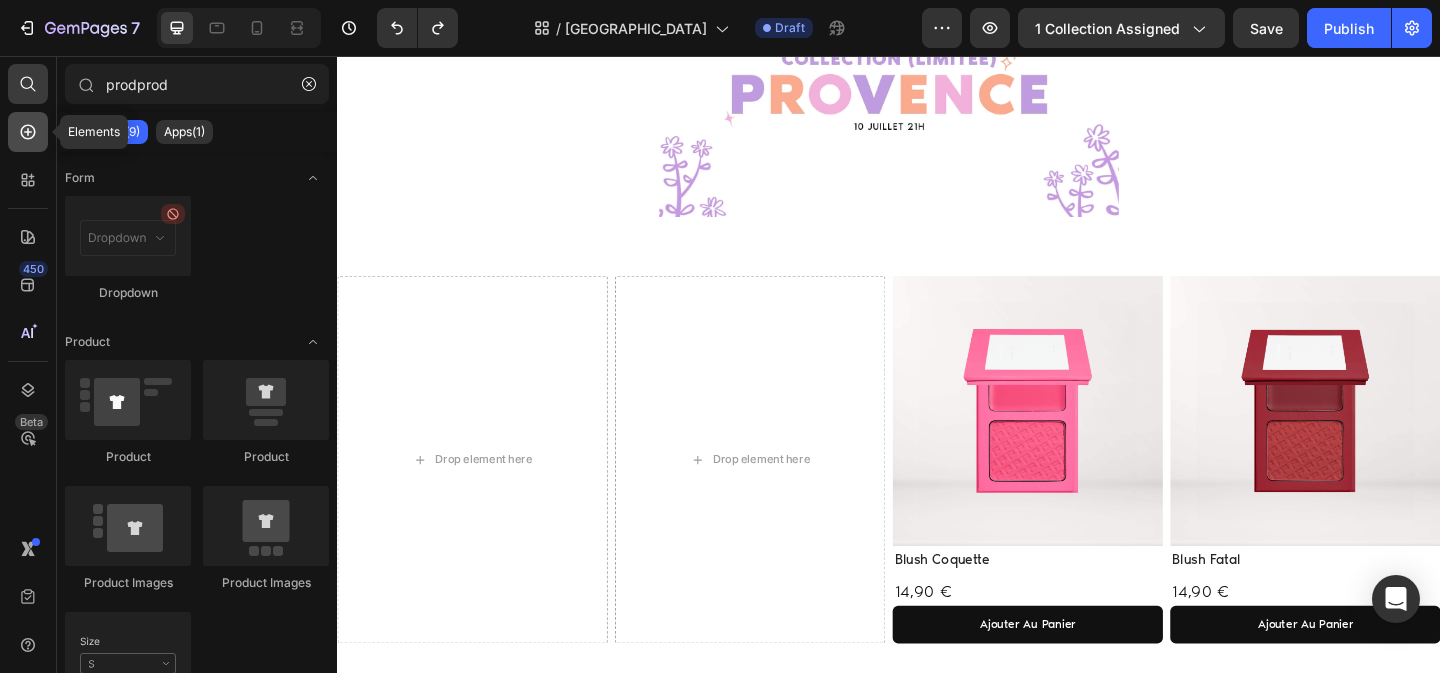 click 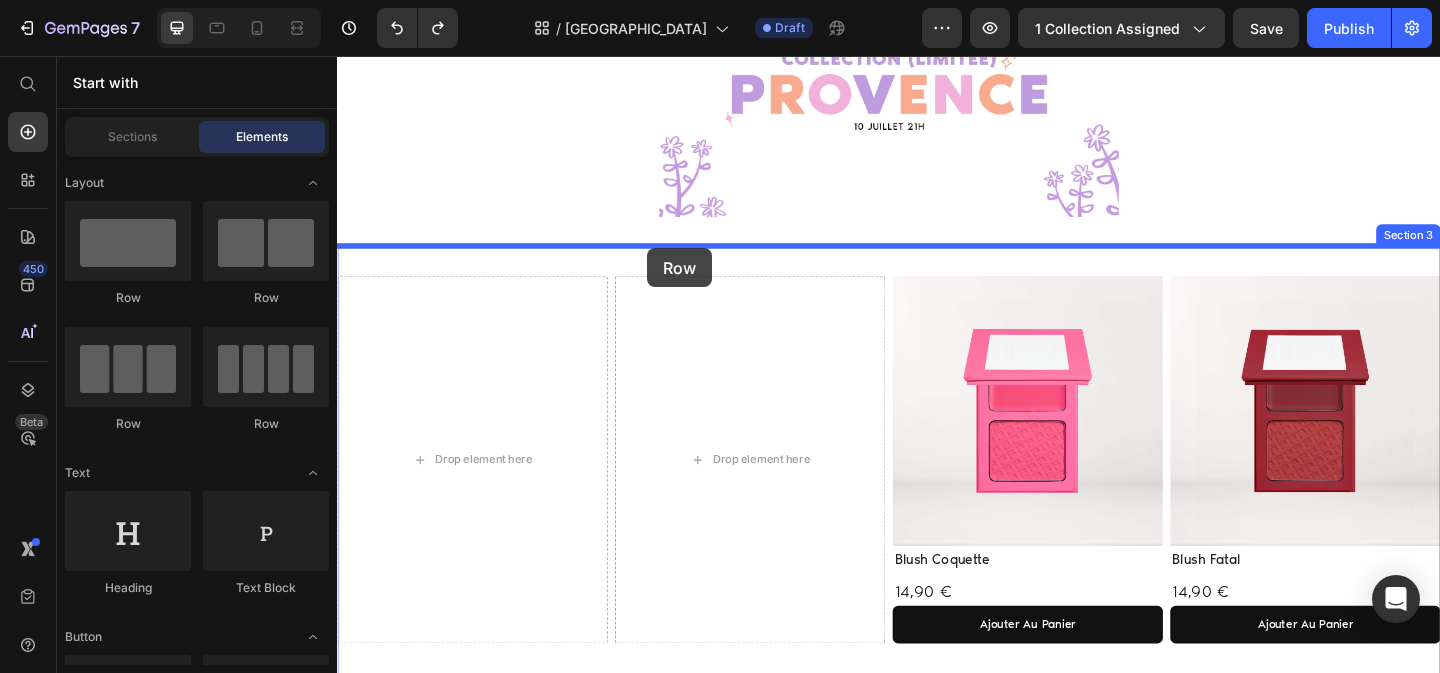 drag, startPoint x: 497, startPoint y: 400, endPoint x: 673, endPoint y: 266, distance: 221.20578 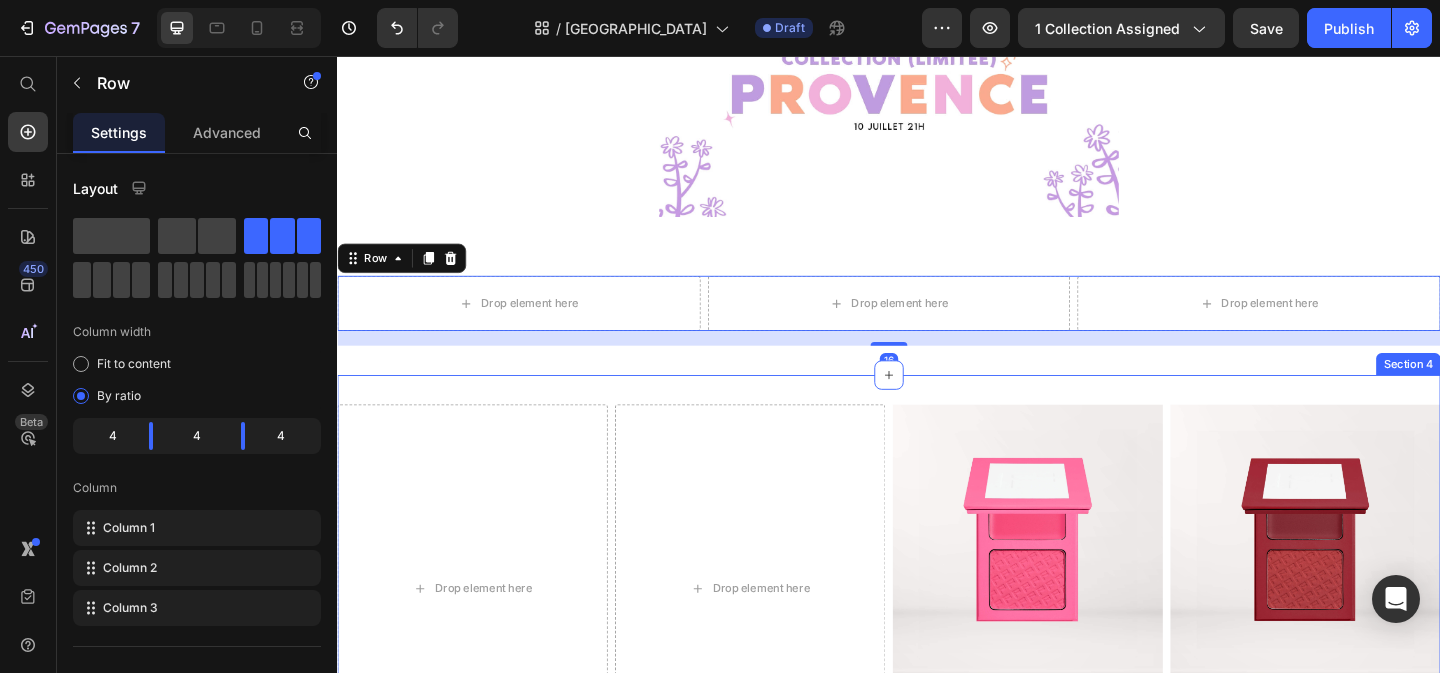 click at bounding box center (1088, 582) 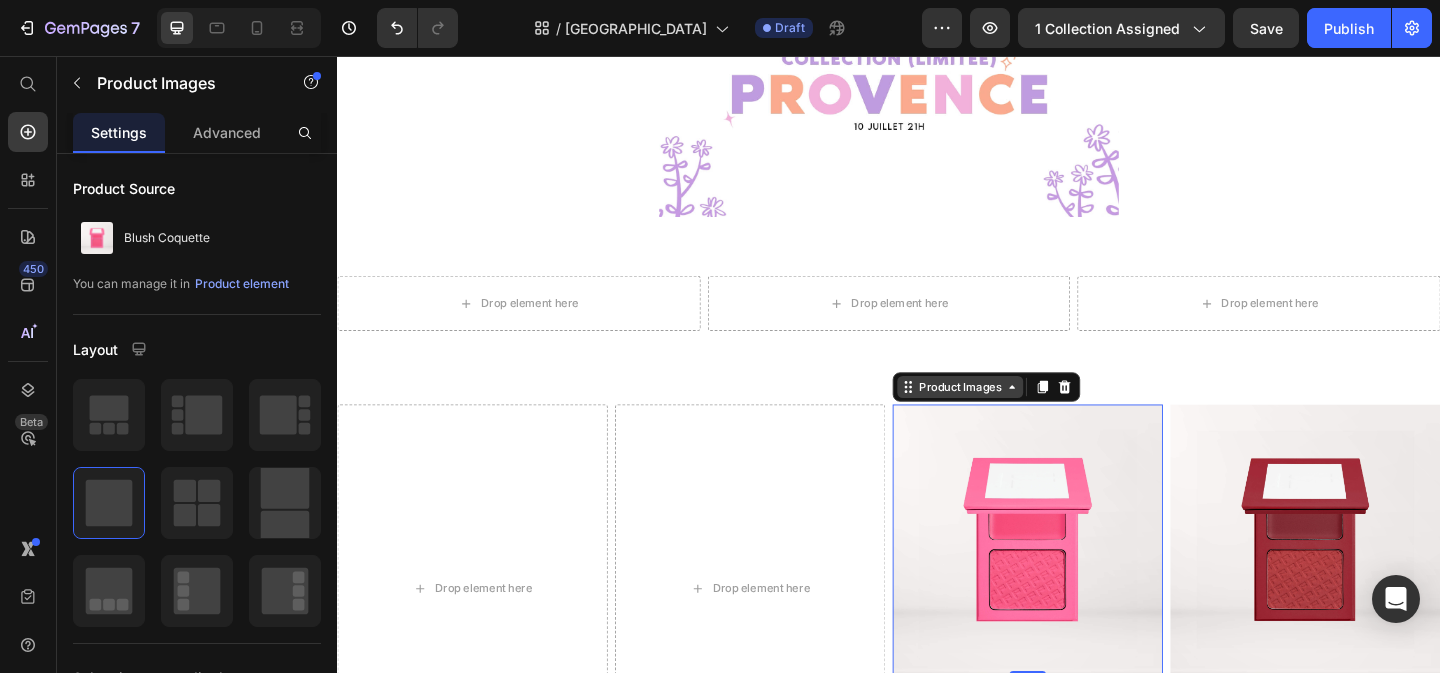 click on "Product Images" at bounding box center [1014, 416] 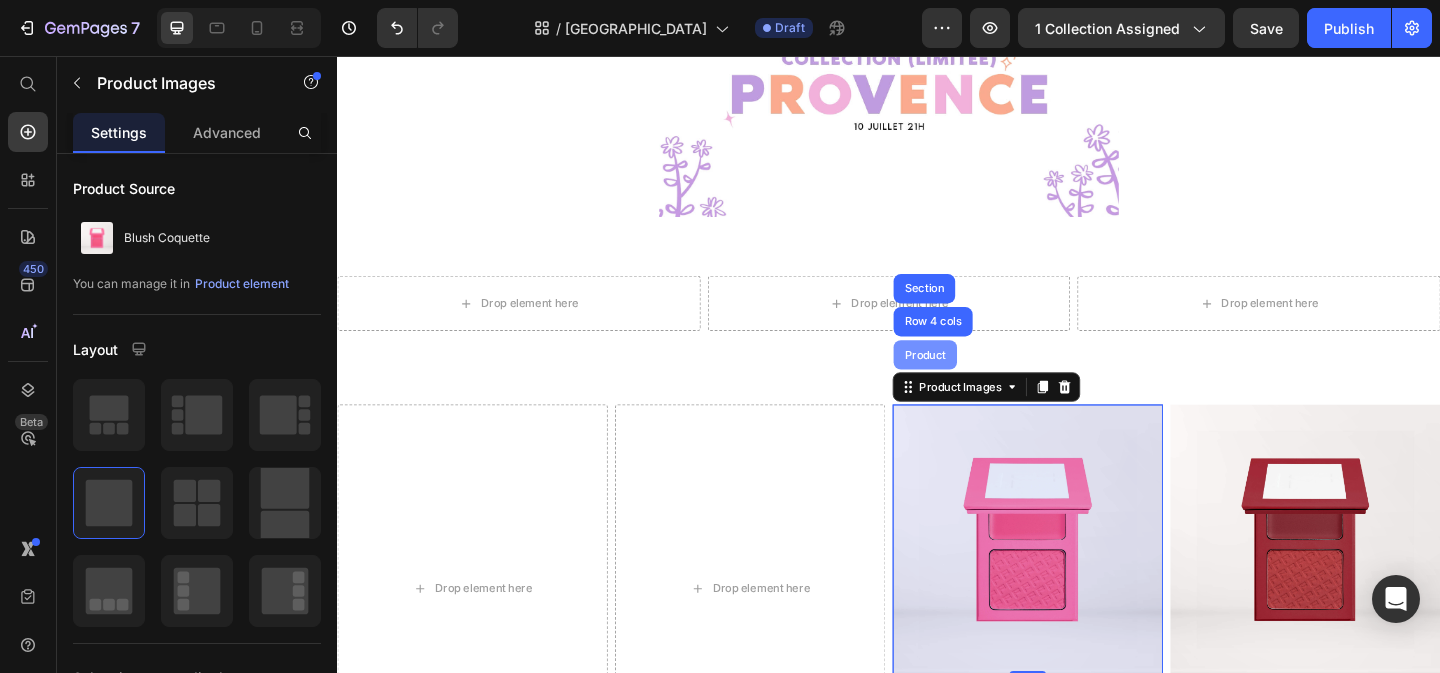 click on "Product" at bounding box center [976, 381] 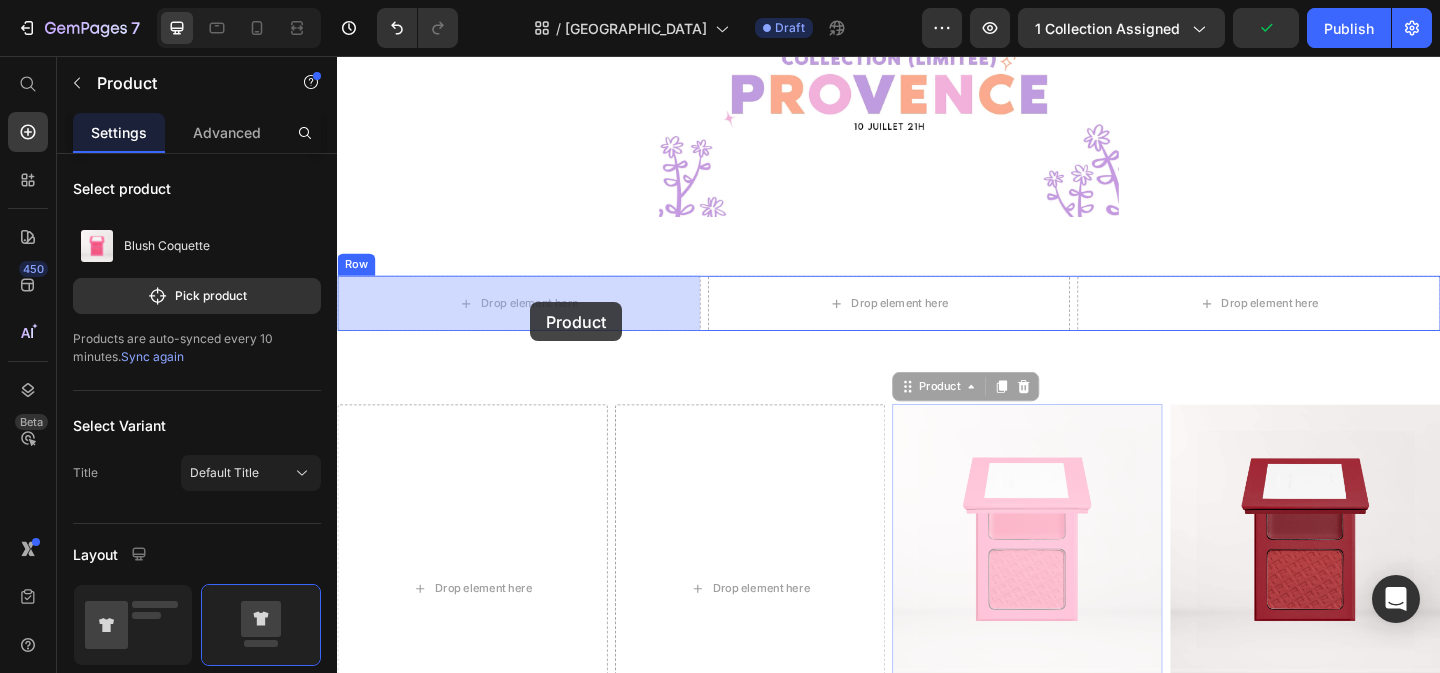 drag, startPoint x: 985, startPoint y: 420, endPoint x: 548, endPoint y: 325, distance: 447.20688 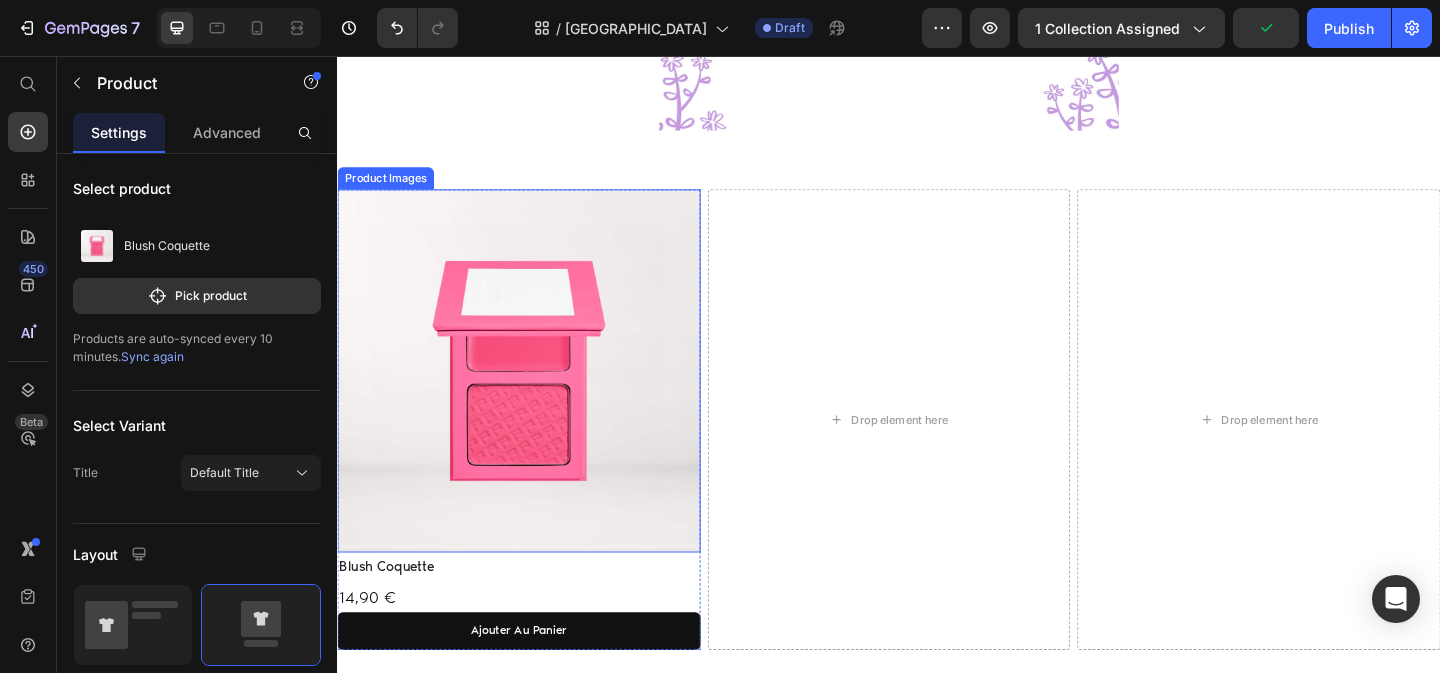 scroll, scrollTop: 285, scrollLeft: 0, axis: vertical 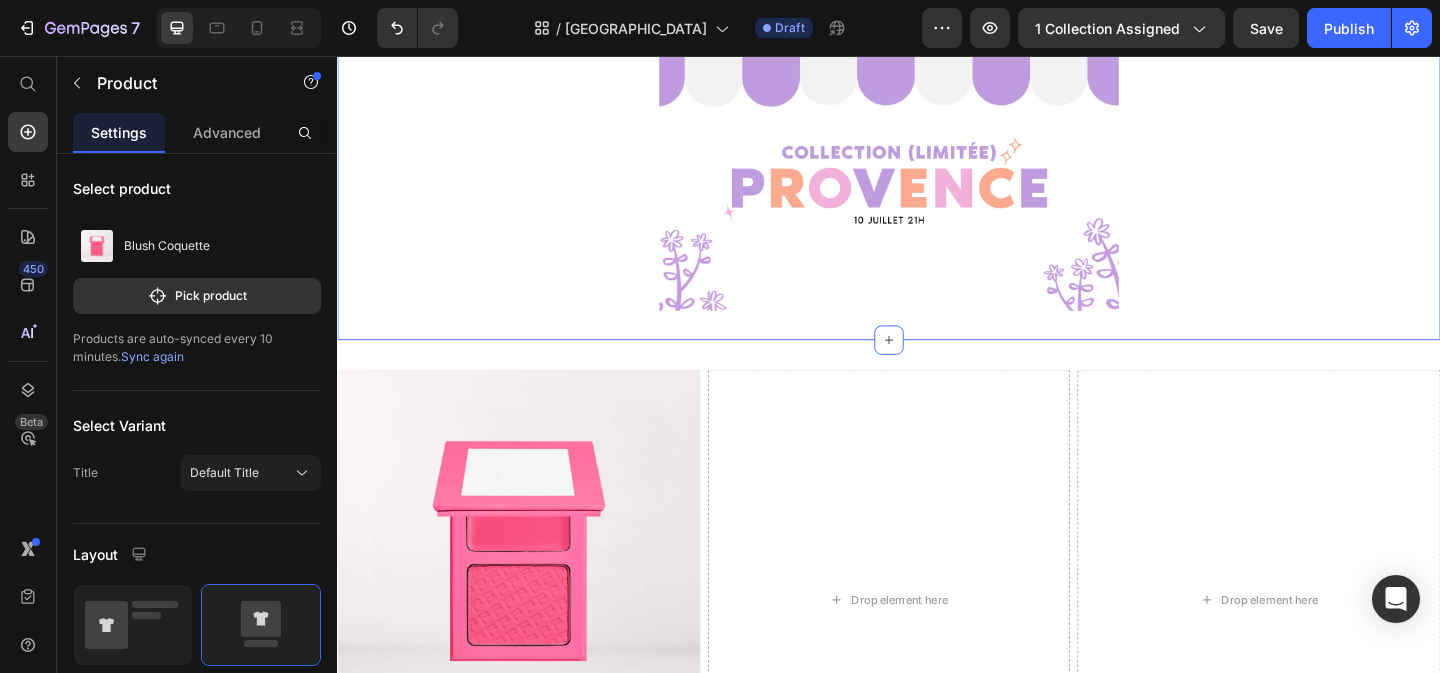 click at bounding box center [534, 594] 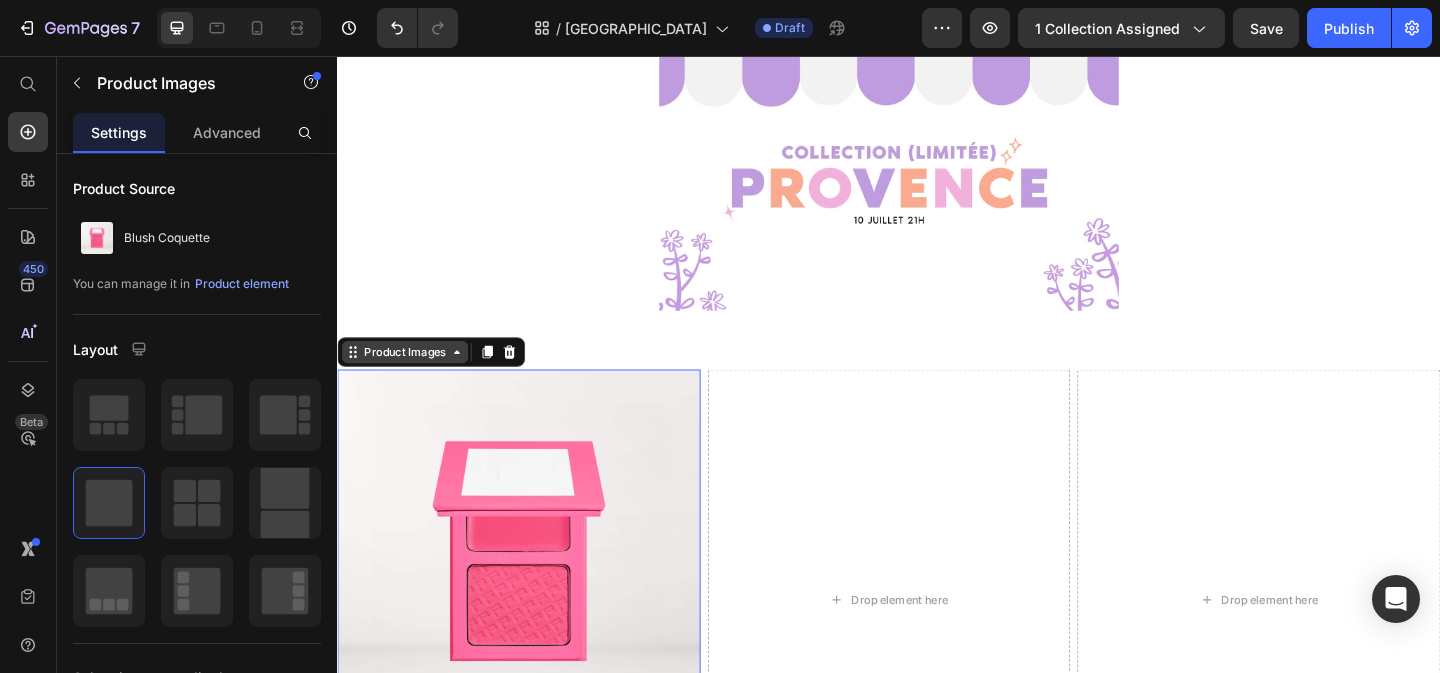click on "Product Images" at bounding box center (410, 378) 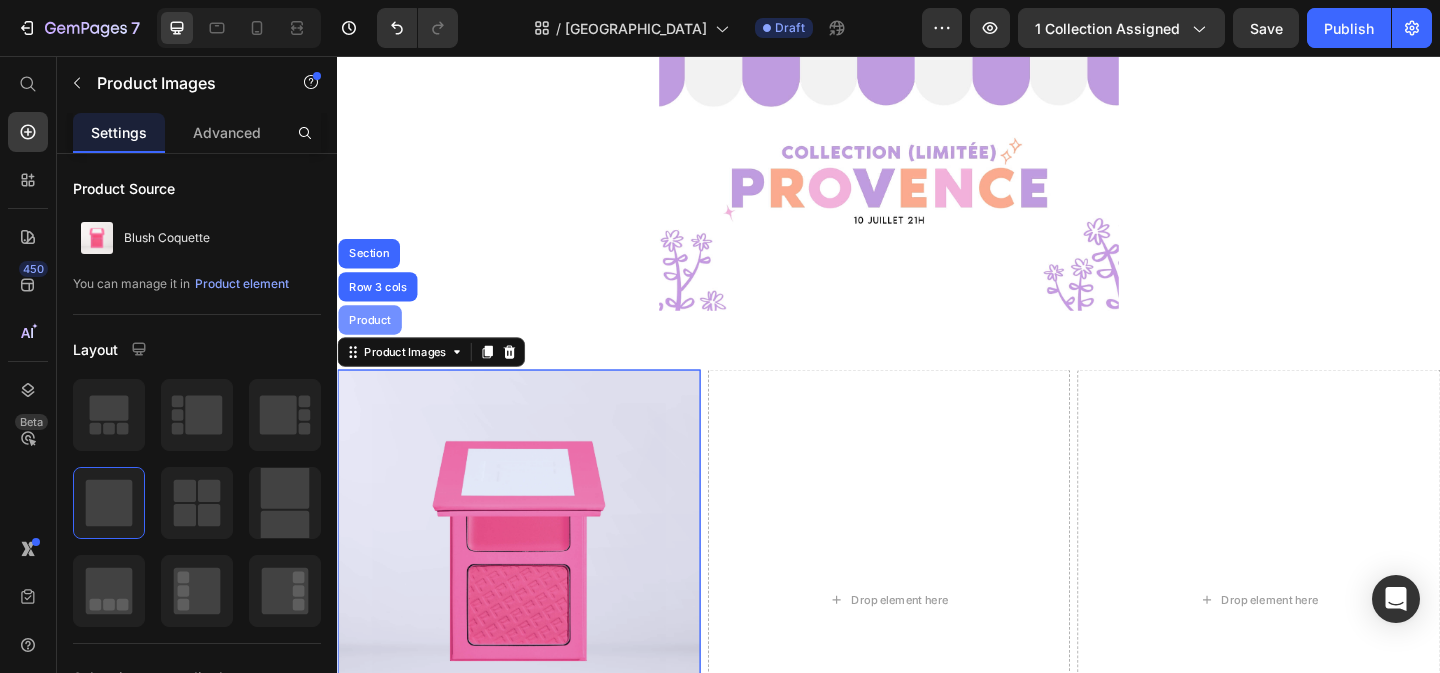 click on "Product" at bounding box center (372, 343) 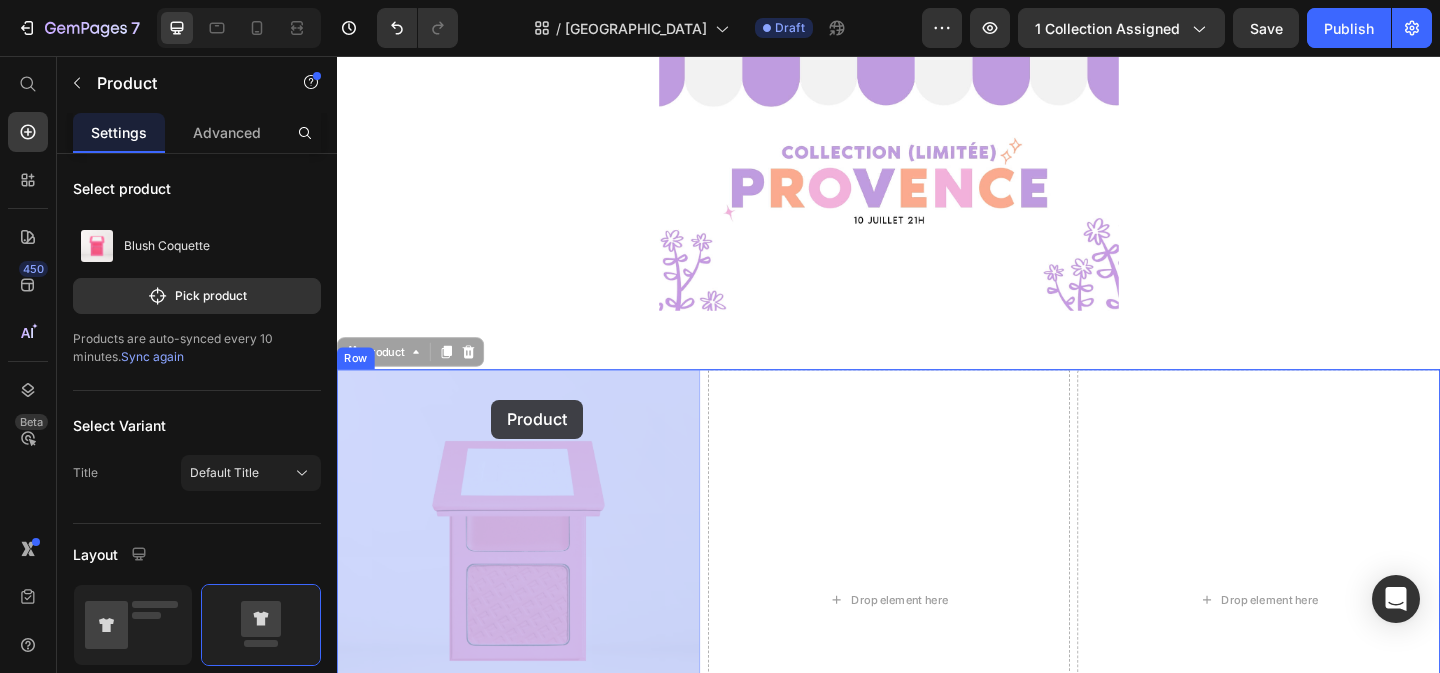 drag, startPoint x: 400, startPoint y: 381, endPoint x: 464, endPoint y: 430, distance: 80.60397 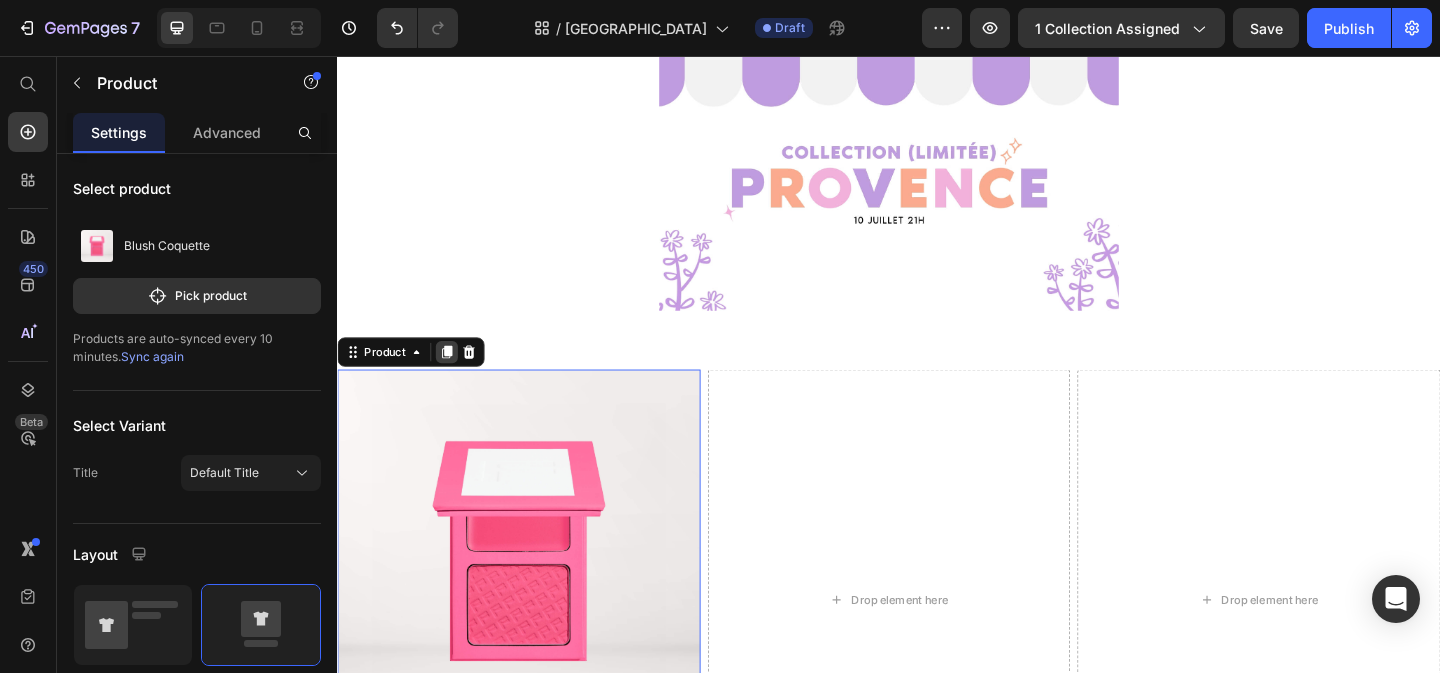 click 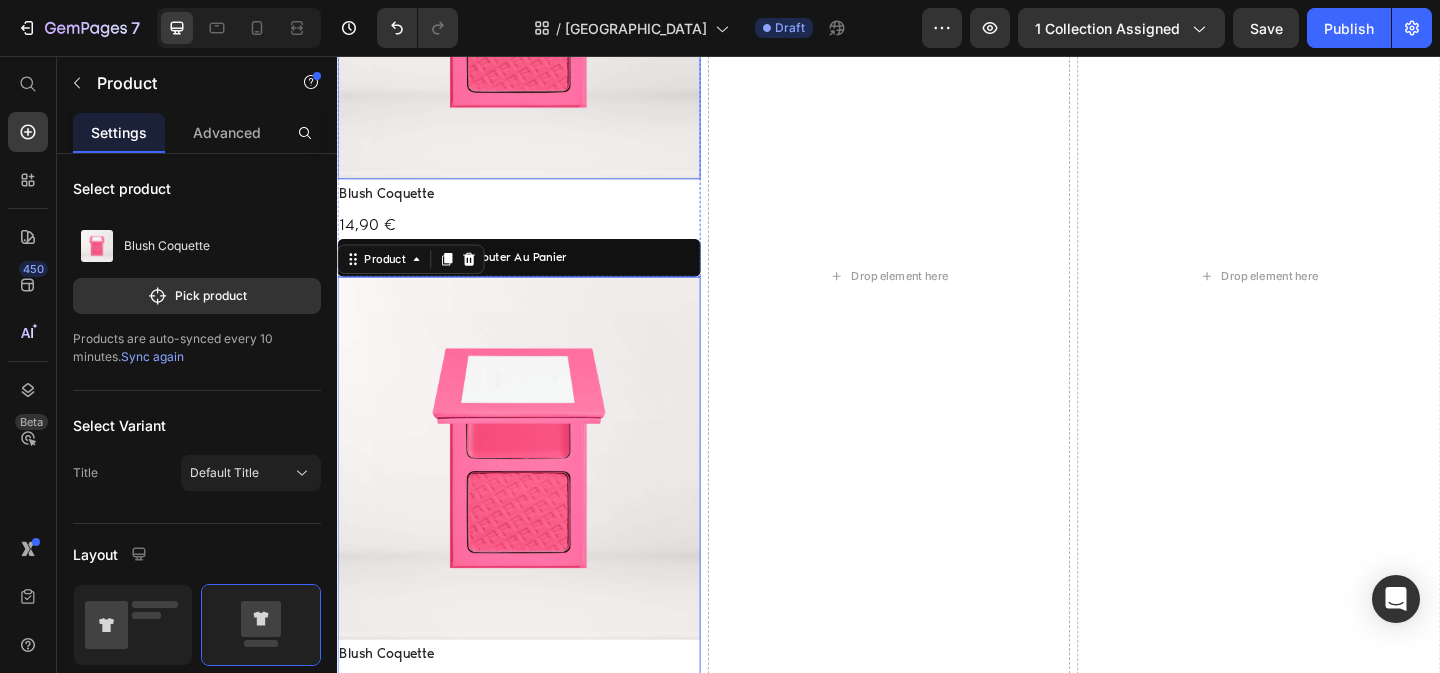 scroll, scrollTop: 830, scrollLeft: 0, axis: vertical 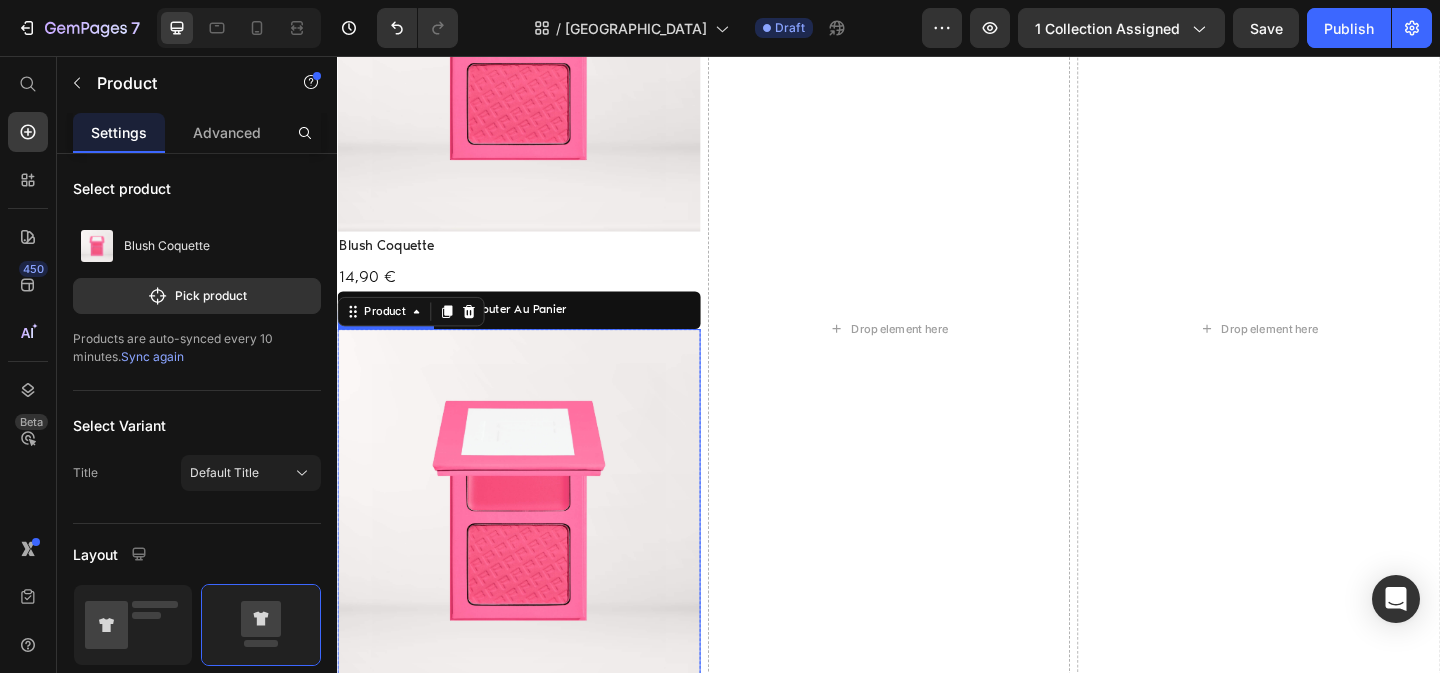 click at bounding box center [534, 550] 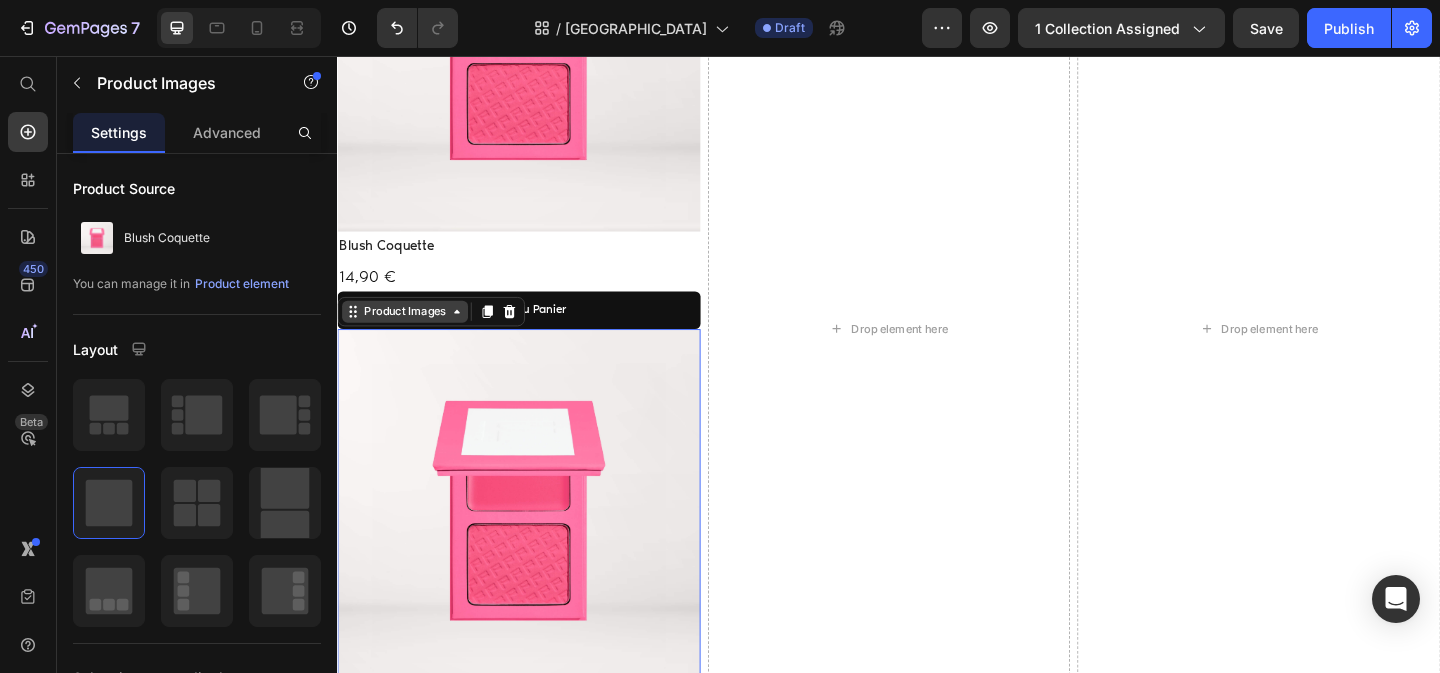 click on "Product Images" at bounding box center (410, 334) 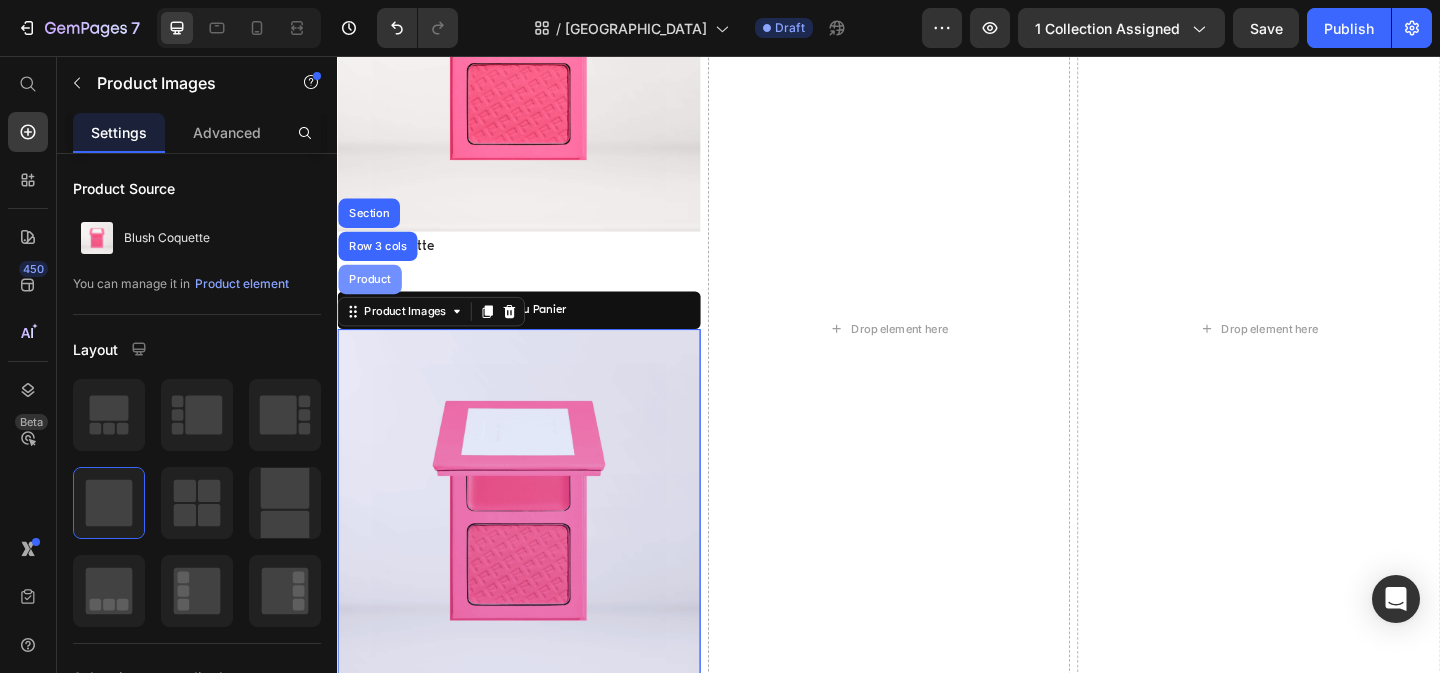 click on "Product" at bounding box center (372, 299) 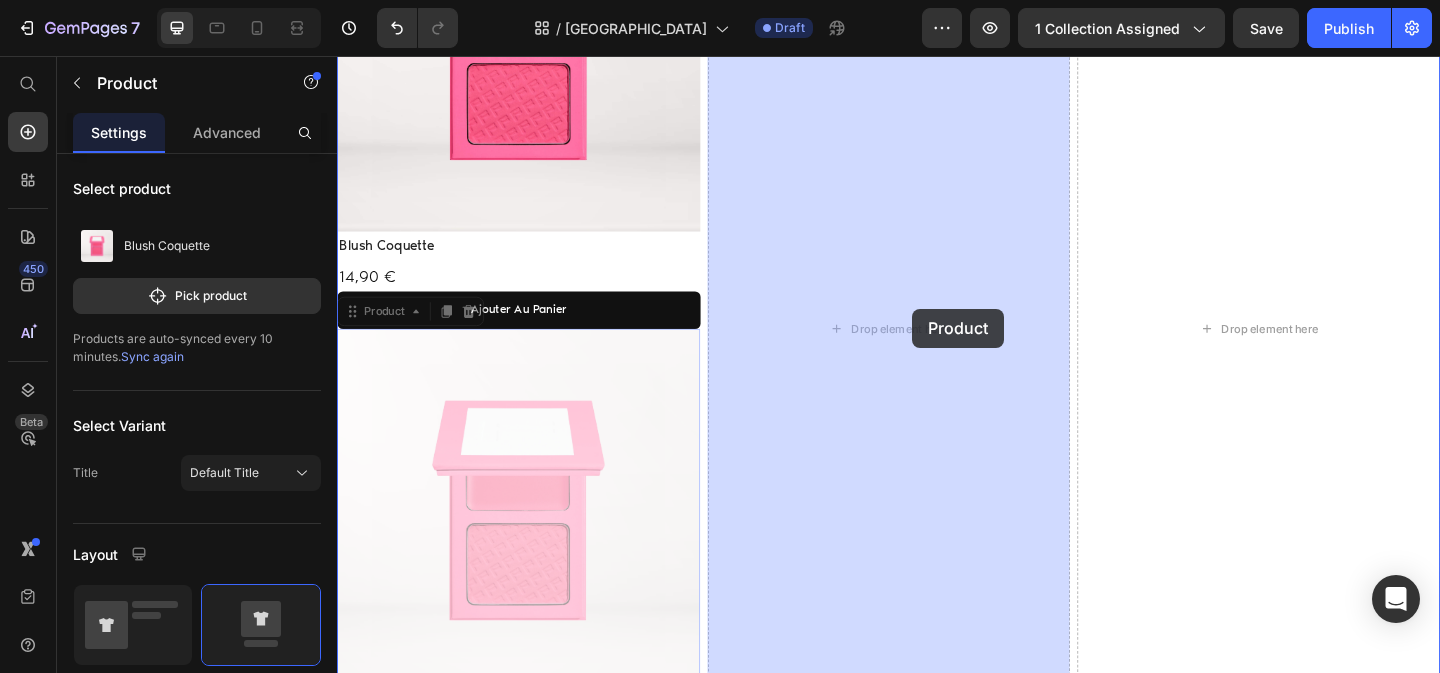 drag, startPoint x: 393, startPoint y: 335, endPoint x: 961, endPoint y: 332, distance: 568.00793 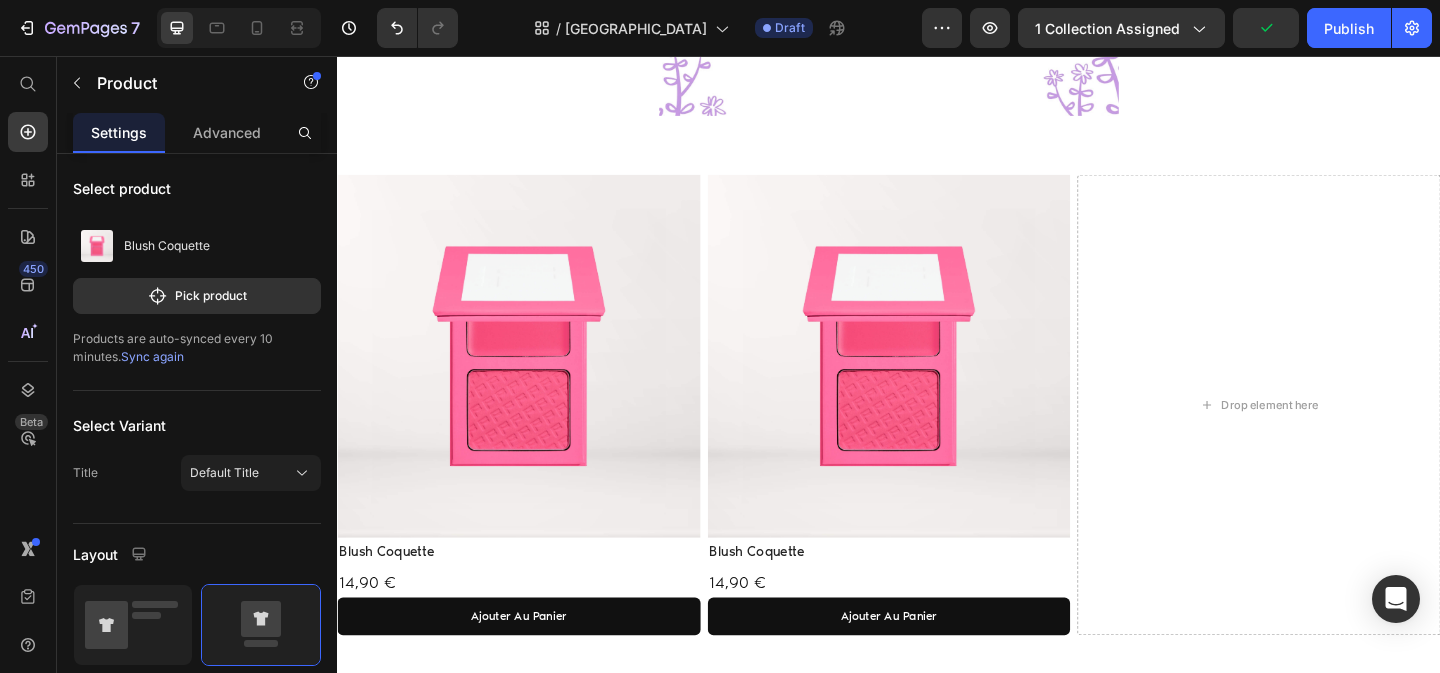 scroll, scrollTop: 439, scrollLeft: 0, axis: vertical 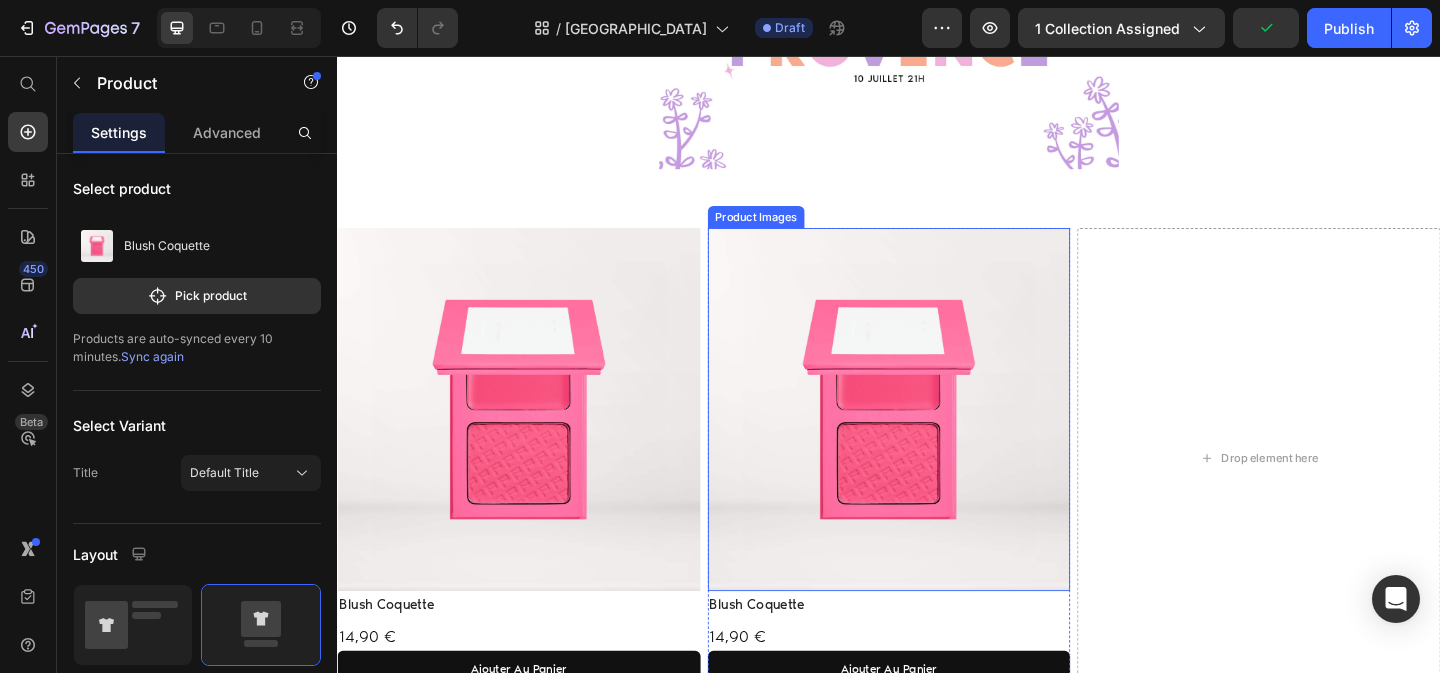 click at bounding box center (937, 440) 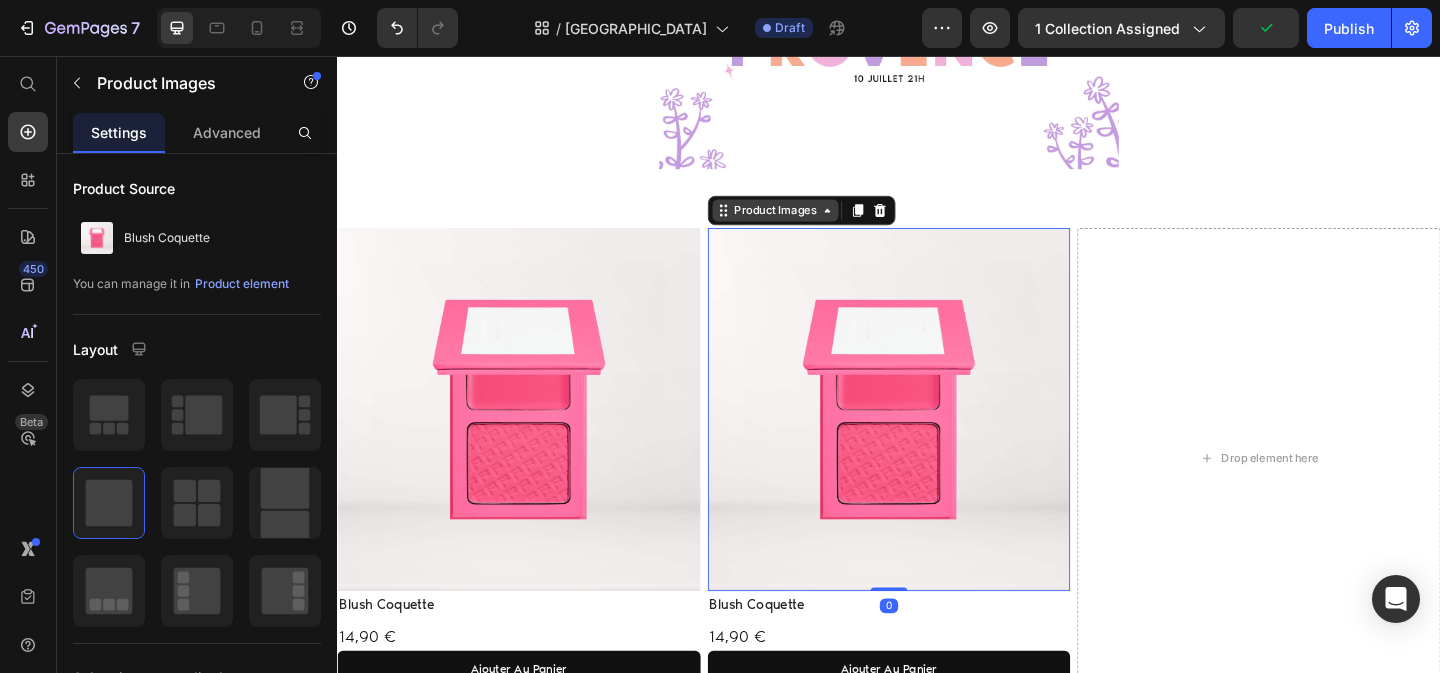 click on "Product Images" at bounding box center [813, 224] 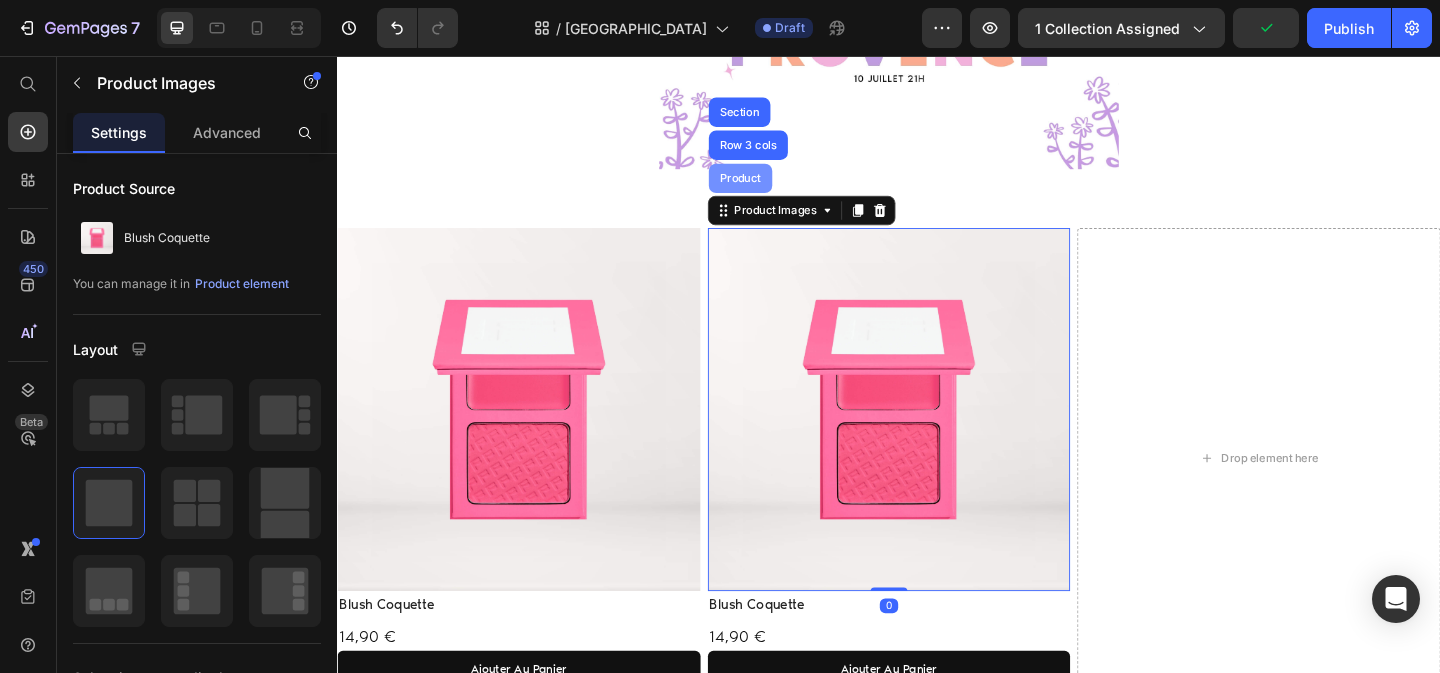 click on "Product" at bounding box center [775, 189] 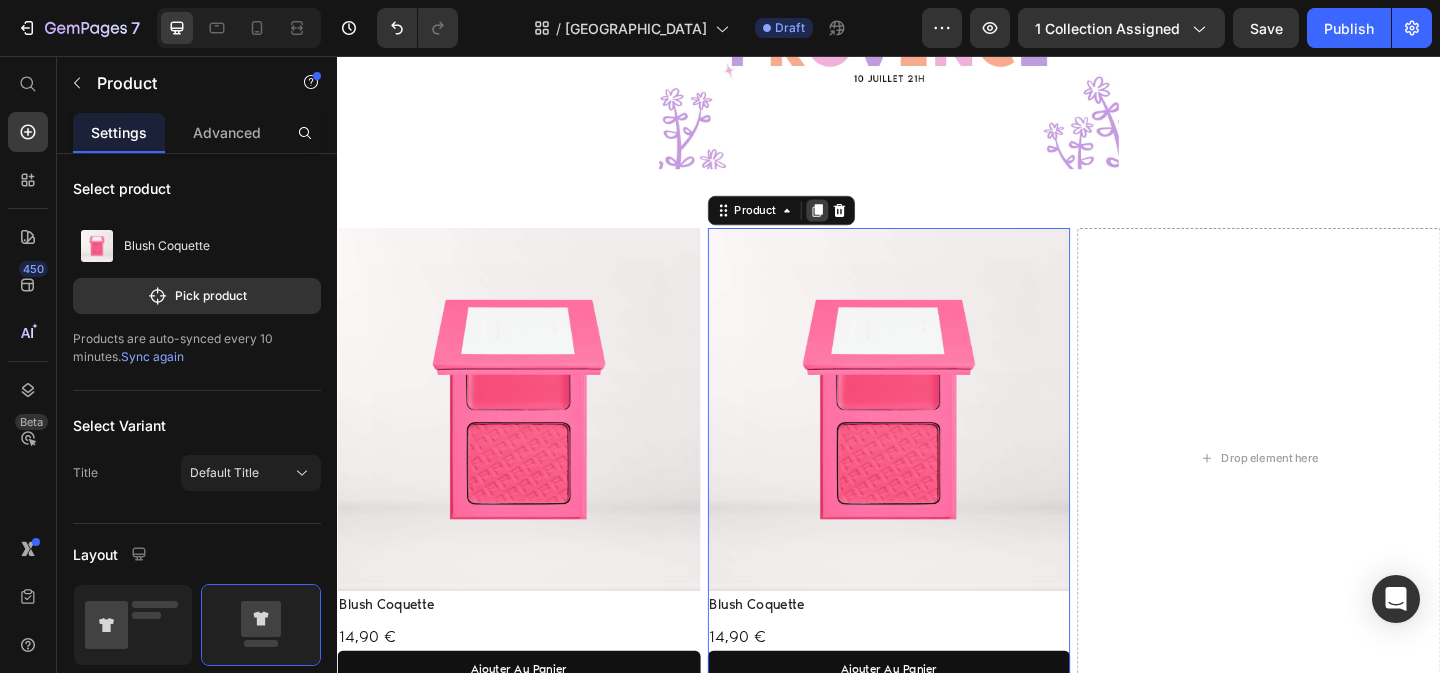 click 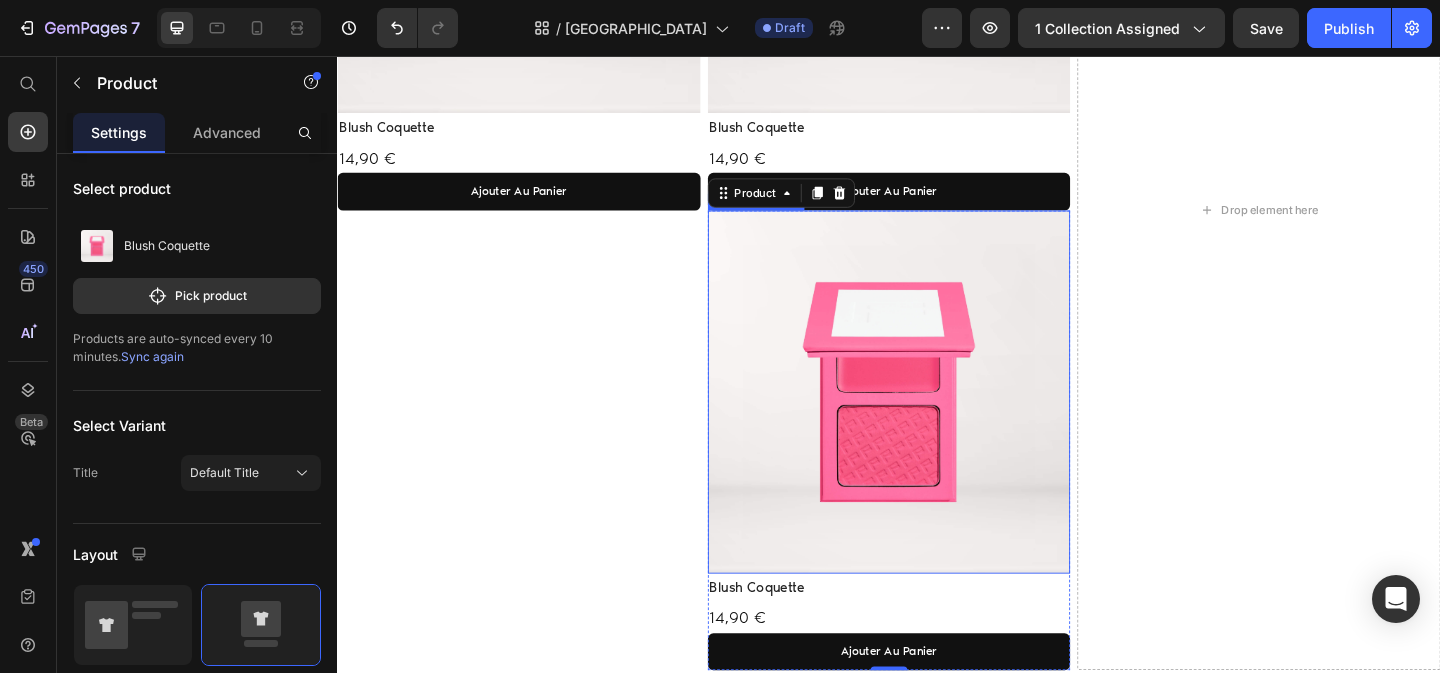 scroll, scrollTop: 901, scrollLeft: 0, axis: vertical 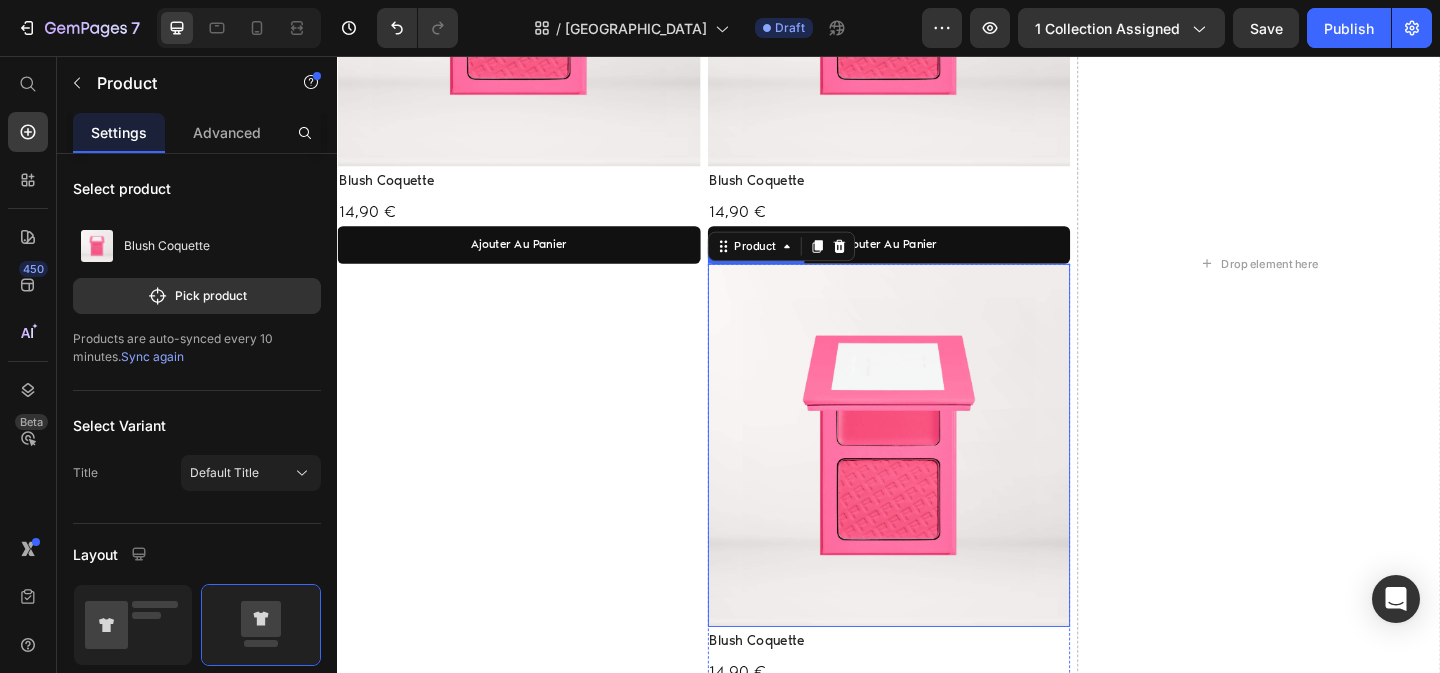click at bounding box center [937, 479] 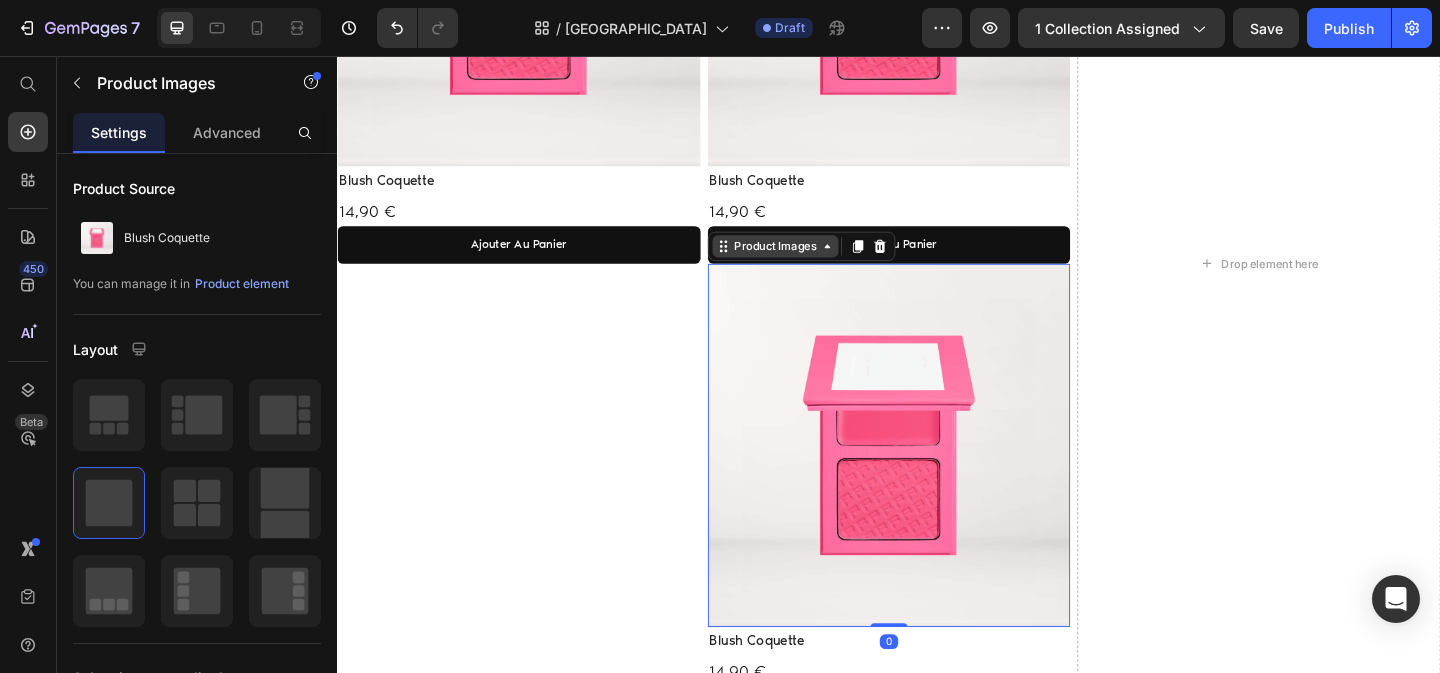 click on "Product Images" at bounding box center [813, 263] 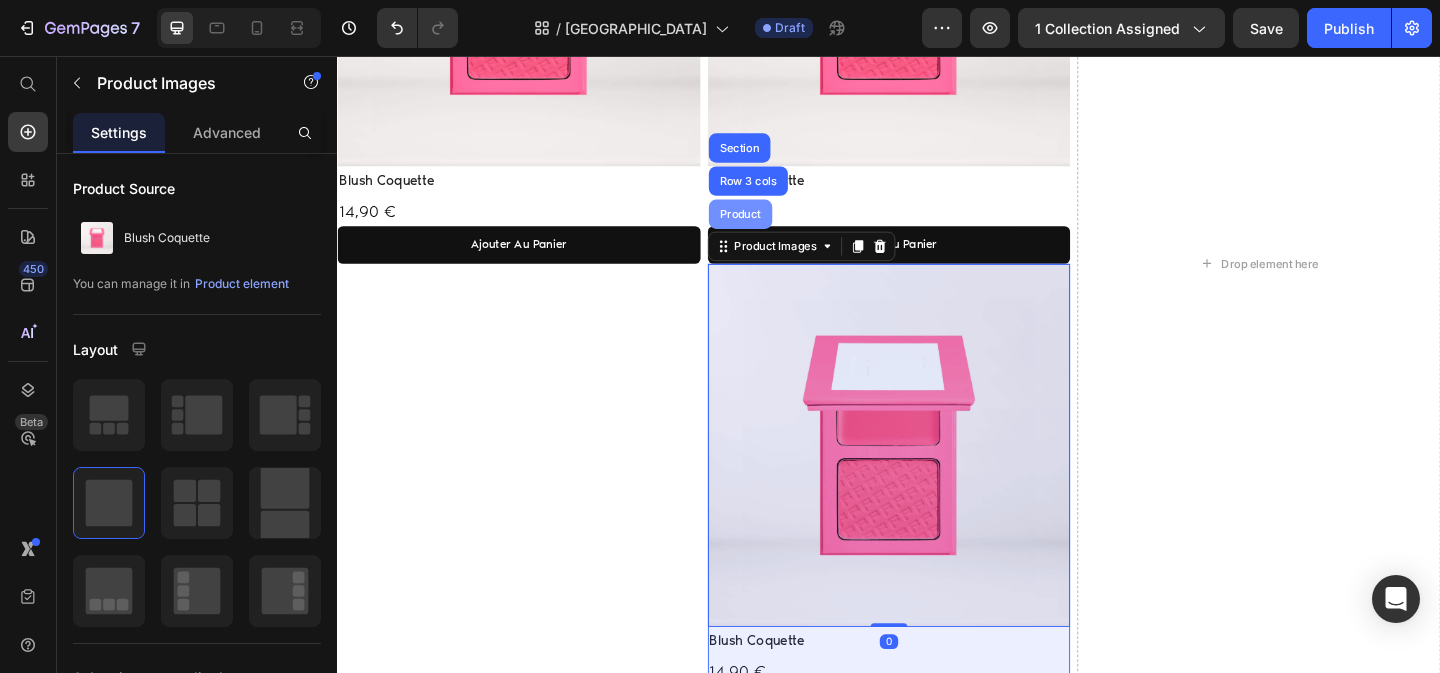 click on "Product" at bounding box center (775, 228) 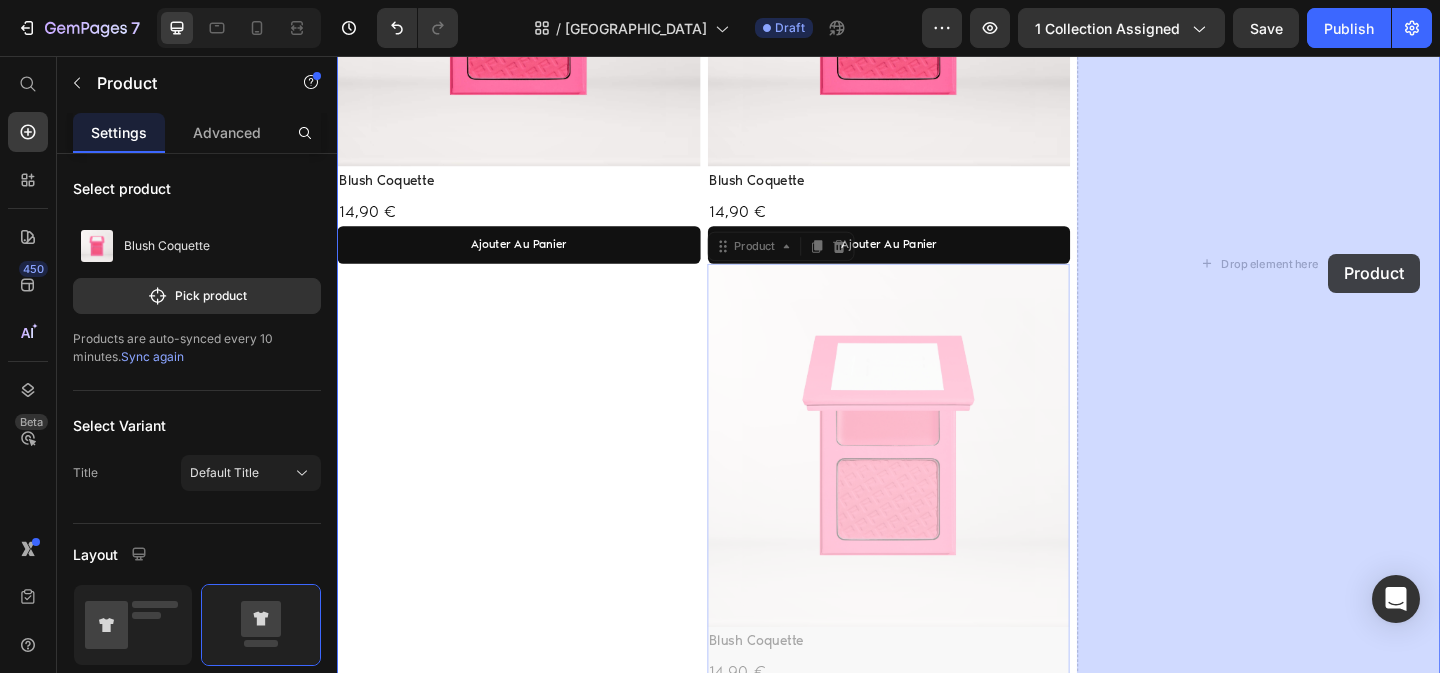 drag, startPoint x: 790, startPoint y: 270, endPoint x: 1415, endPoint y: 271, distance: 625.0008 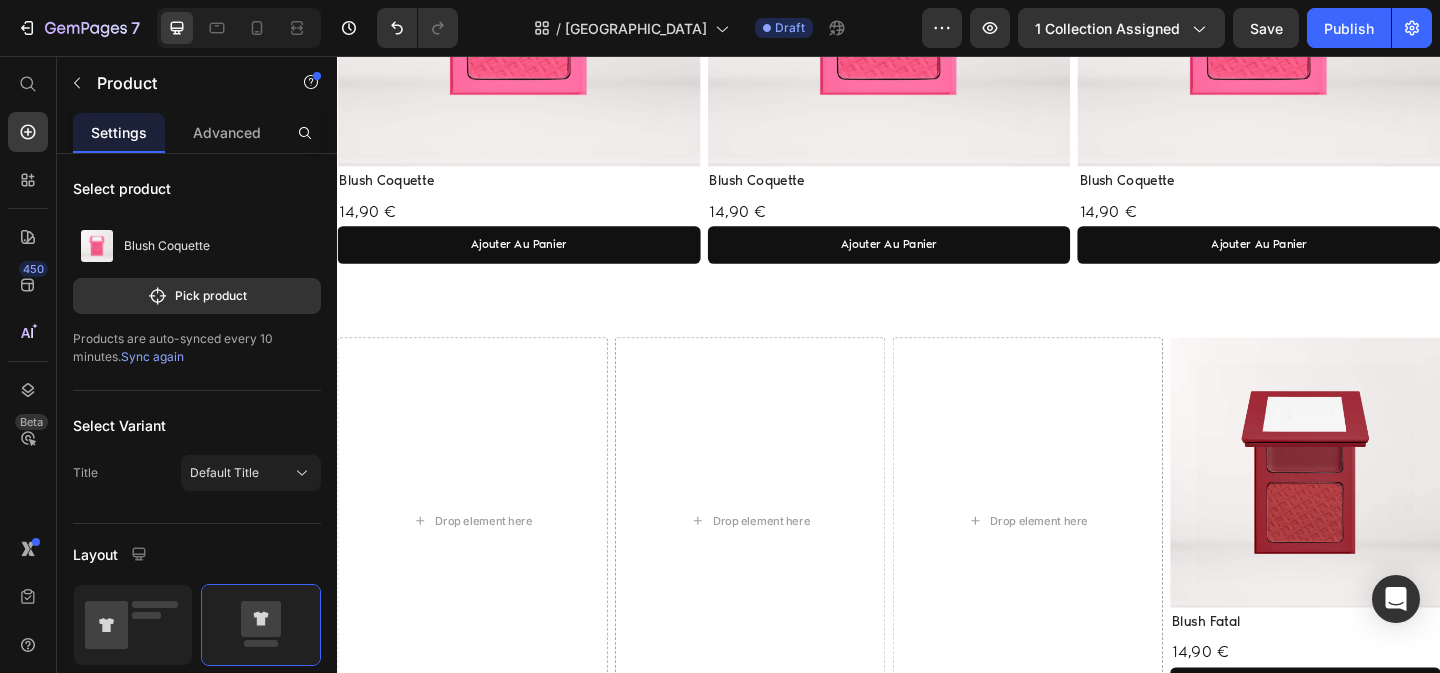 scroll, scrollTop: 733, scrollLeft: 0, axis: vertical 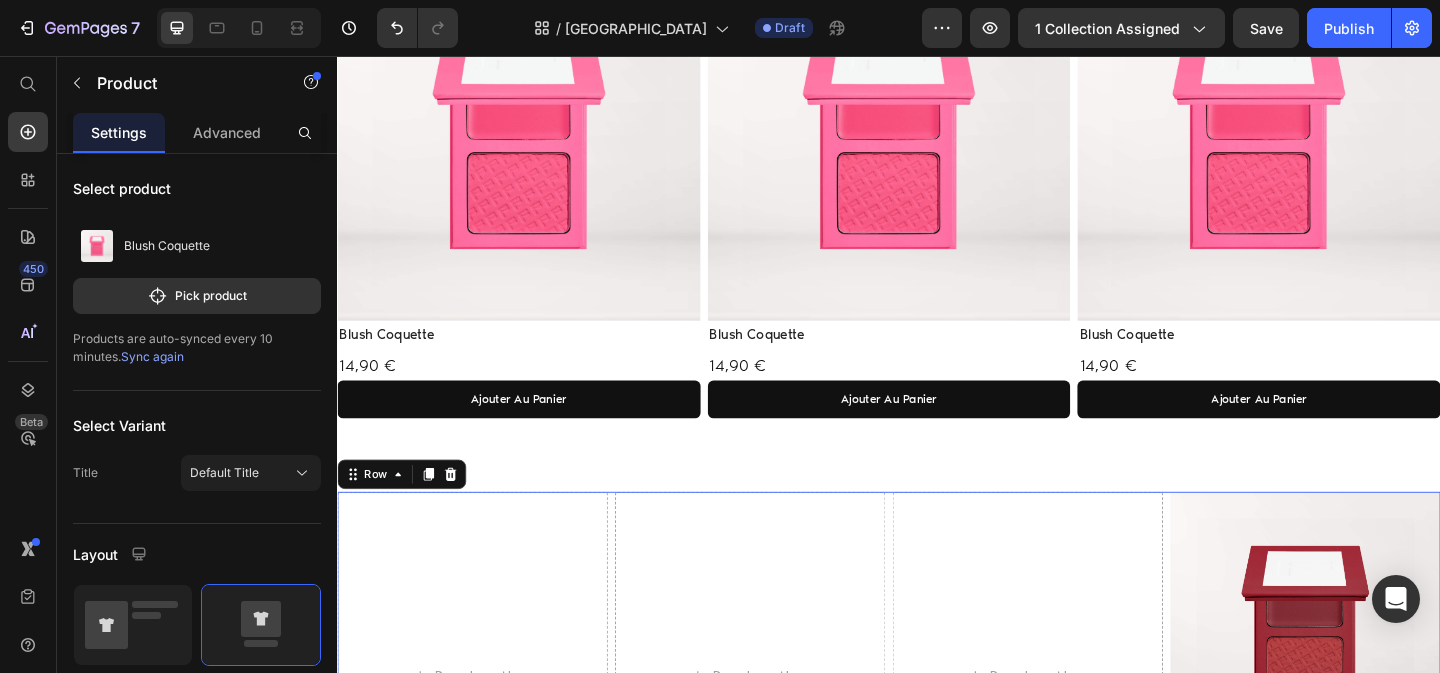 click on "Drop element here
Drop element here
Drop element here Product Images Blush Fatal Product Title 14,90 € Product Price ajouter au panier Add to Cart Row Product Row   48" at bounding box center [937, 730] 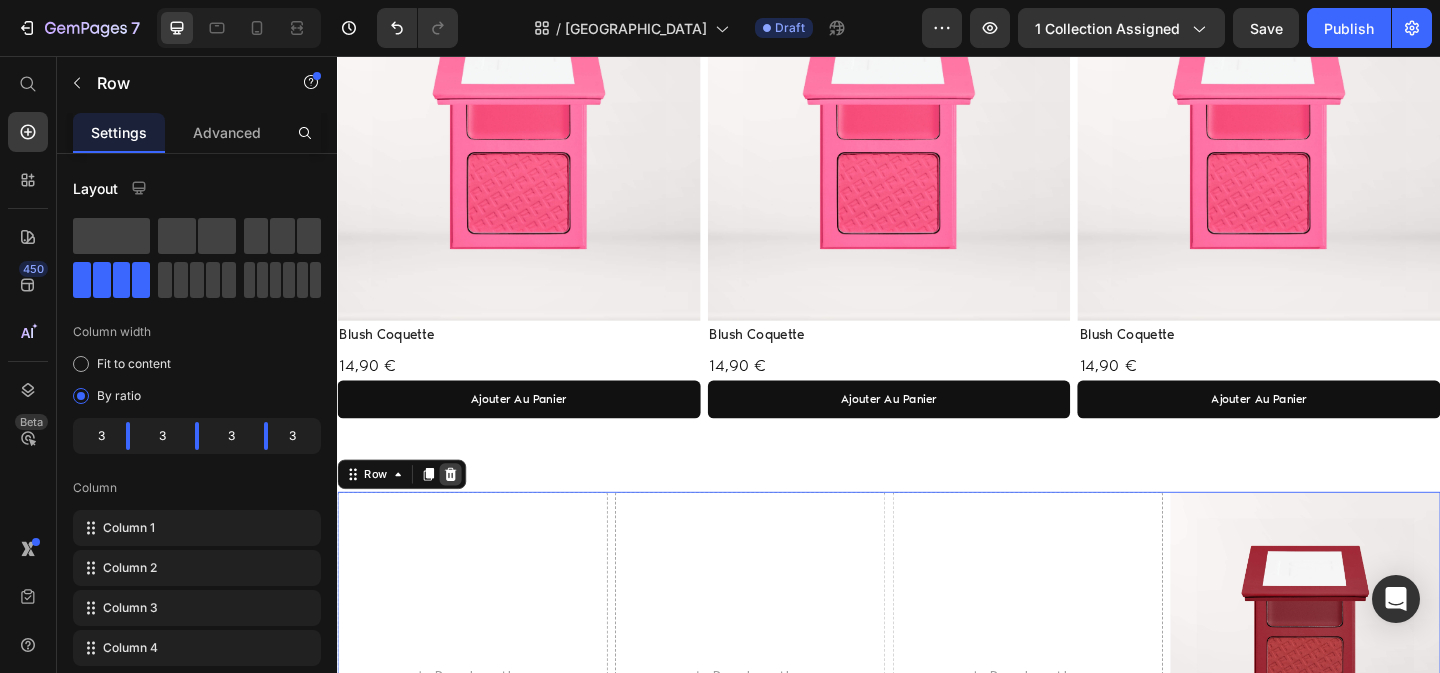 click at bounding box center (460, 511) 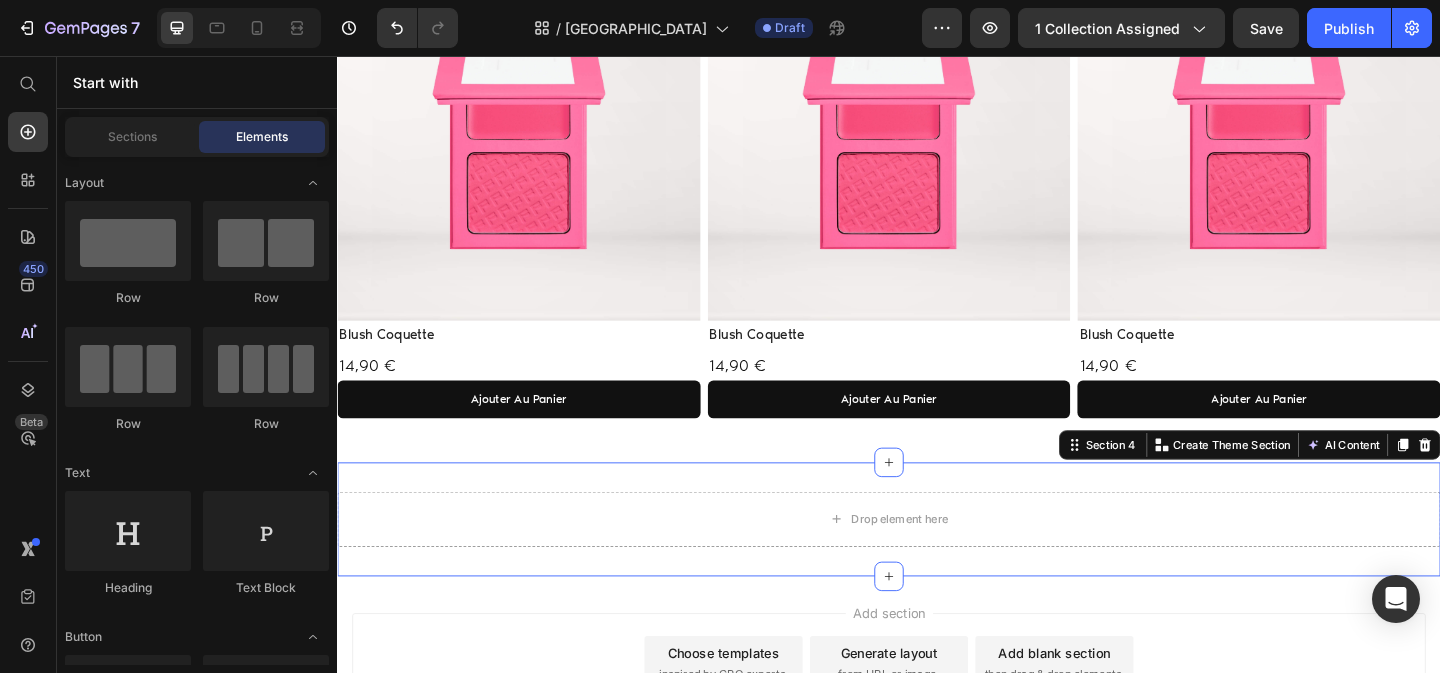 click on "Drop element here Section 4   Create Theme Section AI Content Write with GemAI What would you like to describe here? Tone and Voice Persuasive Product Set de pinceaux teint Show more Generate" at bounding box center [937, 560] 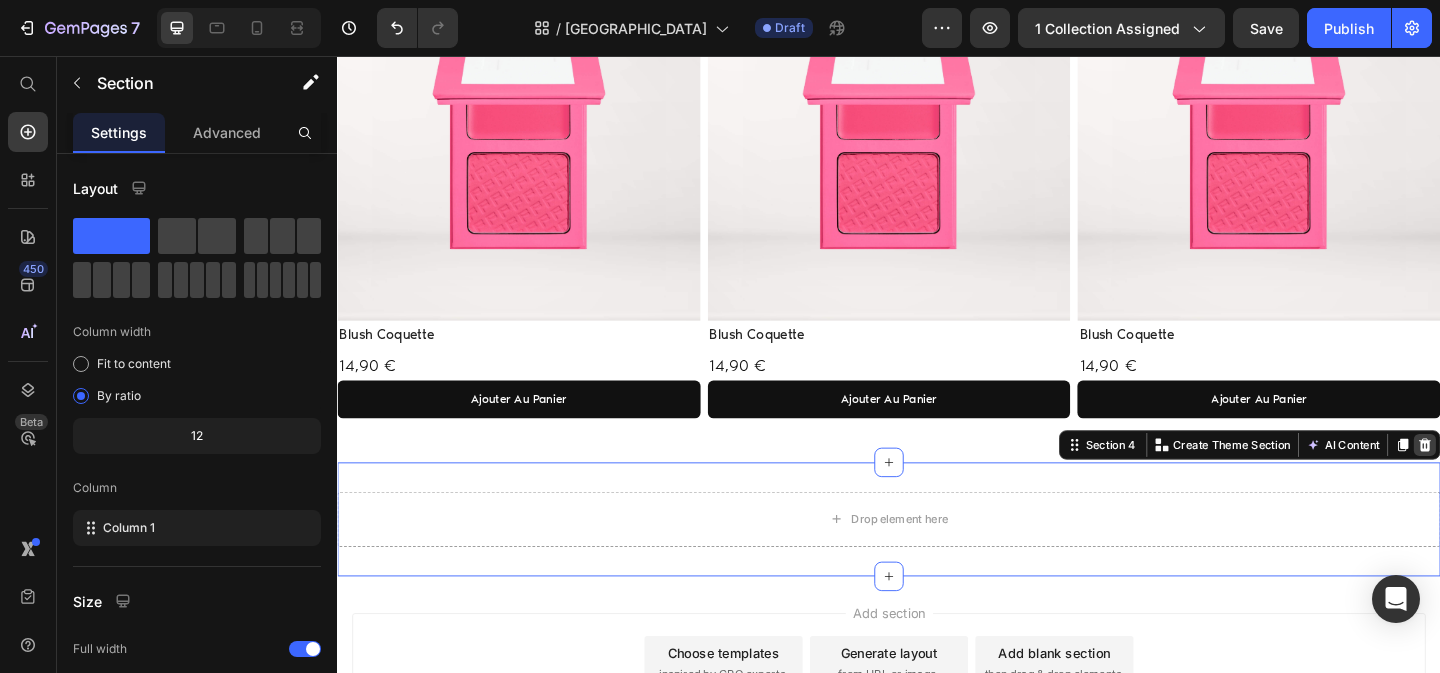 click 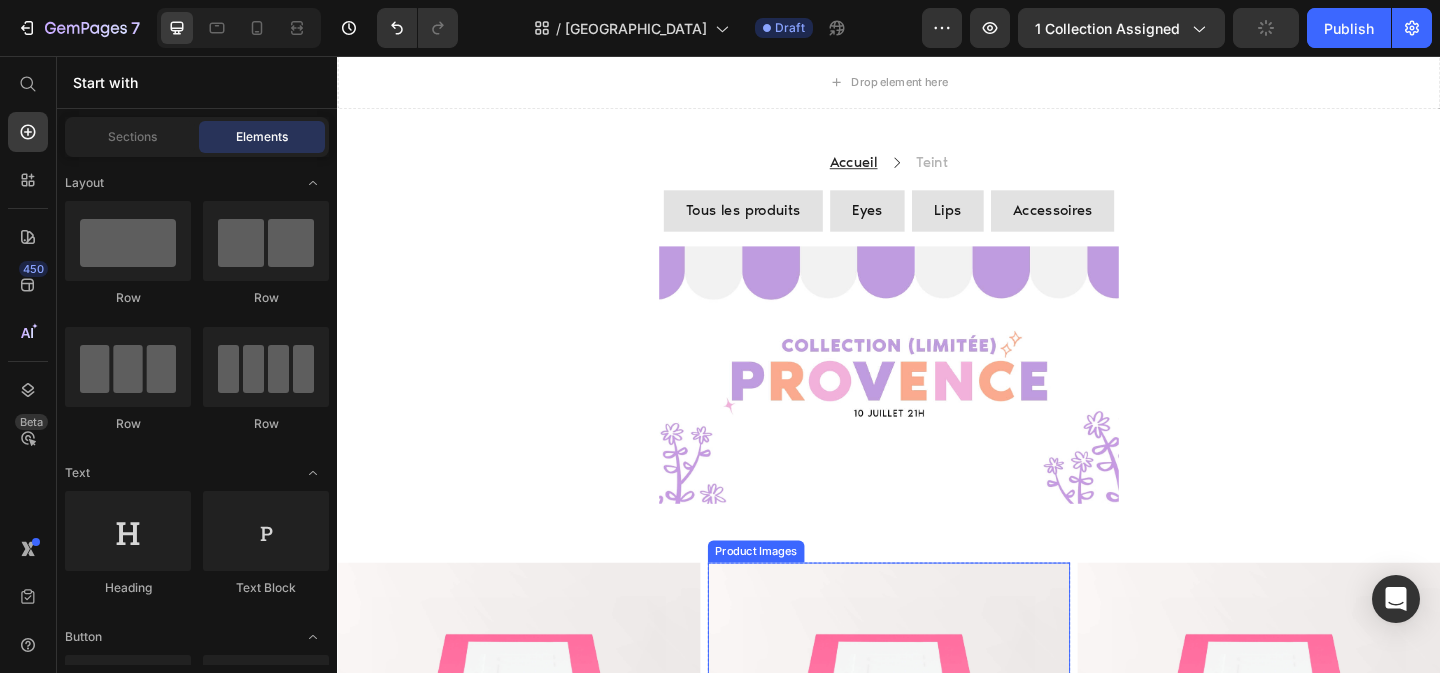 scroll, scrollTop: 0, scrollLeft: 0, axis: both 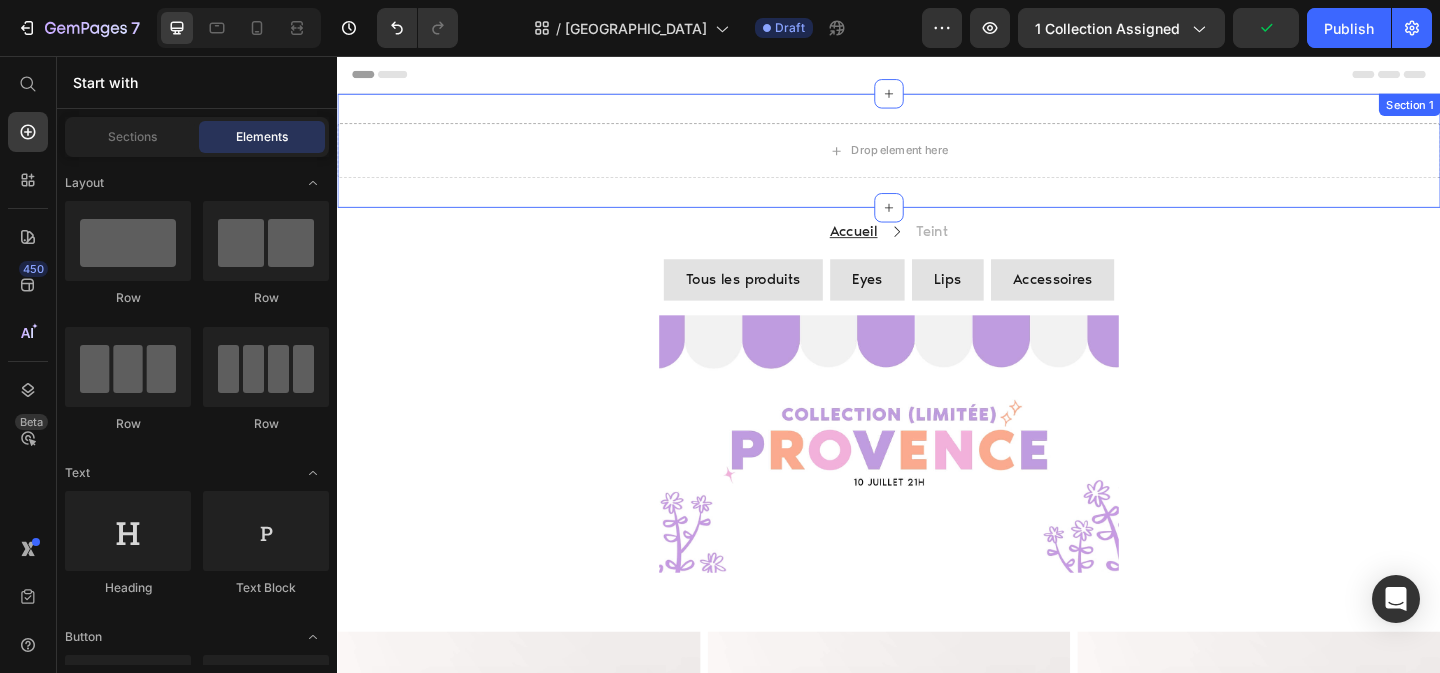 click on "Drop element here Section 1" at bounding box center [937, 159] 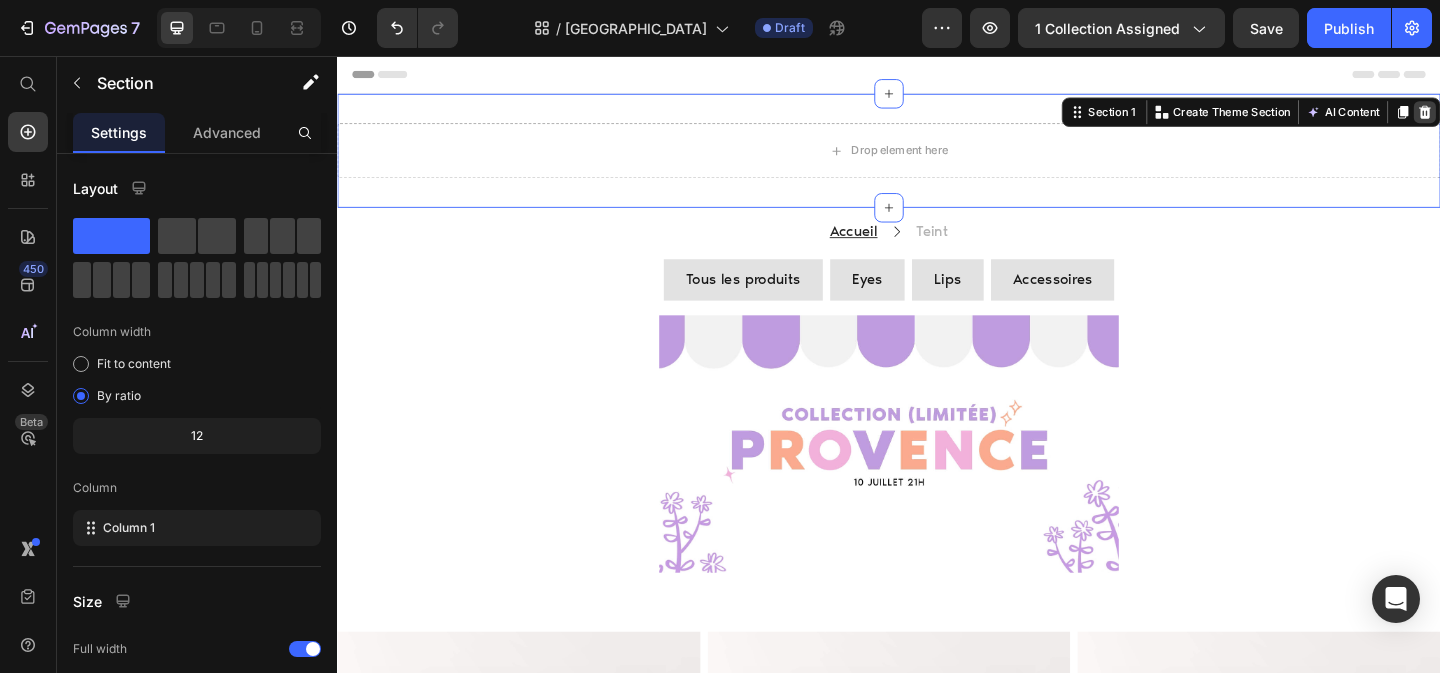 click at bounding box center (1520, 117) 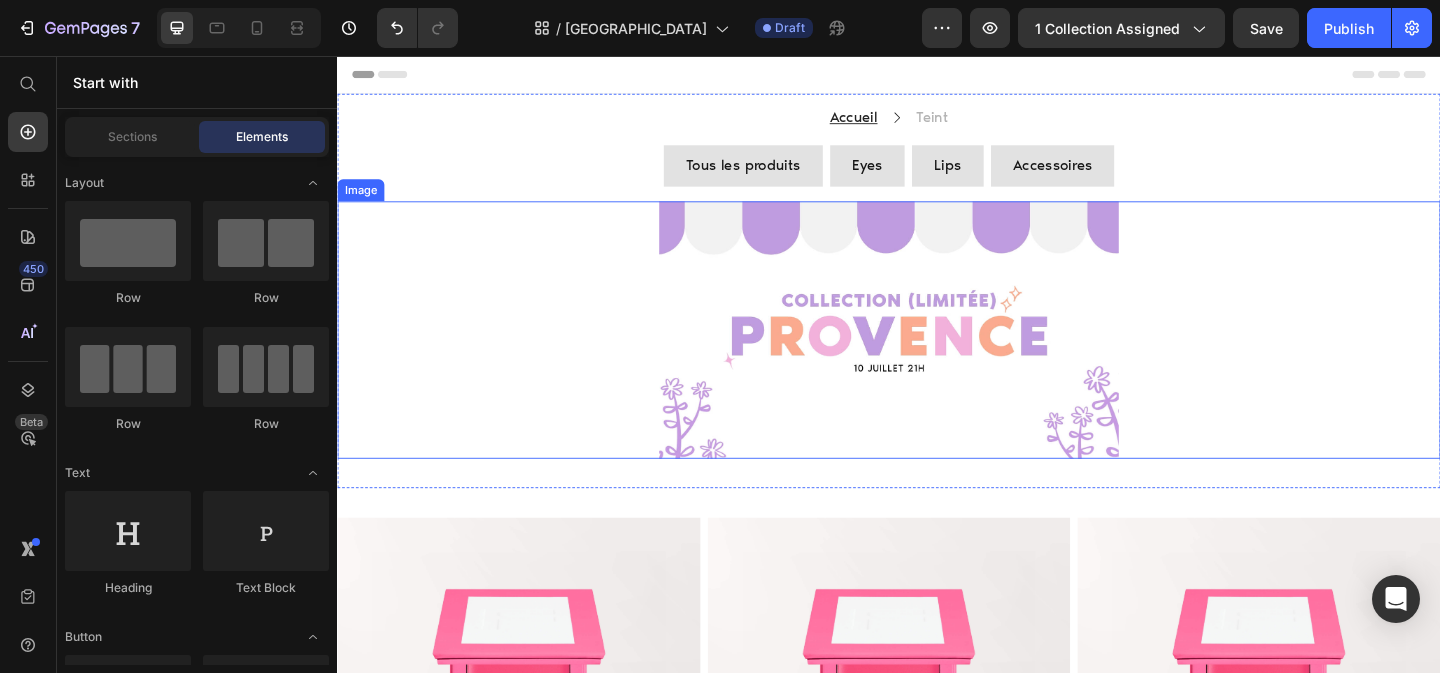 click at bounding box center [937, 354] 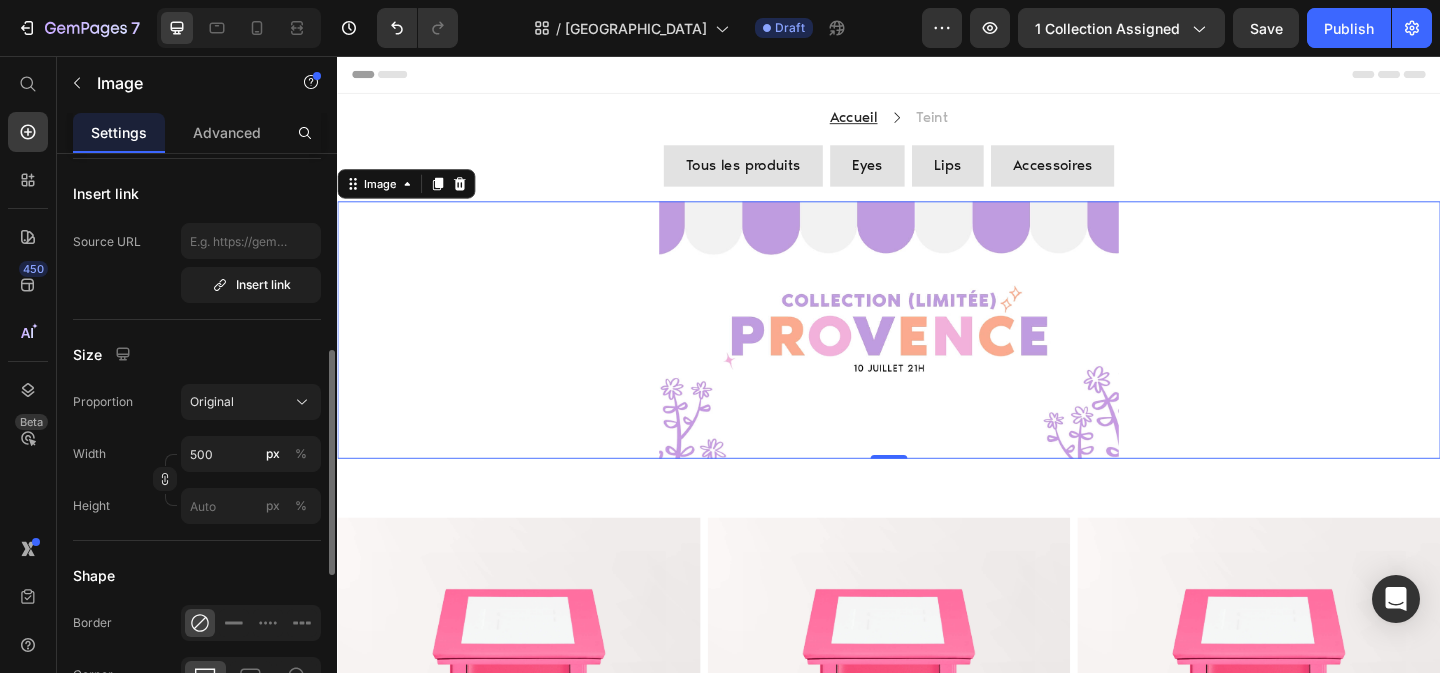 scroll, scrollTop: 442, scrollLeft: 0, axis: vertical 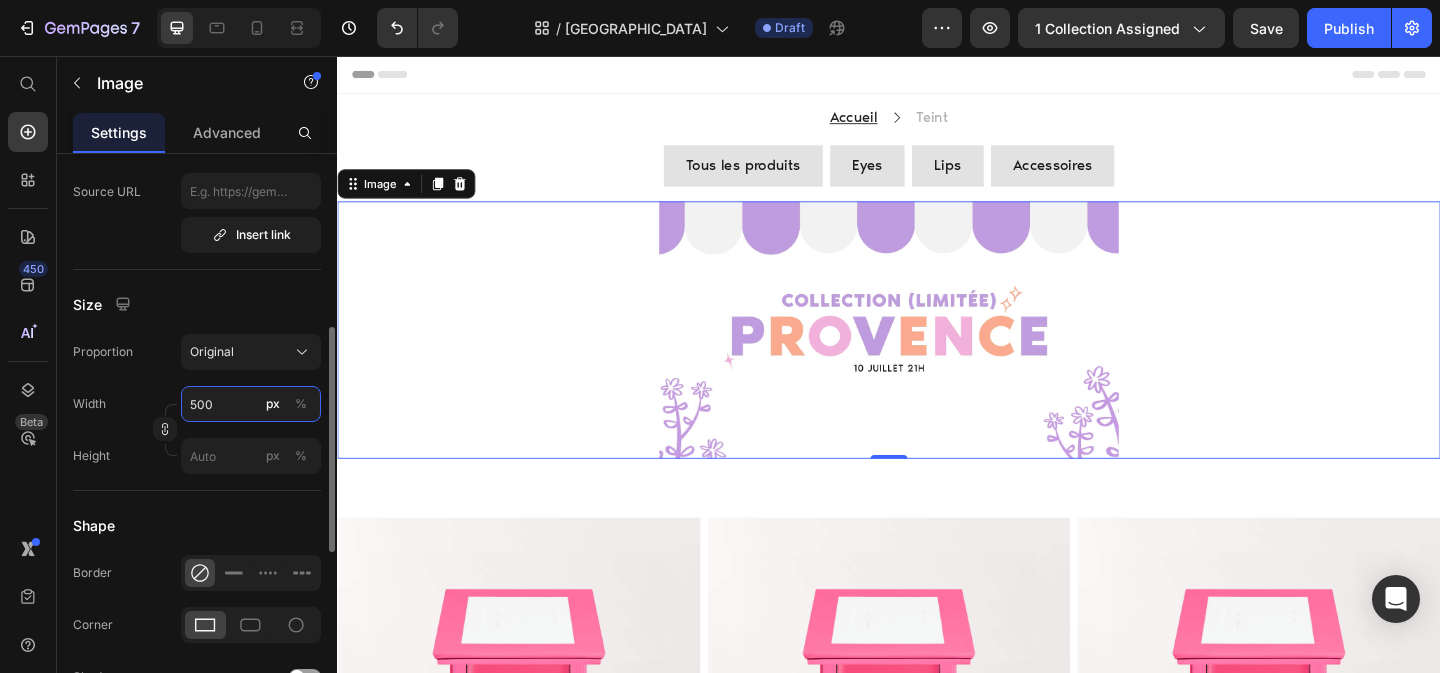click on "500" at bounding box center (251, 404) 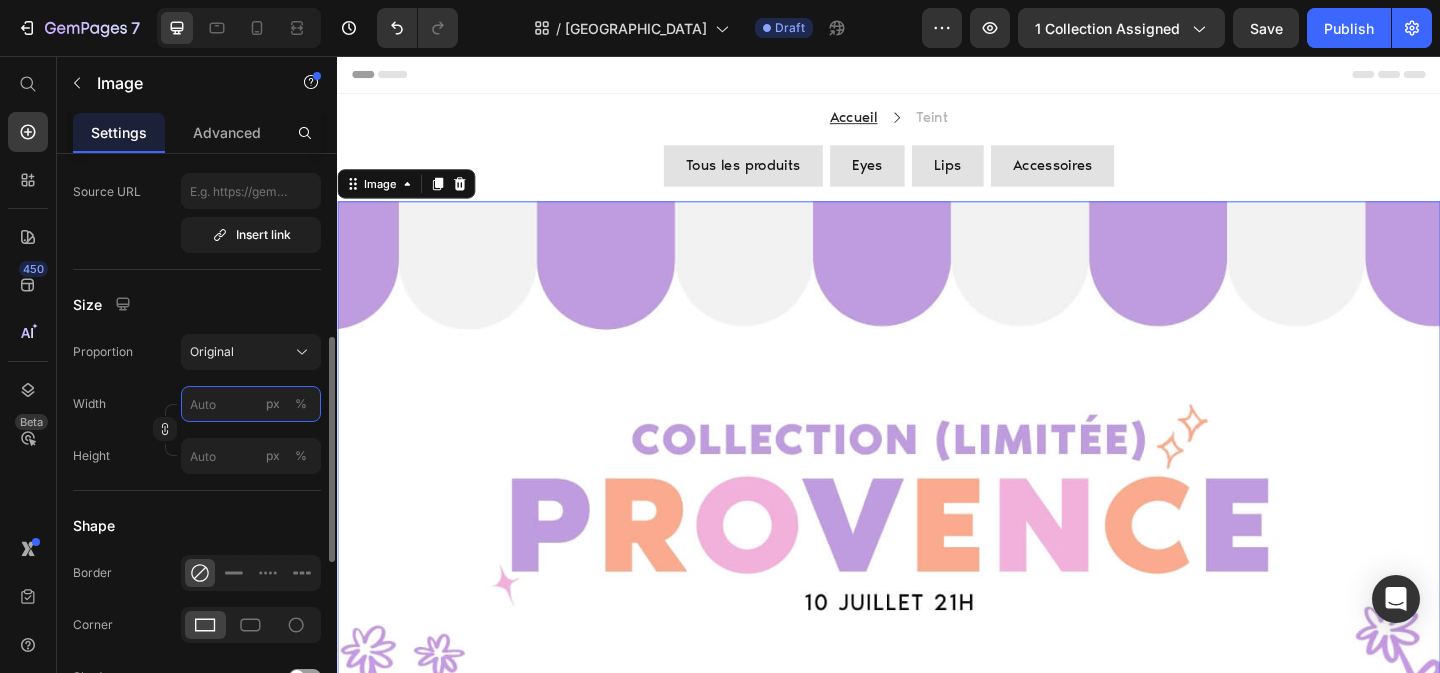 scroll, scrollTop: 496, scrollLeft: 0, axis: vertical 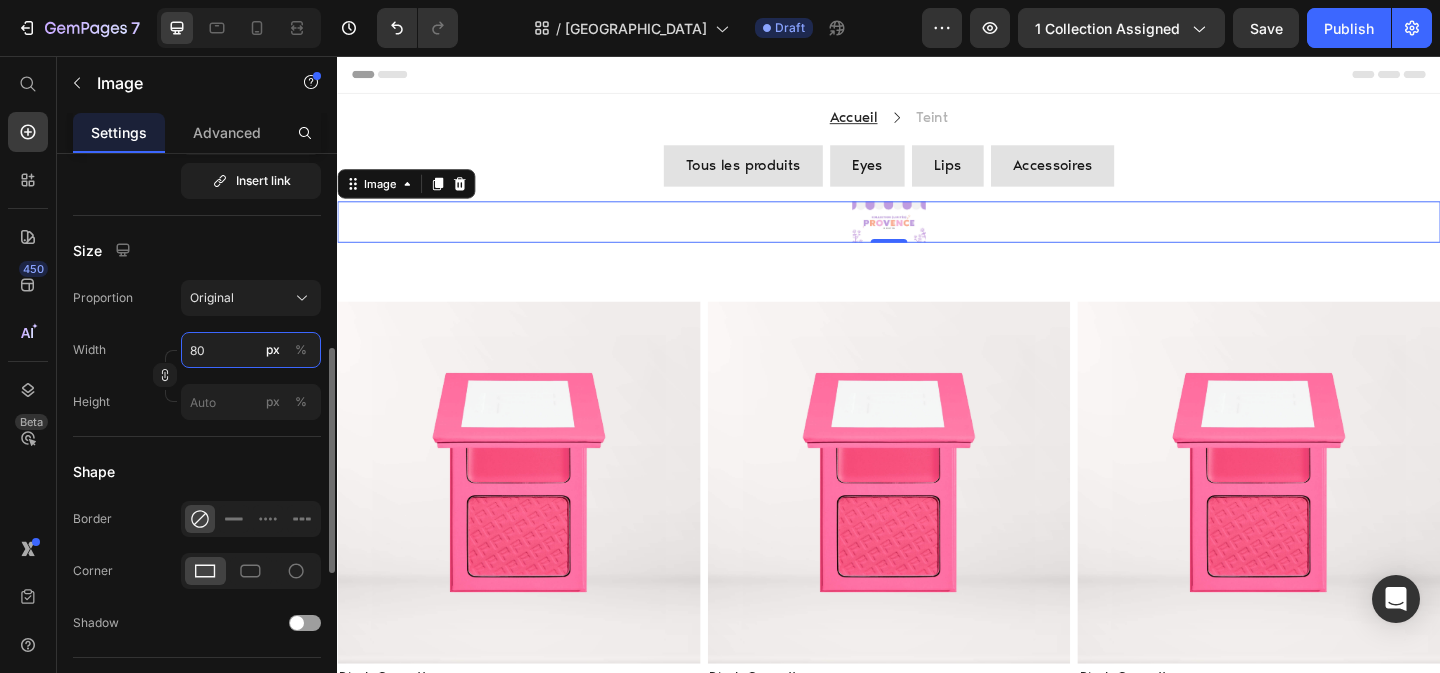 type on "800" 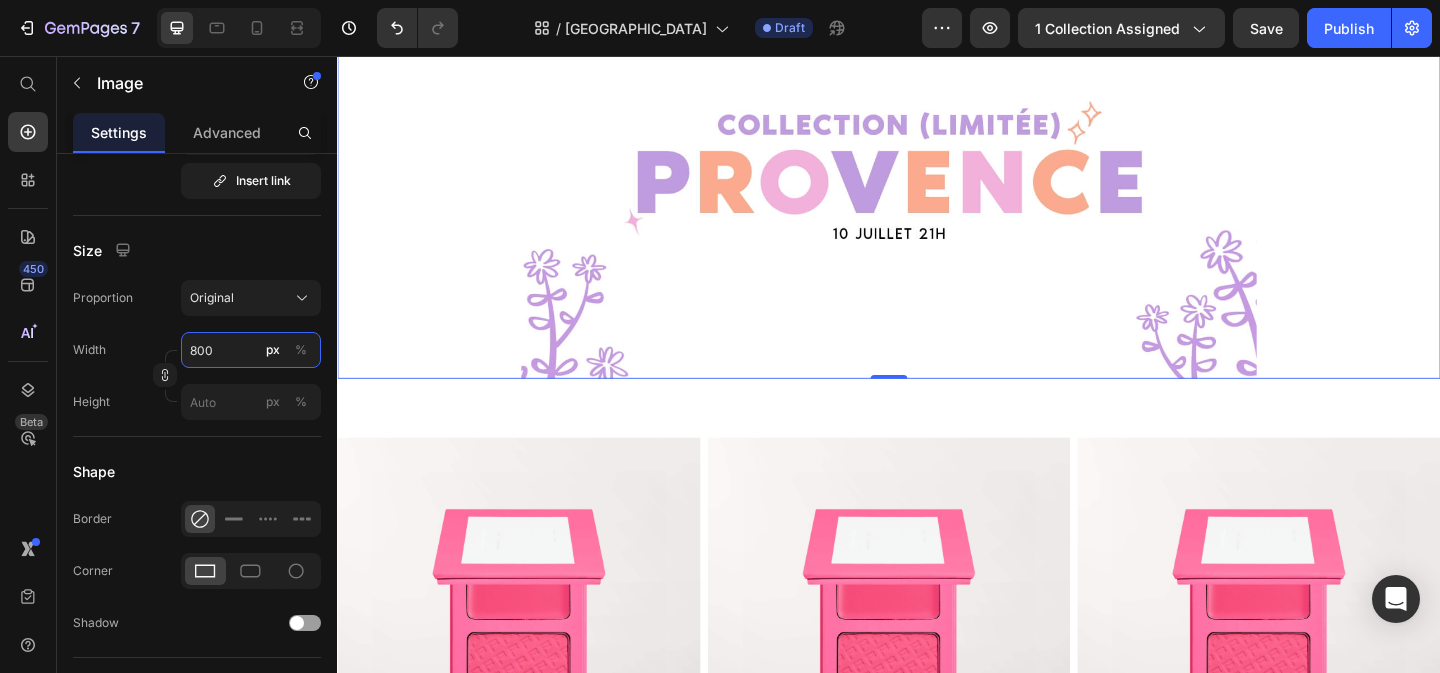 scroll, scrollTop: 328, scrollLeft: 0, axis: vertical 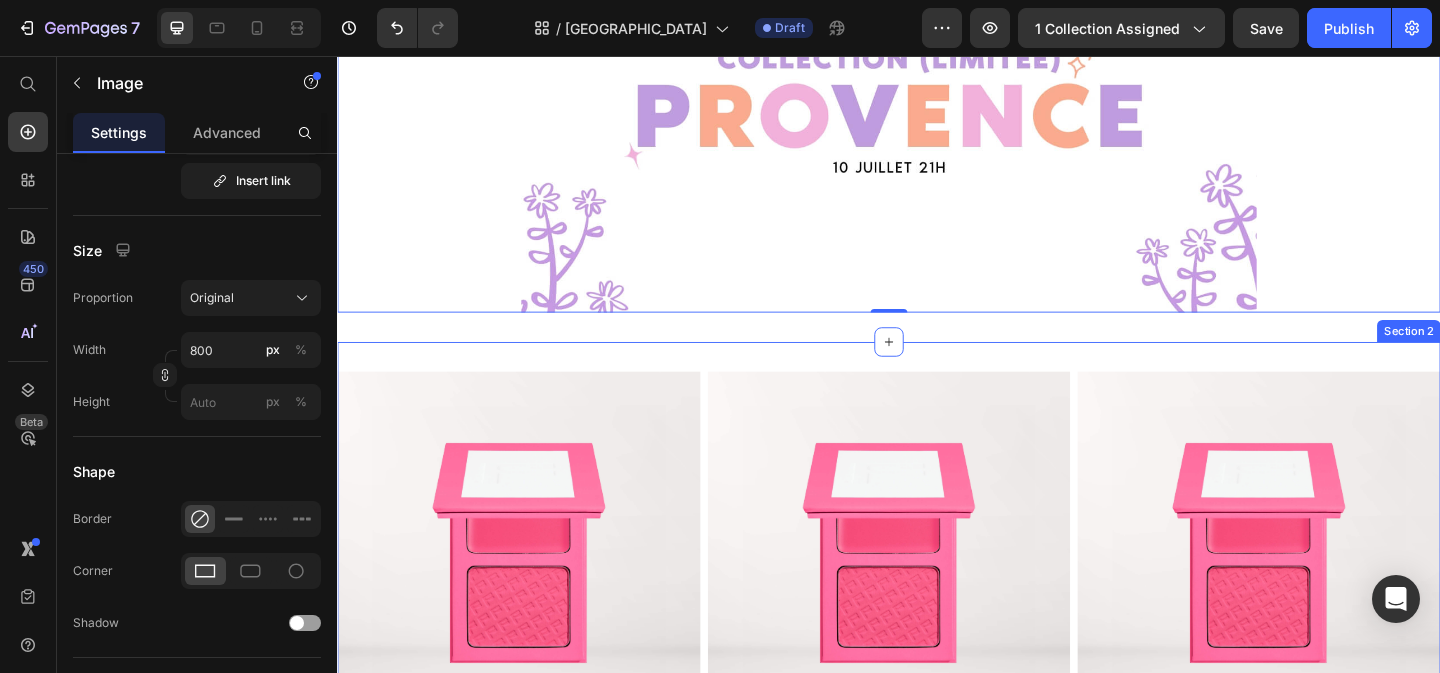 click on "Accueil Text block
Icon Teint Text block Row Tous les produits Button Eyes Button Lips Button Accessoires Button Row Image   0 Section 1" at bounding box center [937, 68] 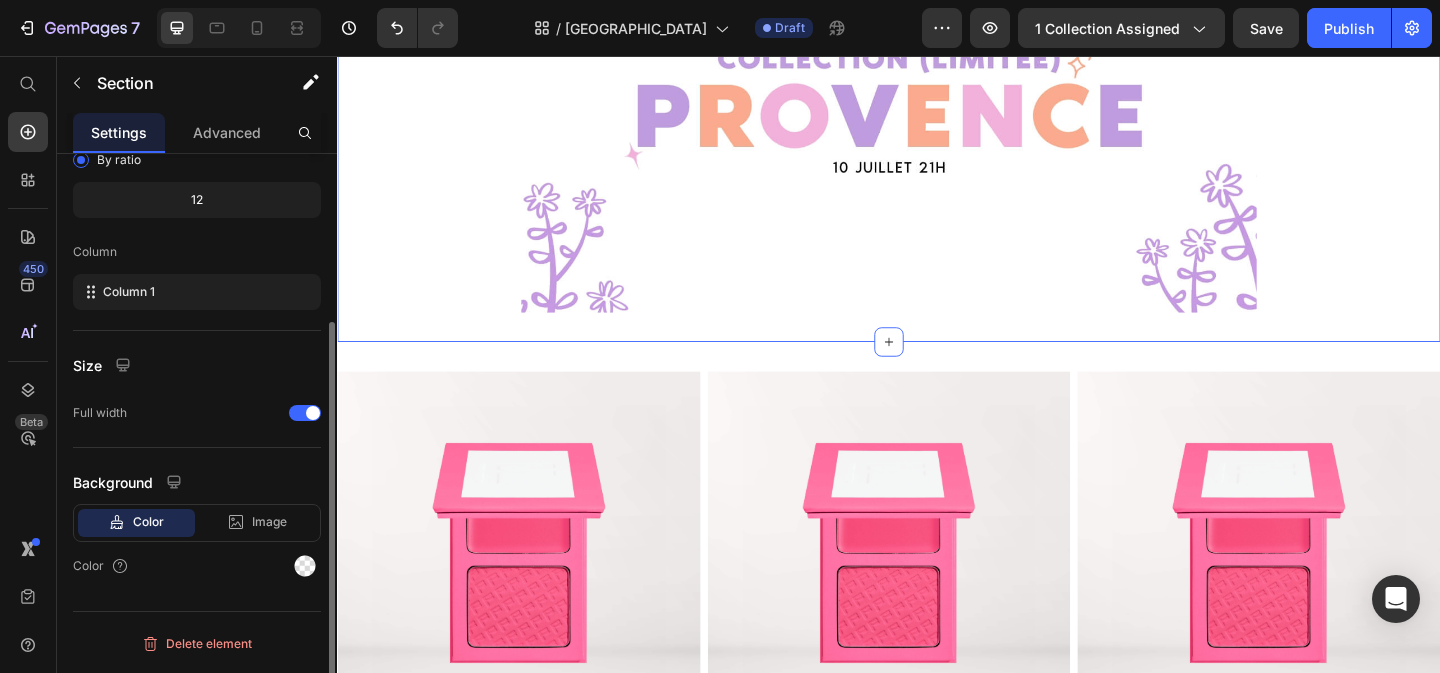 scroll, scrollTop: 0, scrollLeft: 0, axis: both 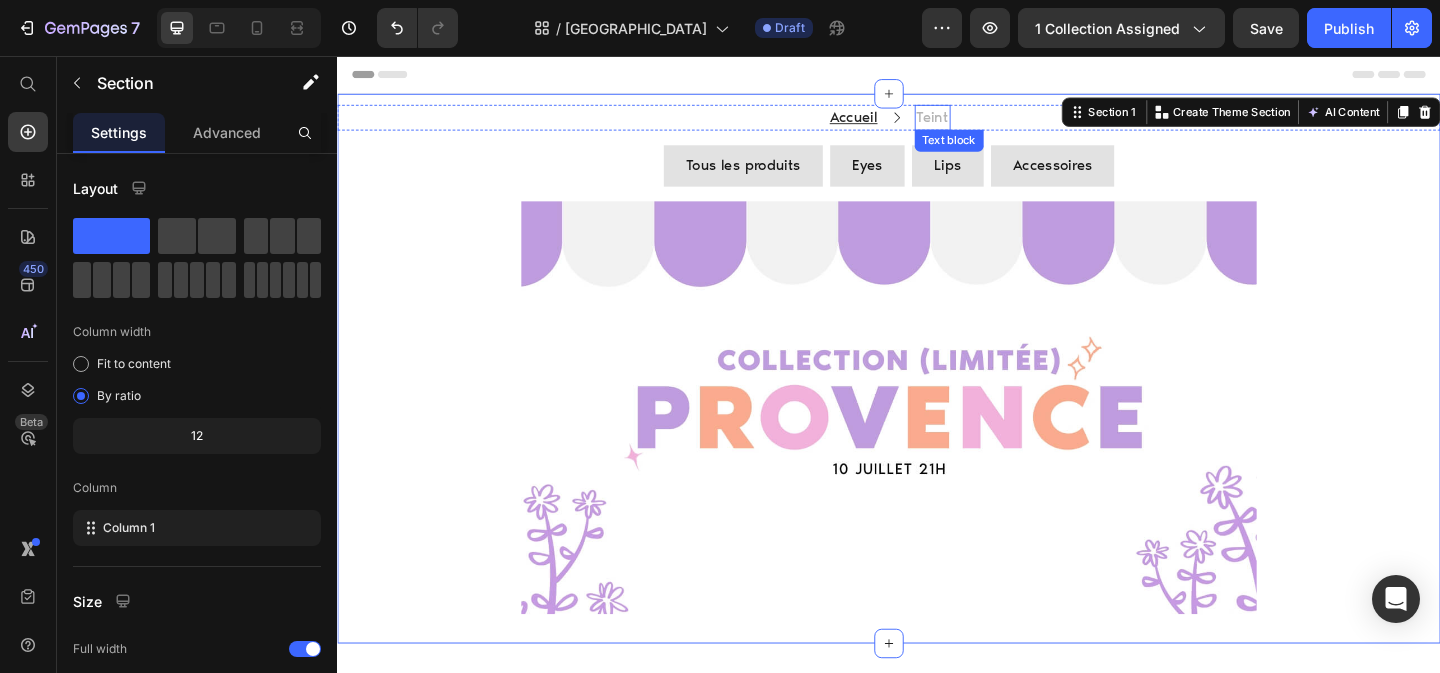 click on "Teint" at bounding box center [984, 123] 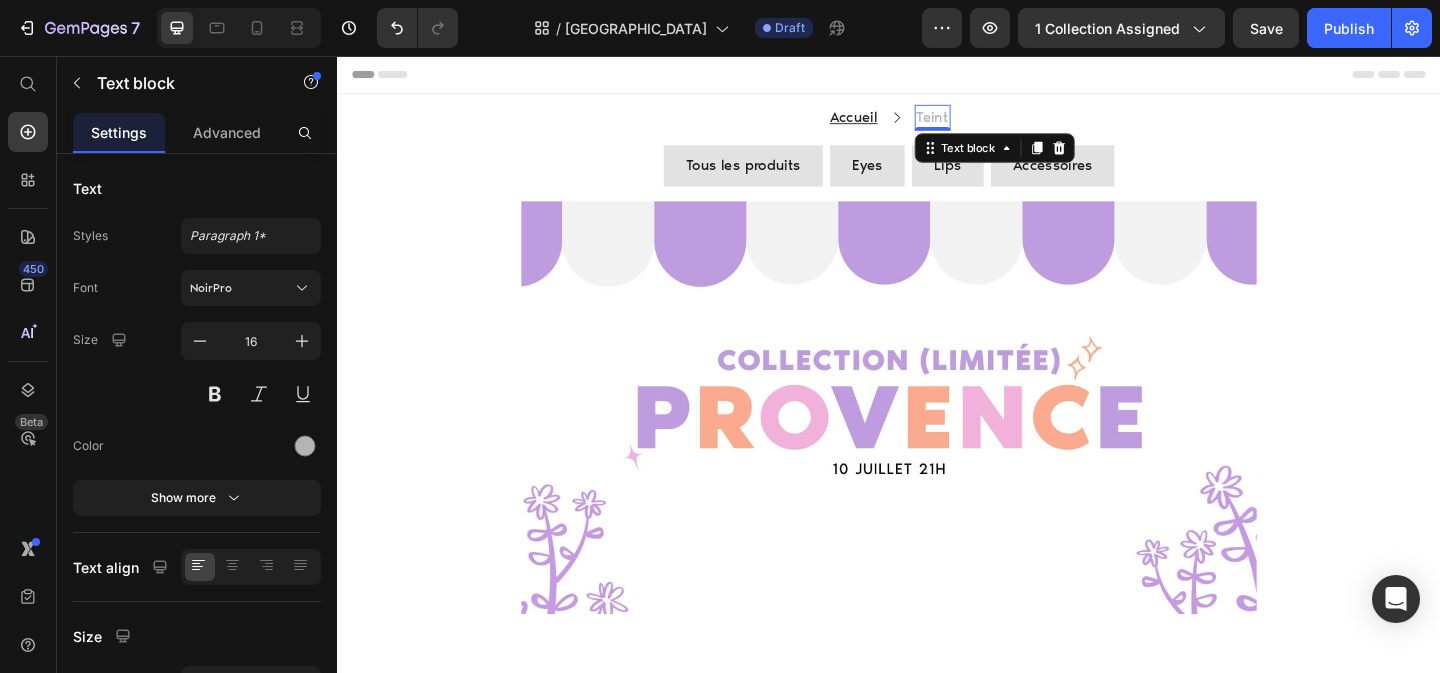 click on "Teint" at bounding box center (984, 123) 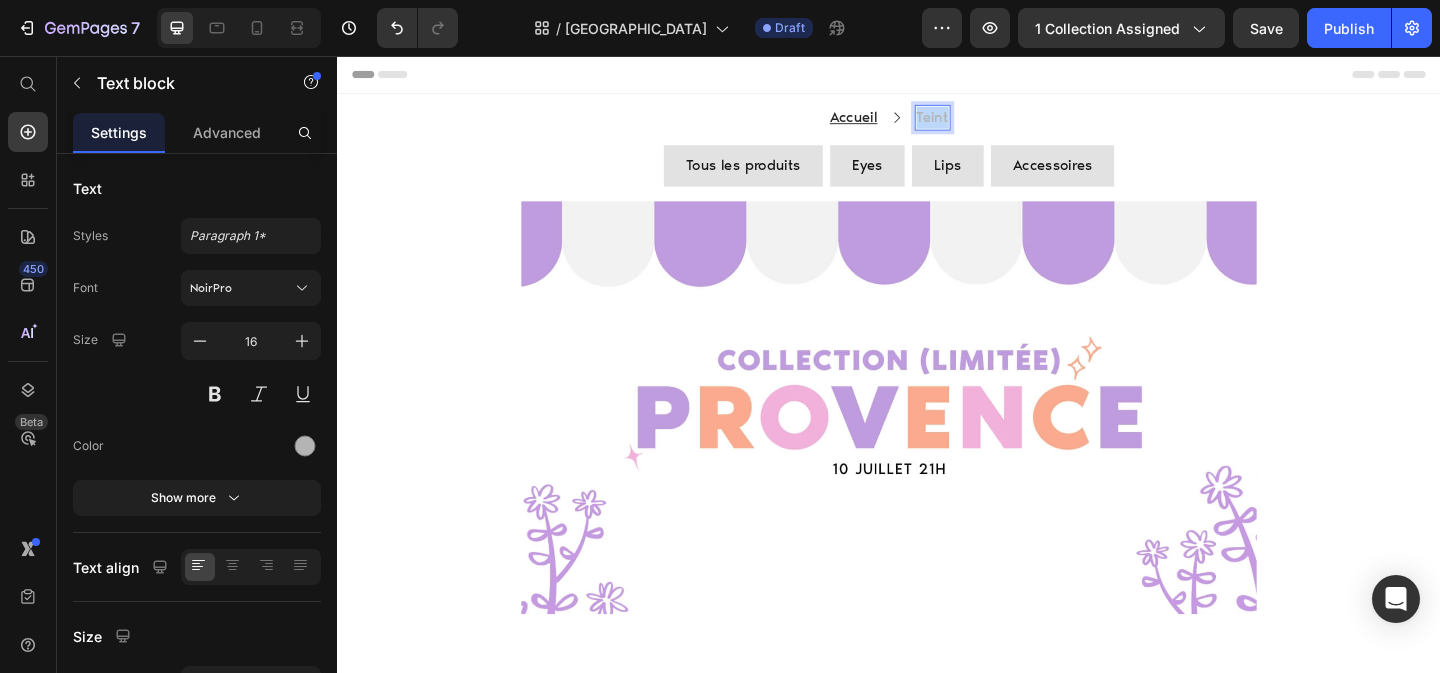 click on "Teint" at bounding box center [984, 123] 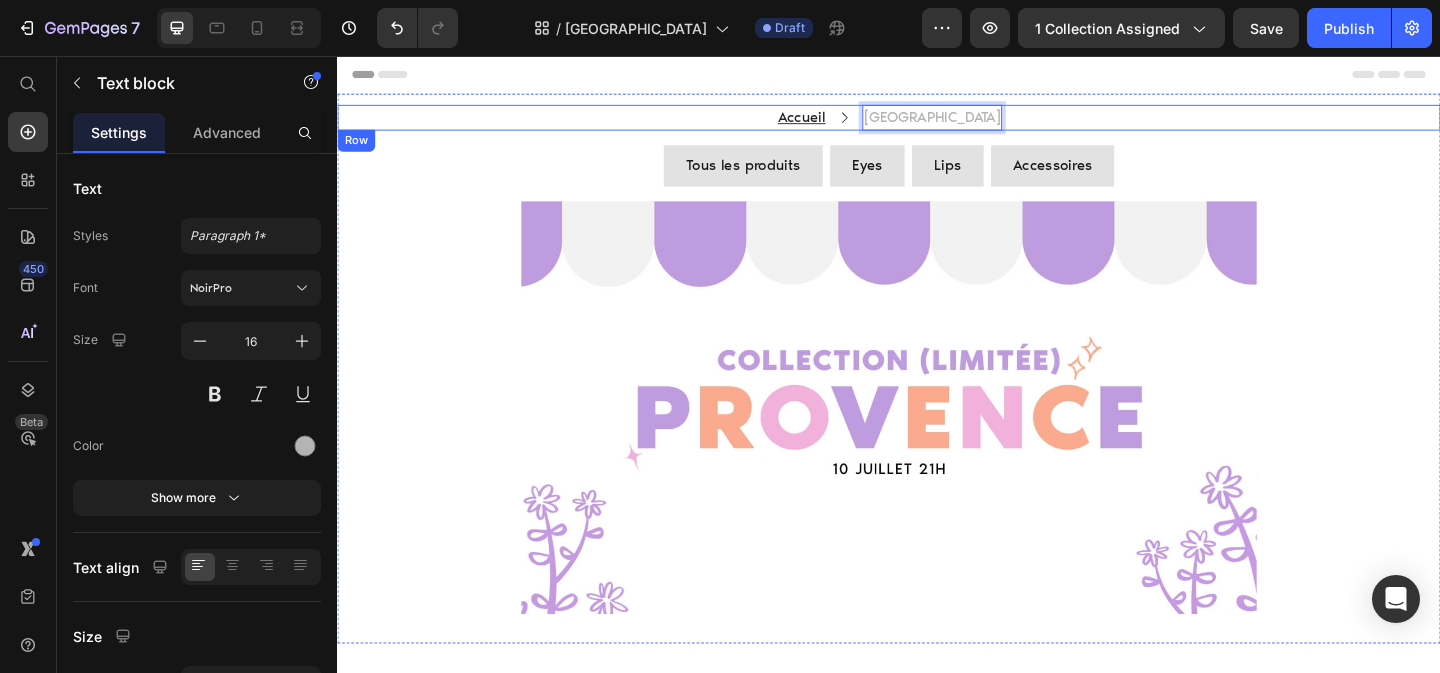 click on "Accueil Text block
Icon Provence Text block   0 Row" at bounding box center (937, 123) 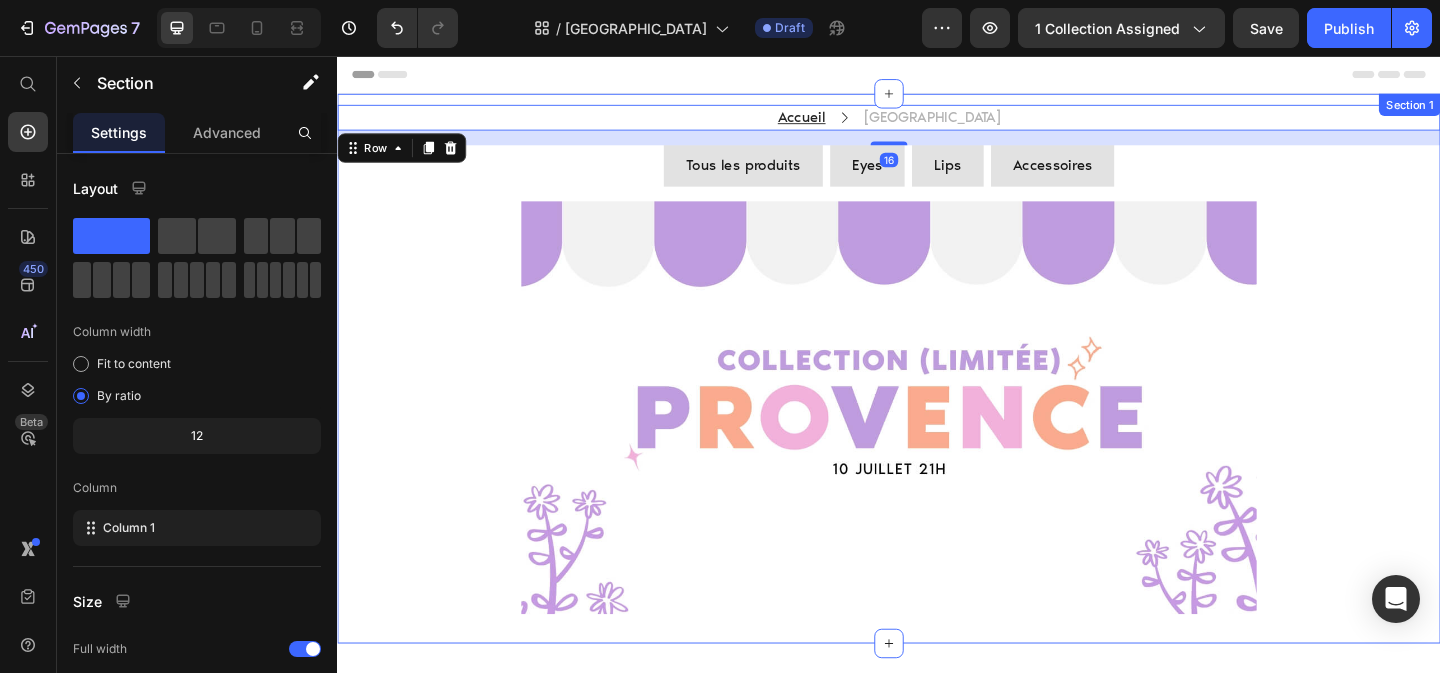 click on "Accueil Text block
Icon Provence Text block Row   16 Tous les produits Button Eyes Button Lips Button Accessoires Button Row Image" at bounding box center [937, 386] 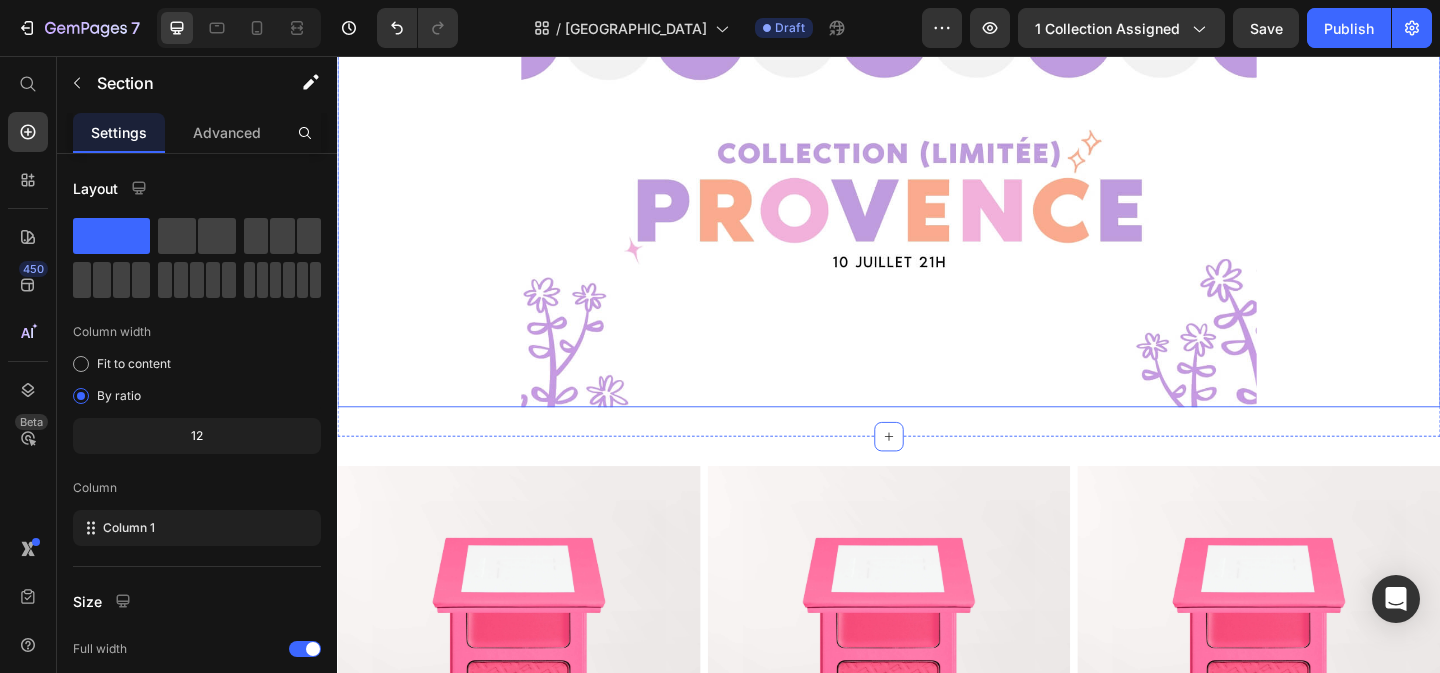 scroll, scrollTop: 249, scrollLeft: 0, axis: vertical 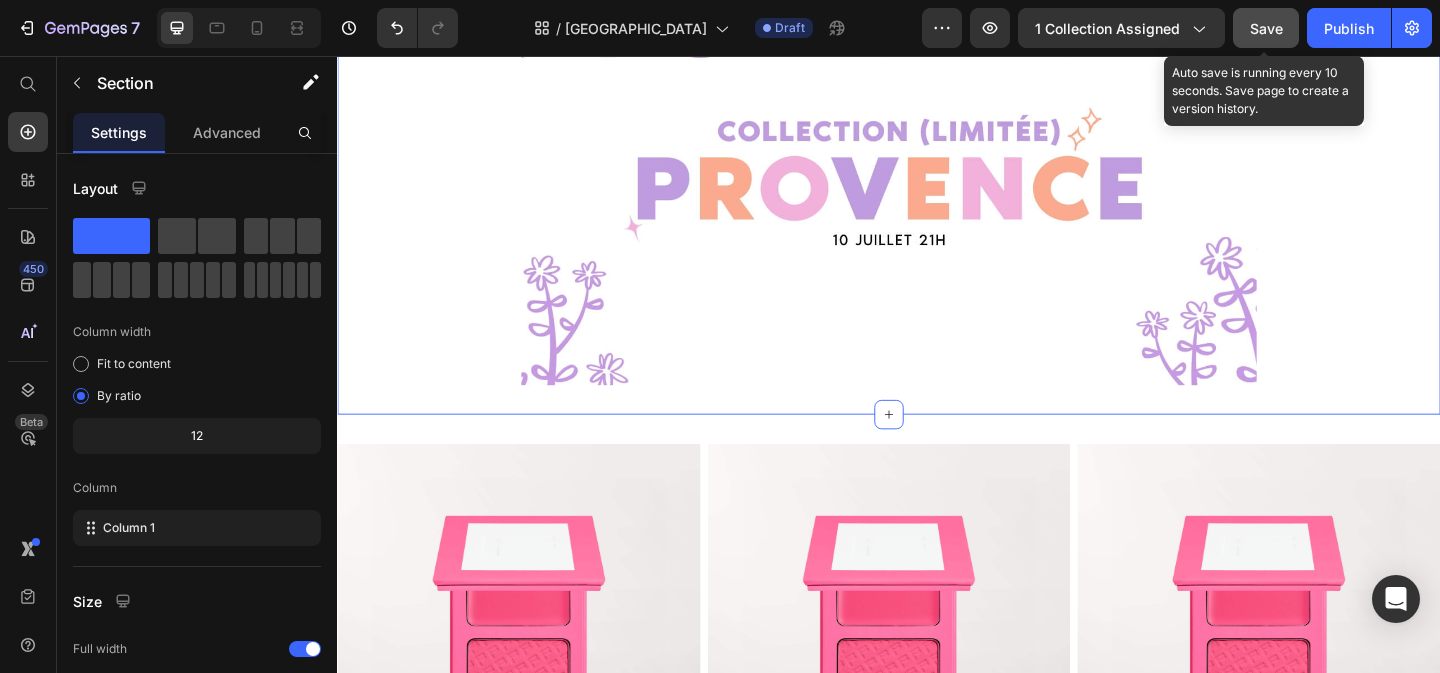 click on "Save" at bounding box center (1266, 28) 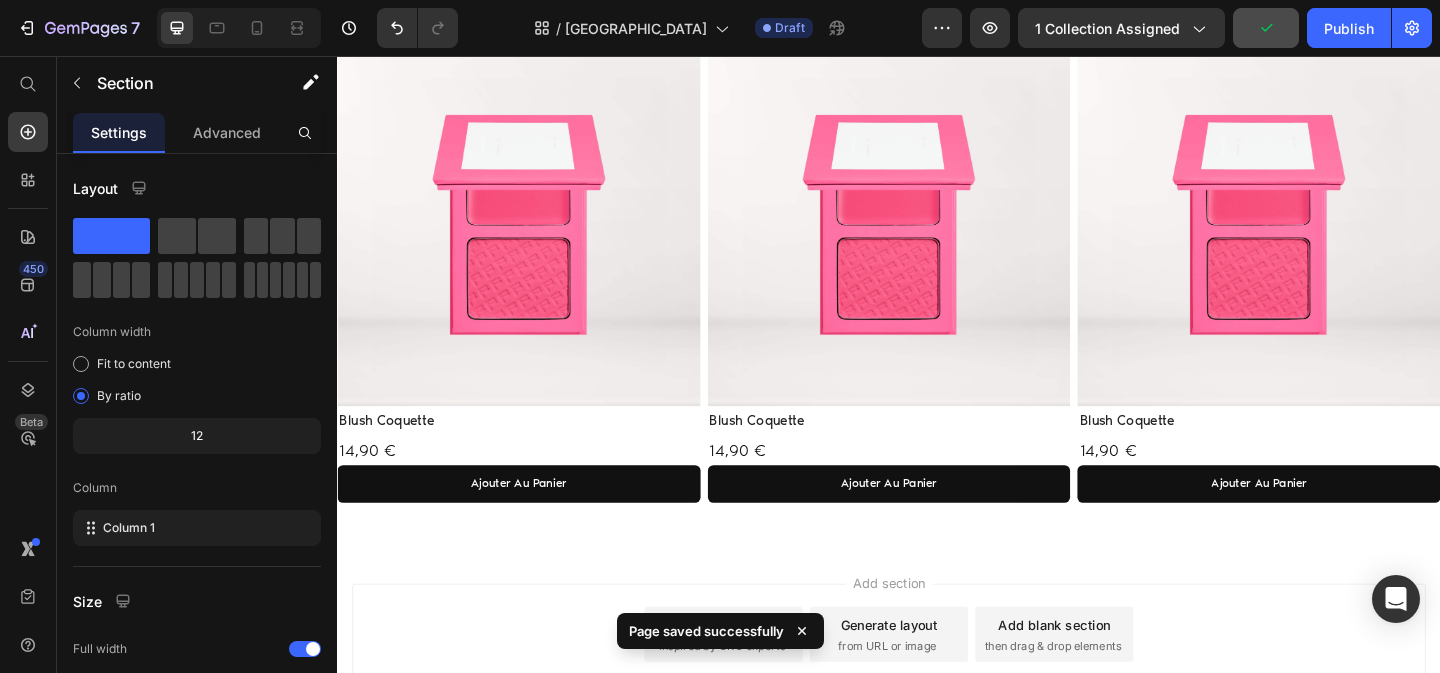 scroll, scrollTop: 737, scrollLeft: 0, axis: vertical 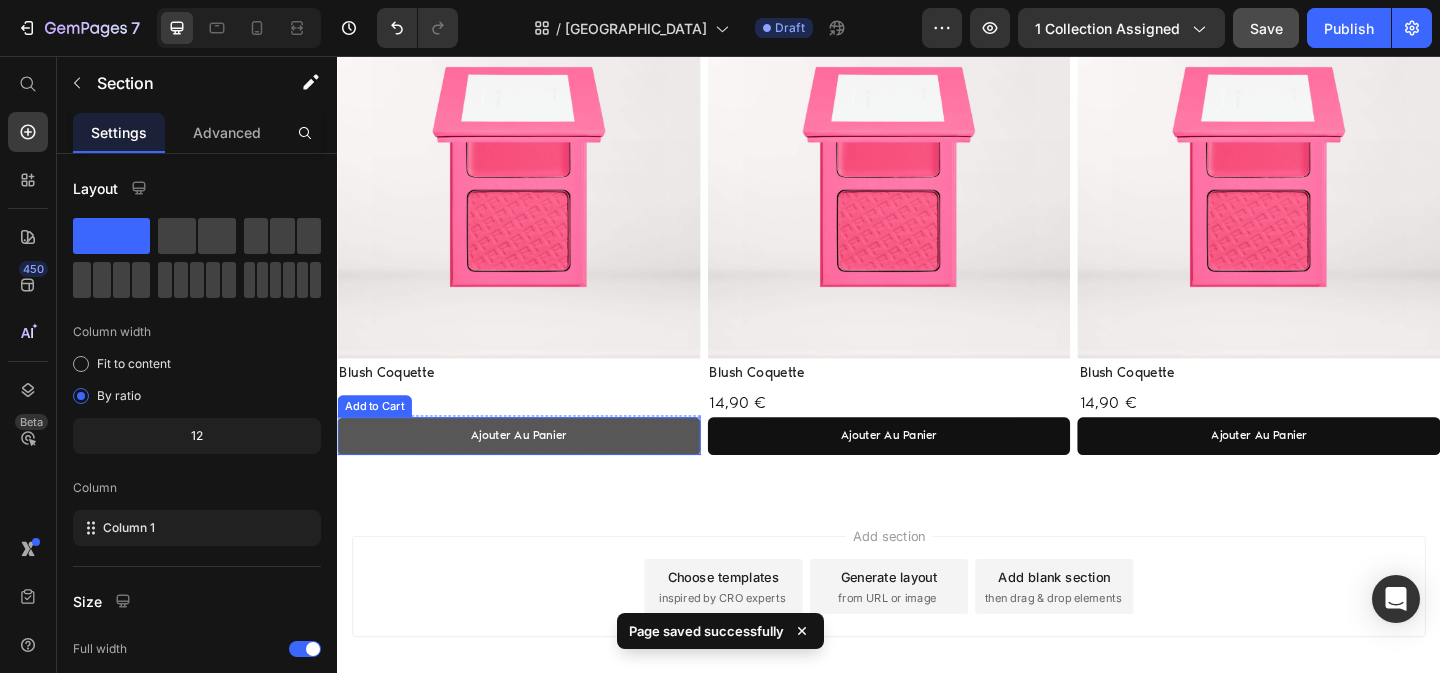 click on "ajouter au panier" at bounding box center [534, 469] 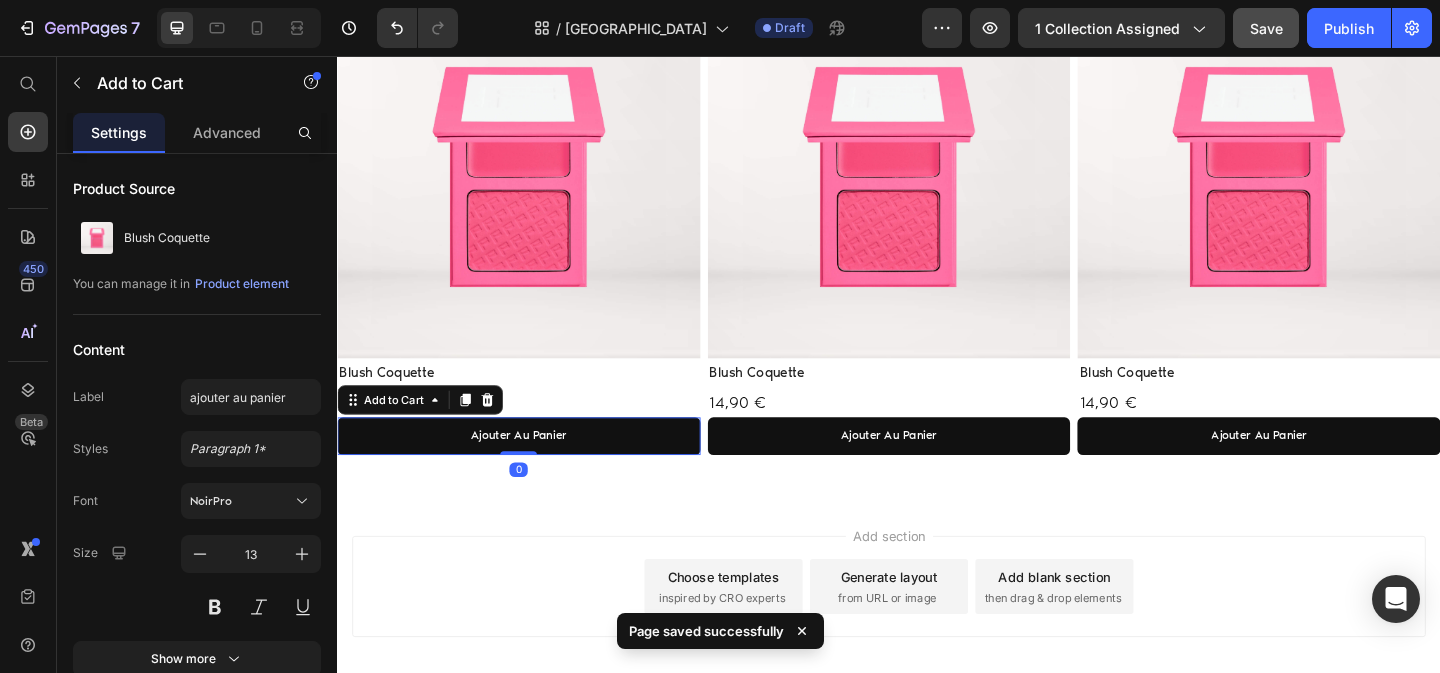 scroll, scrollTop: 463, scrollLeft: 0, axis: vertical 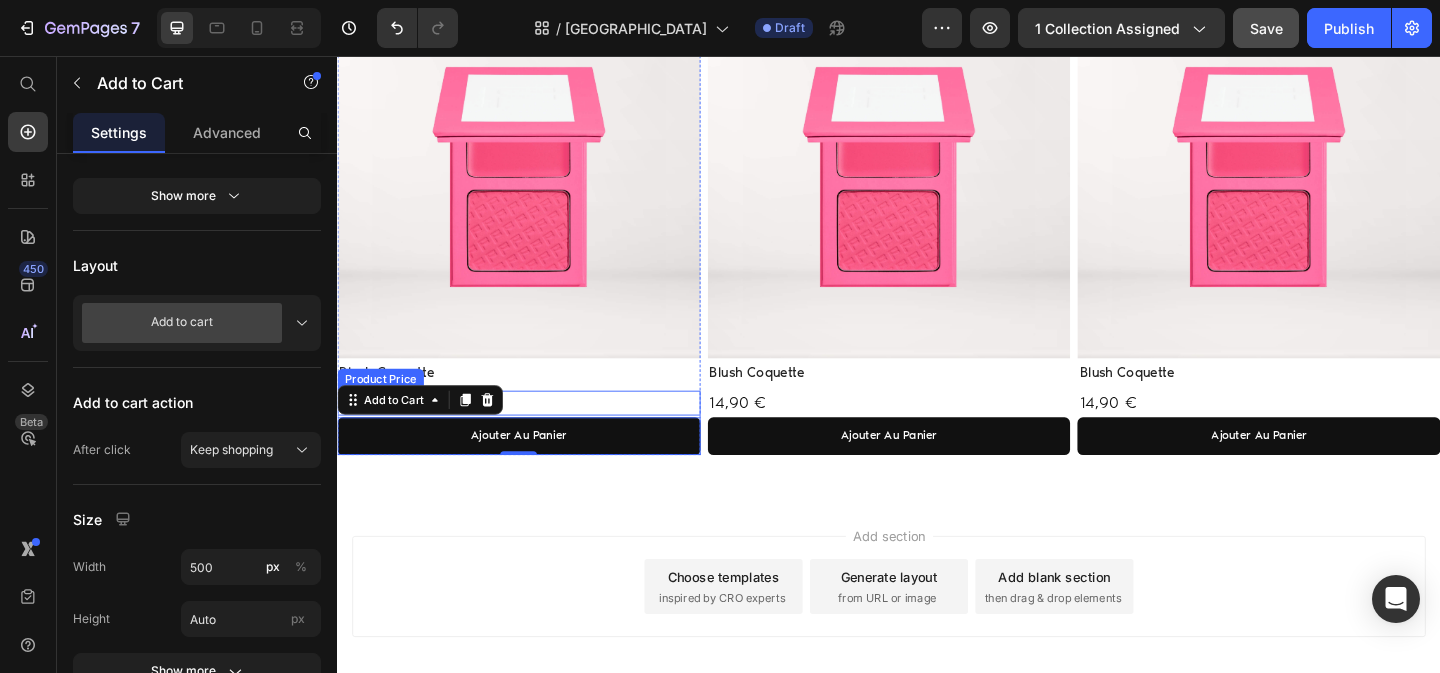 click on "14,90 €" at bounding box center [534, 433] 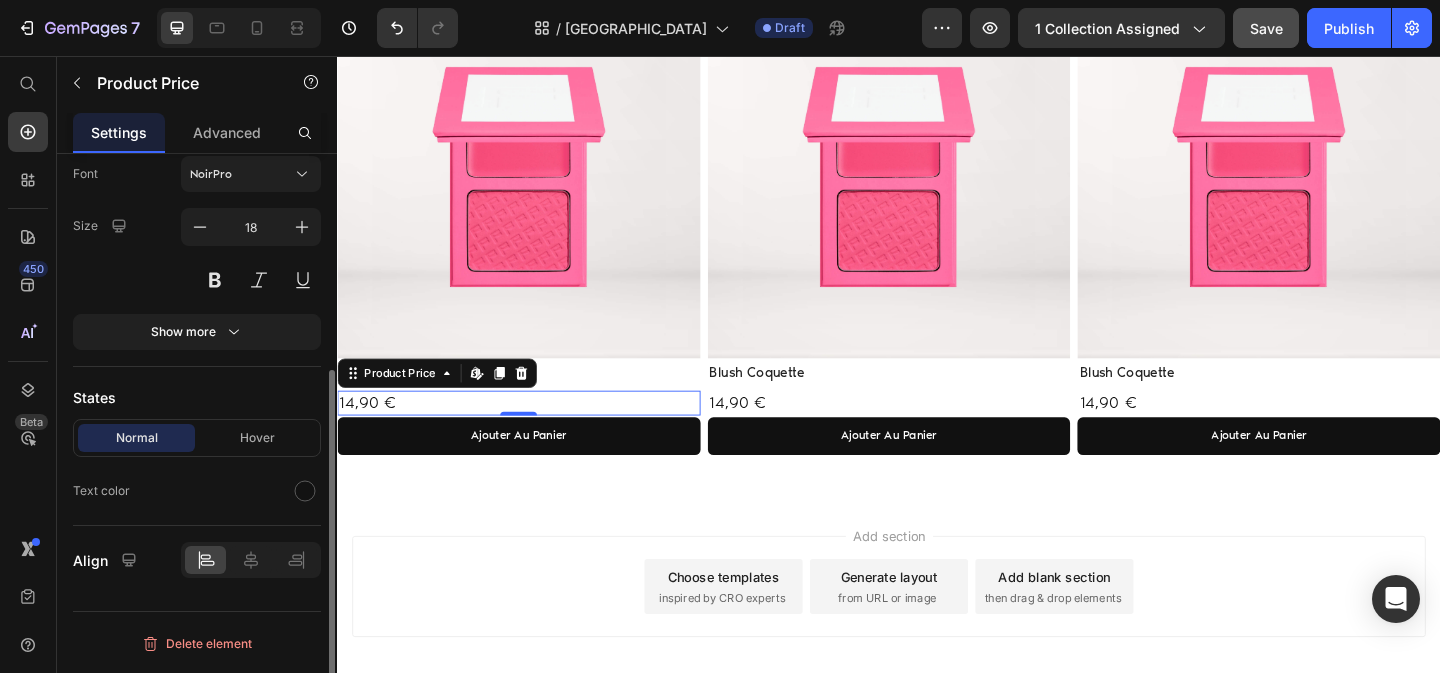 scroll, scrollTop: 0, scrollLeft: 0, axis: both 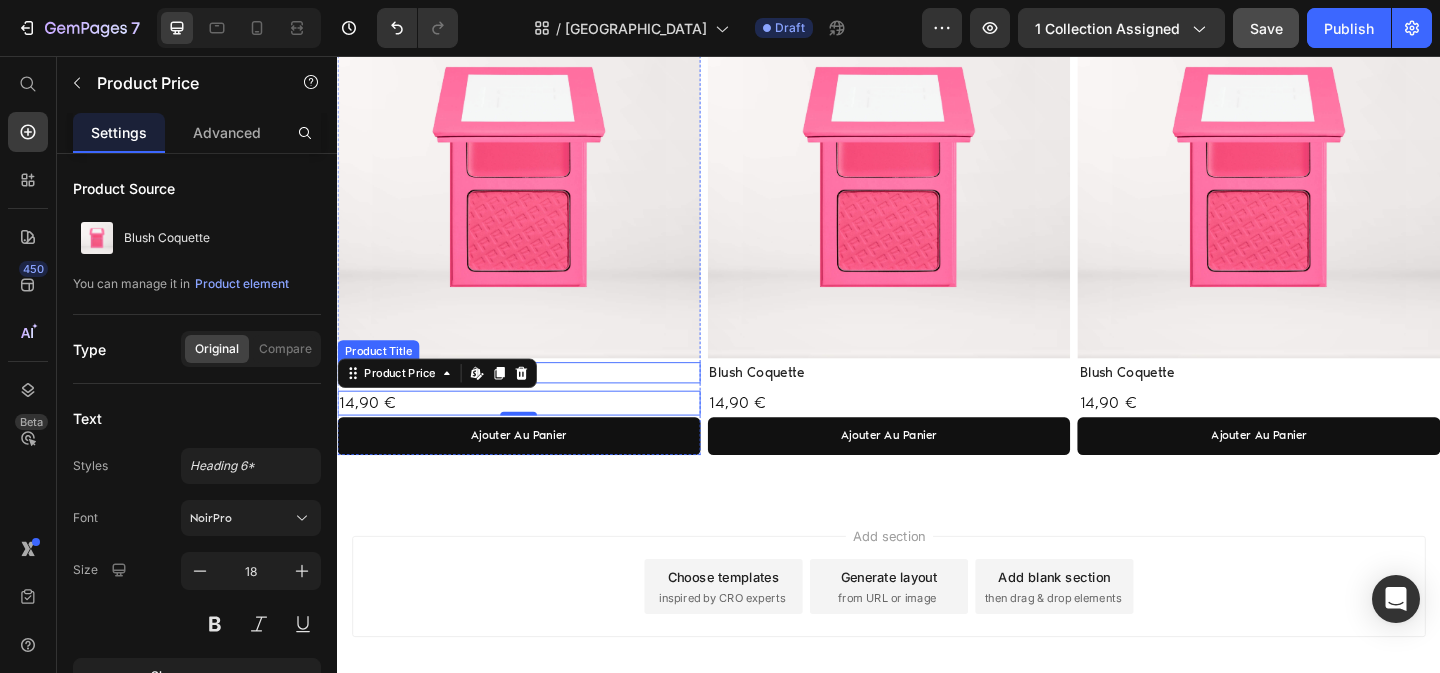 click on "Blush Coquette" at bounding box center (534, 401) 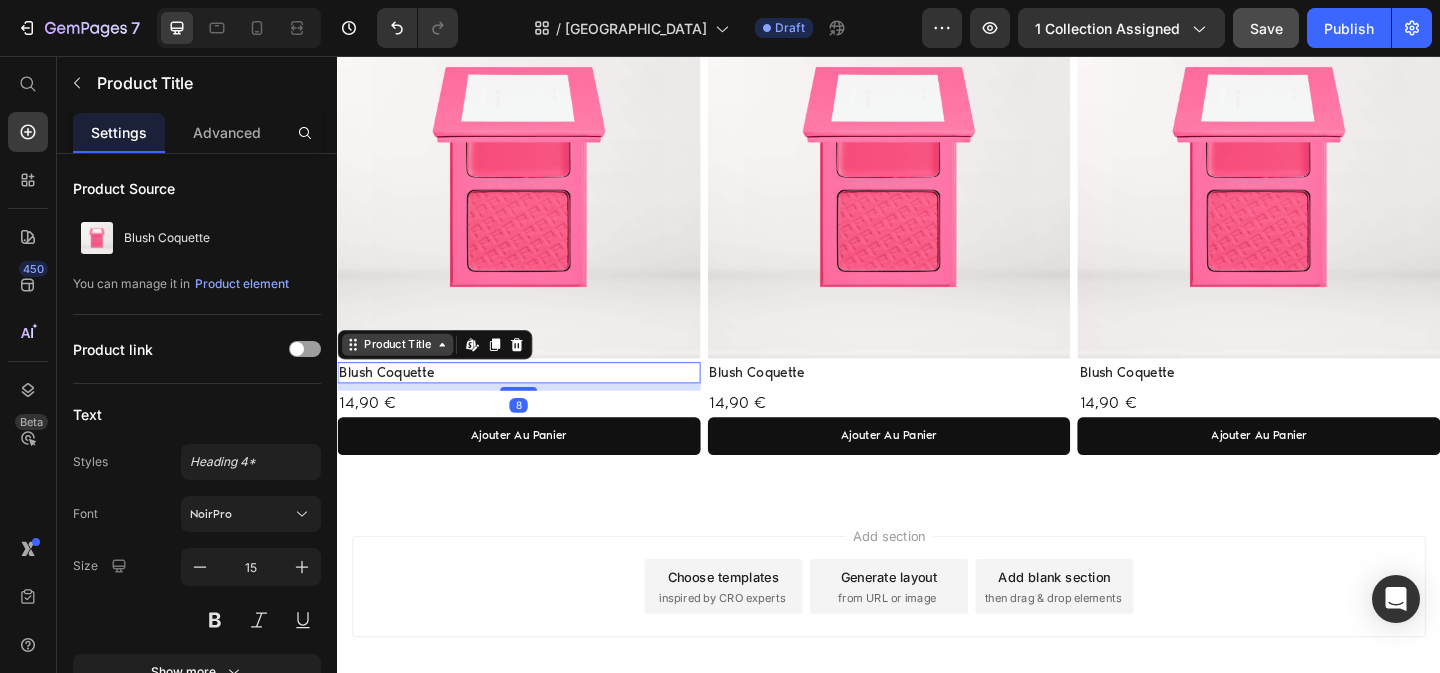 click on "Product Title" at bounding box center [402, 370] 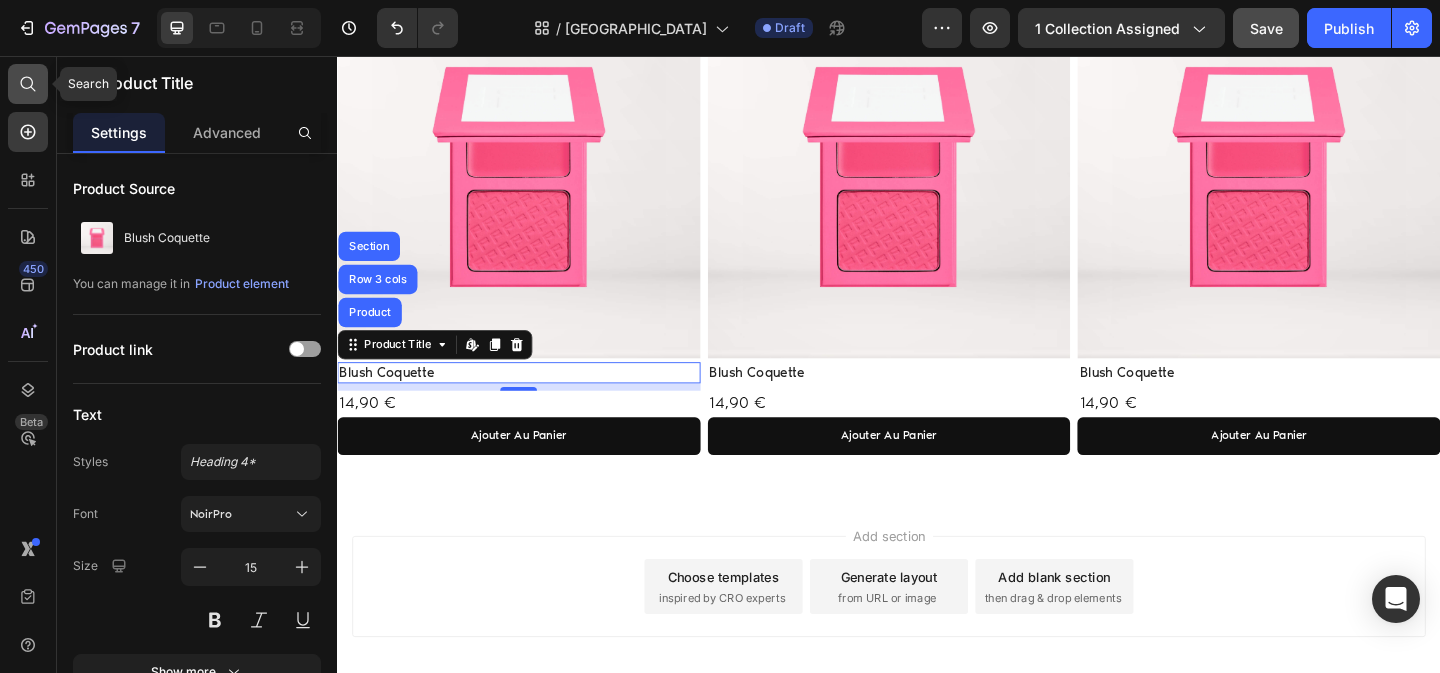 click 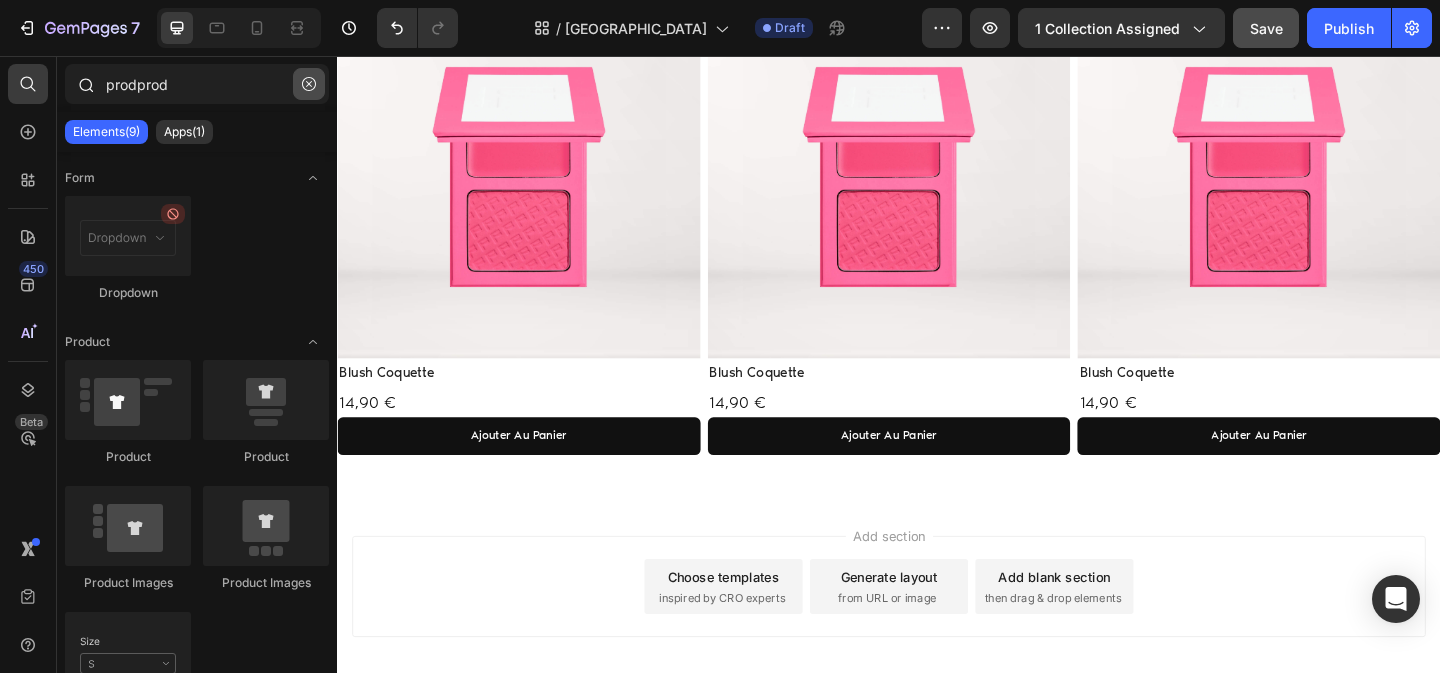 click at bounding box center [309, 84] 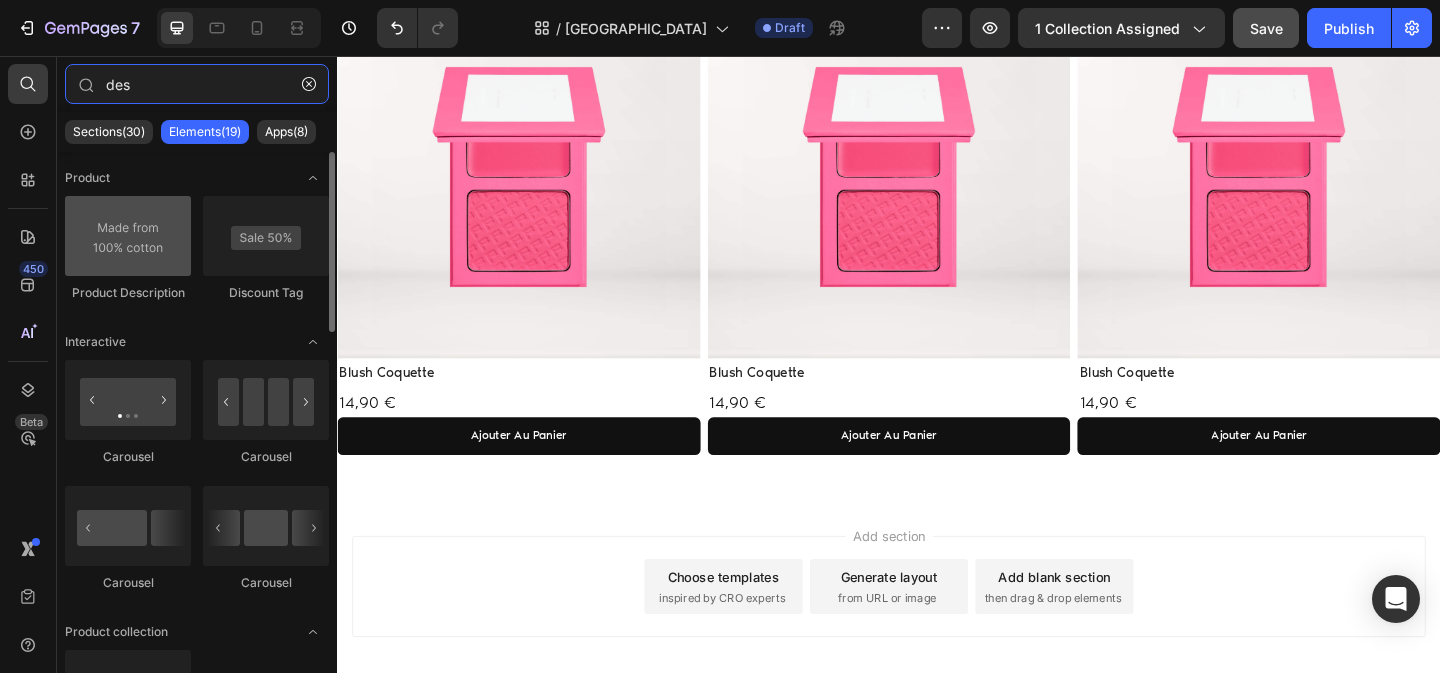 type on "des" 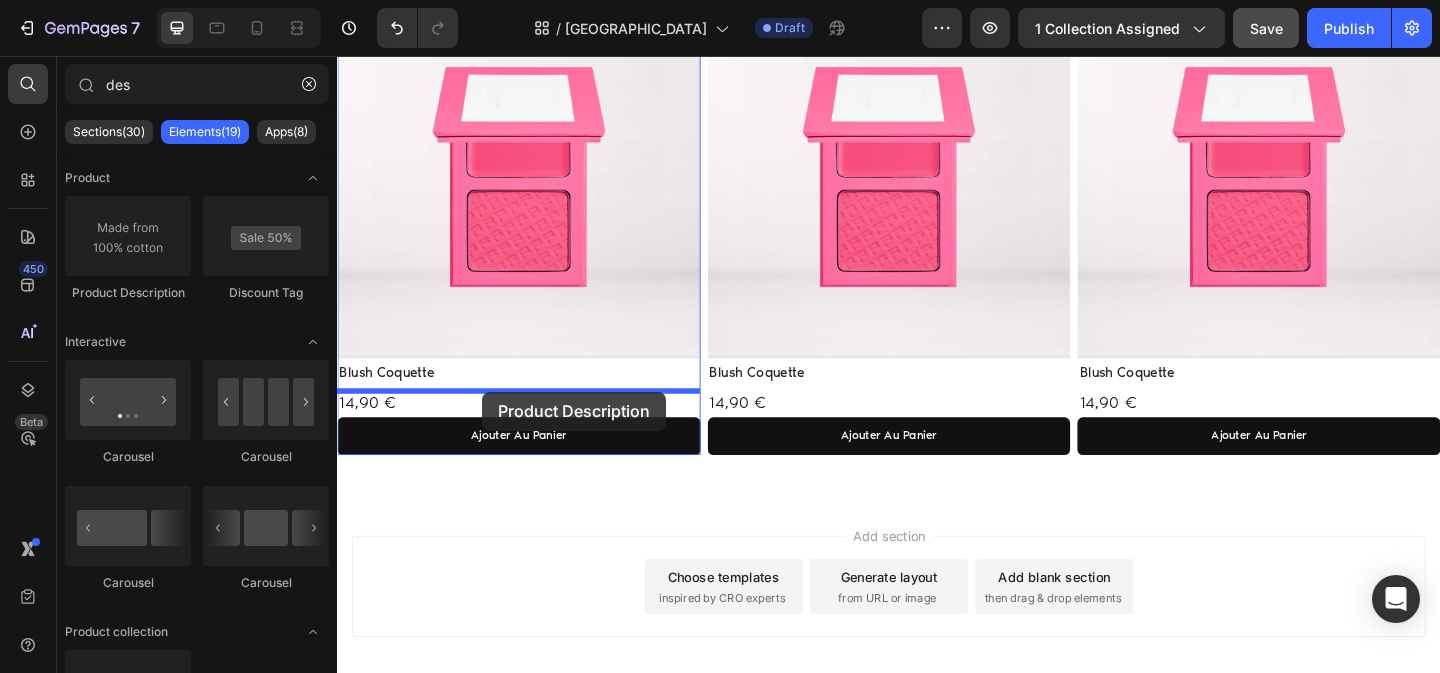 drag, startPoint x: 486, startPoint y: 307, endPoint x: 495, endPoint y: 421, distance: 114.35471 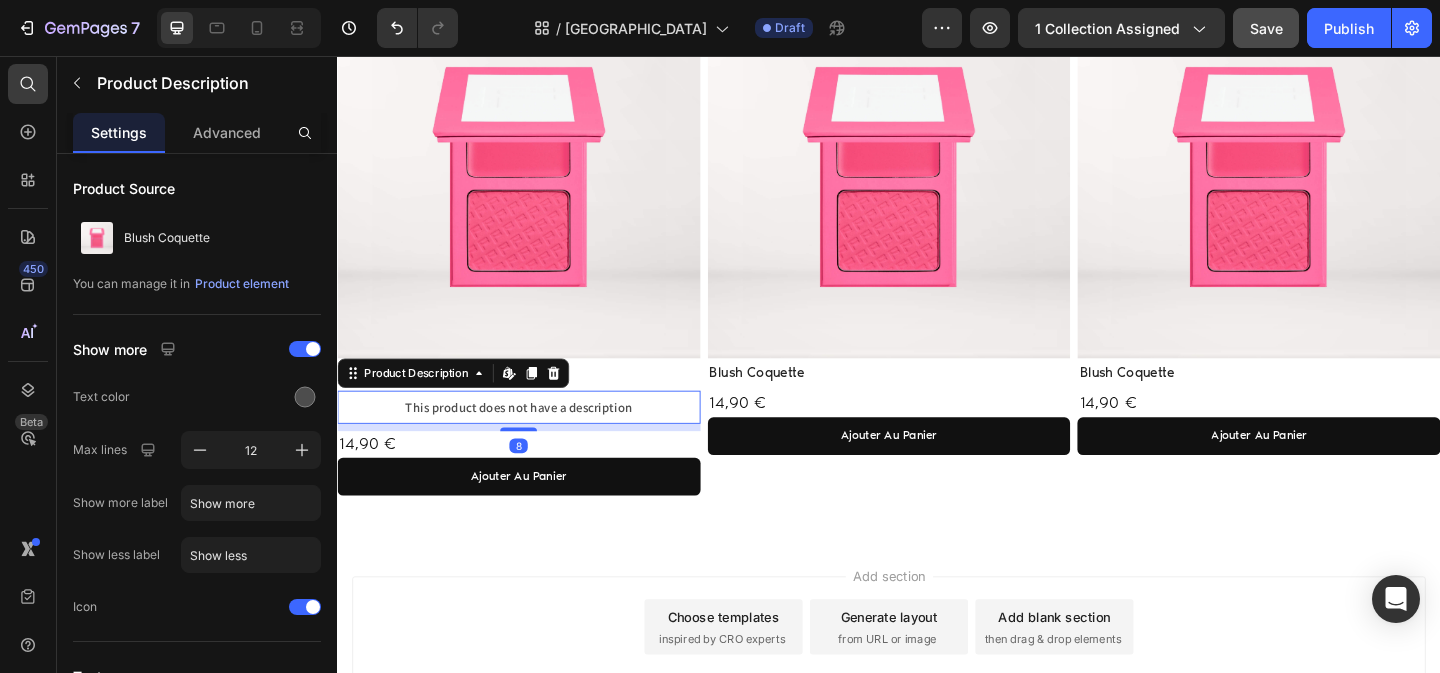click on "This product does not have a description" at bounding box center [534, 438] 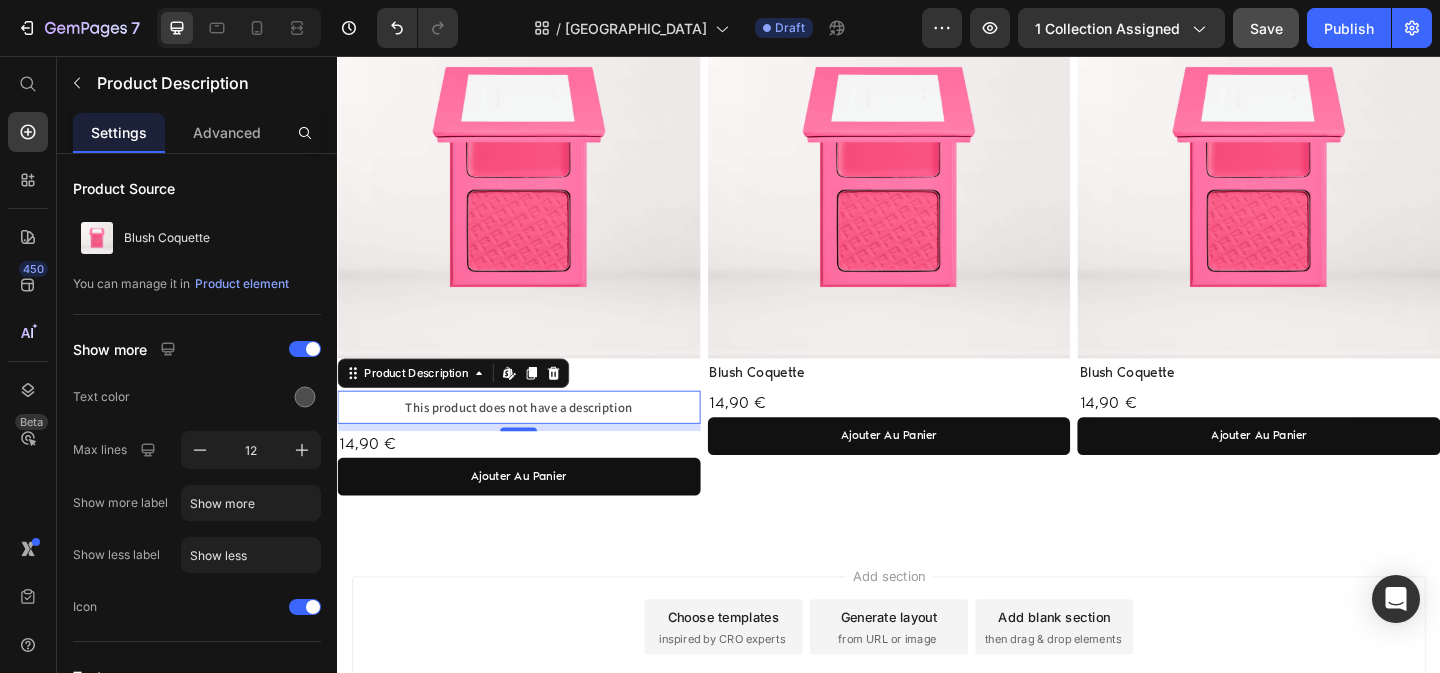 click on "Product Description   Edit content in Shopify" at bounding box center [463, 401] 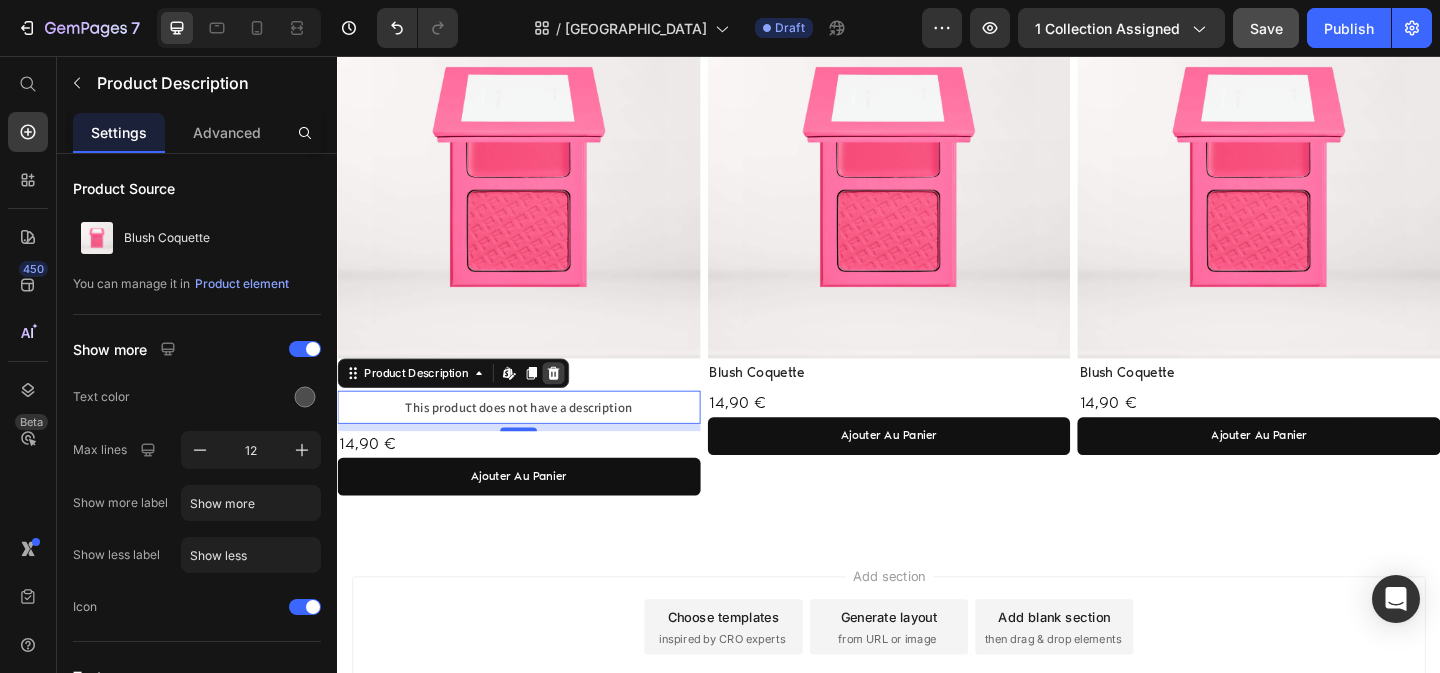 click 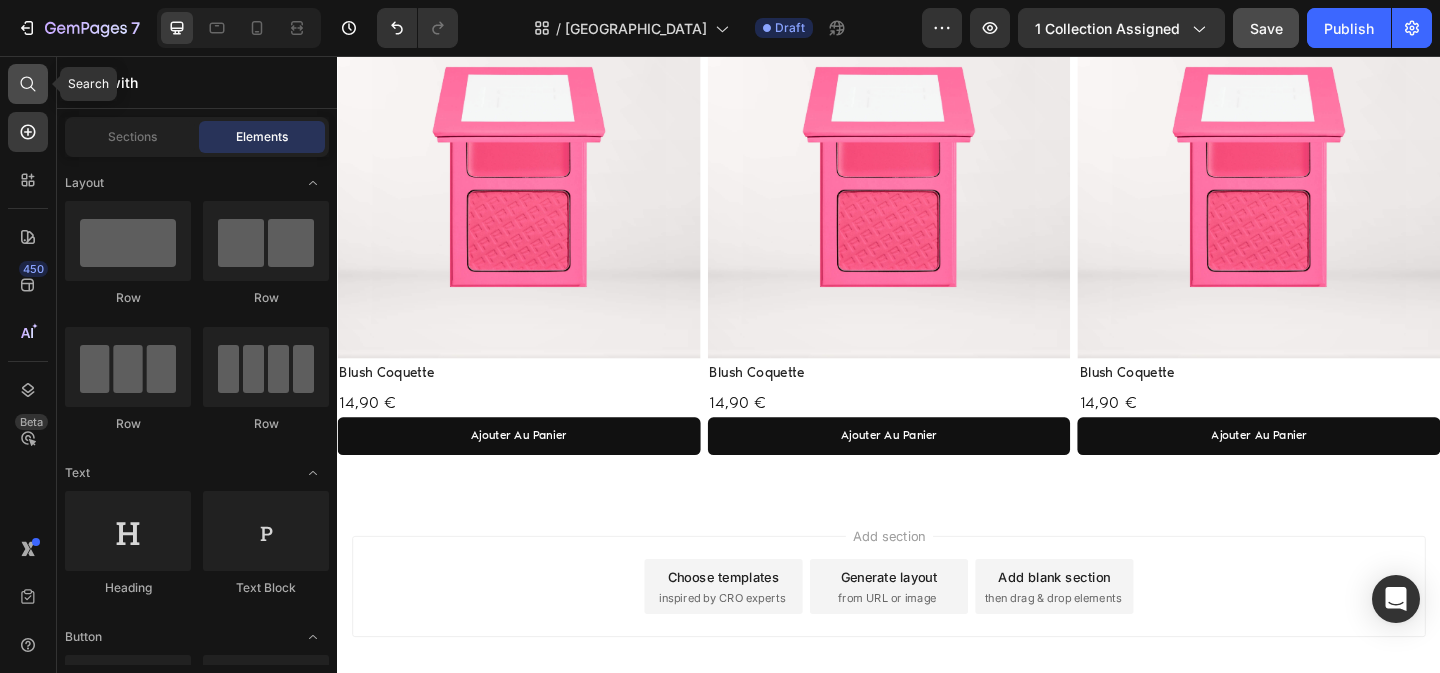 click 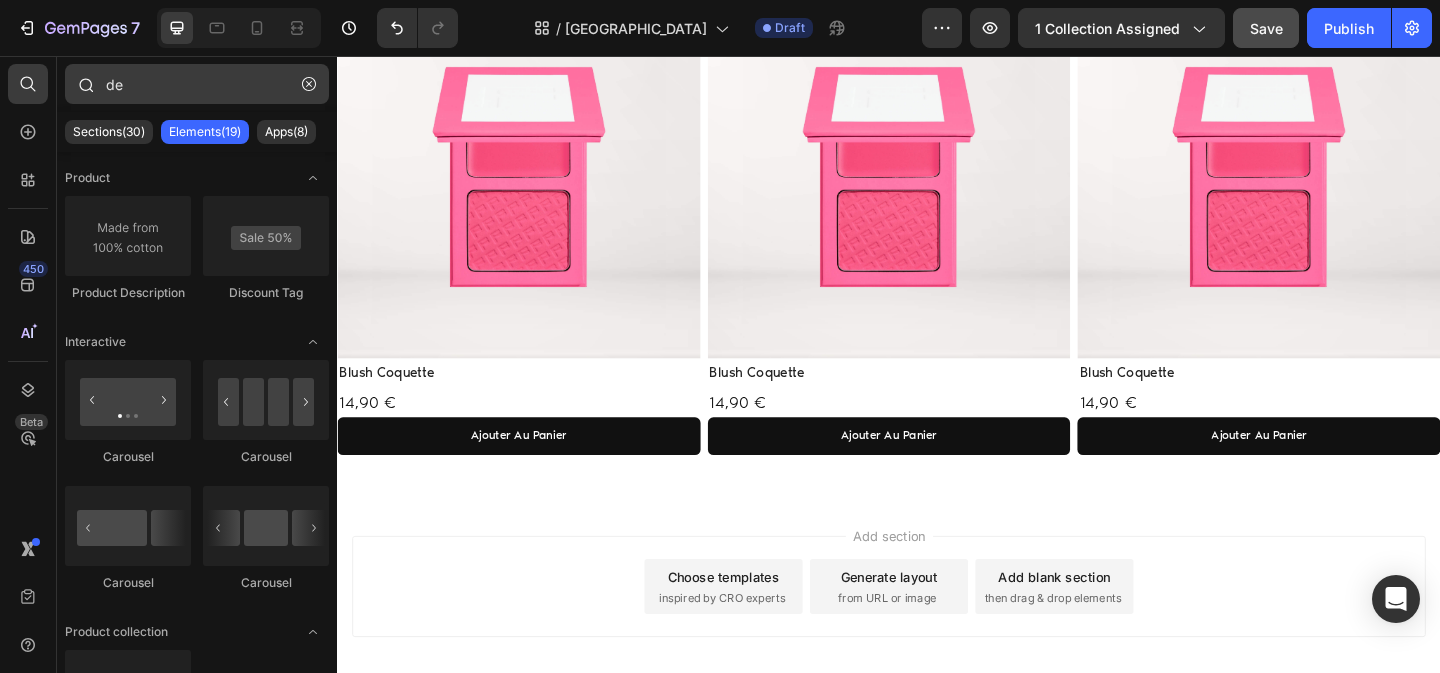 type on "d" 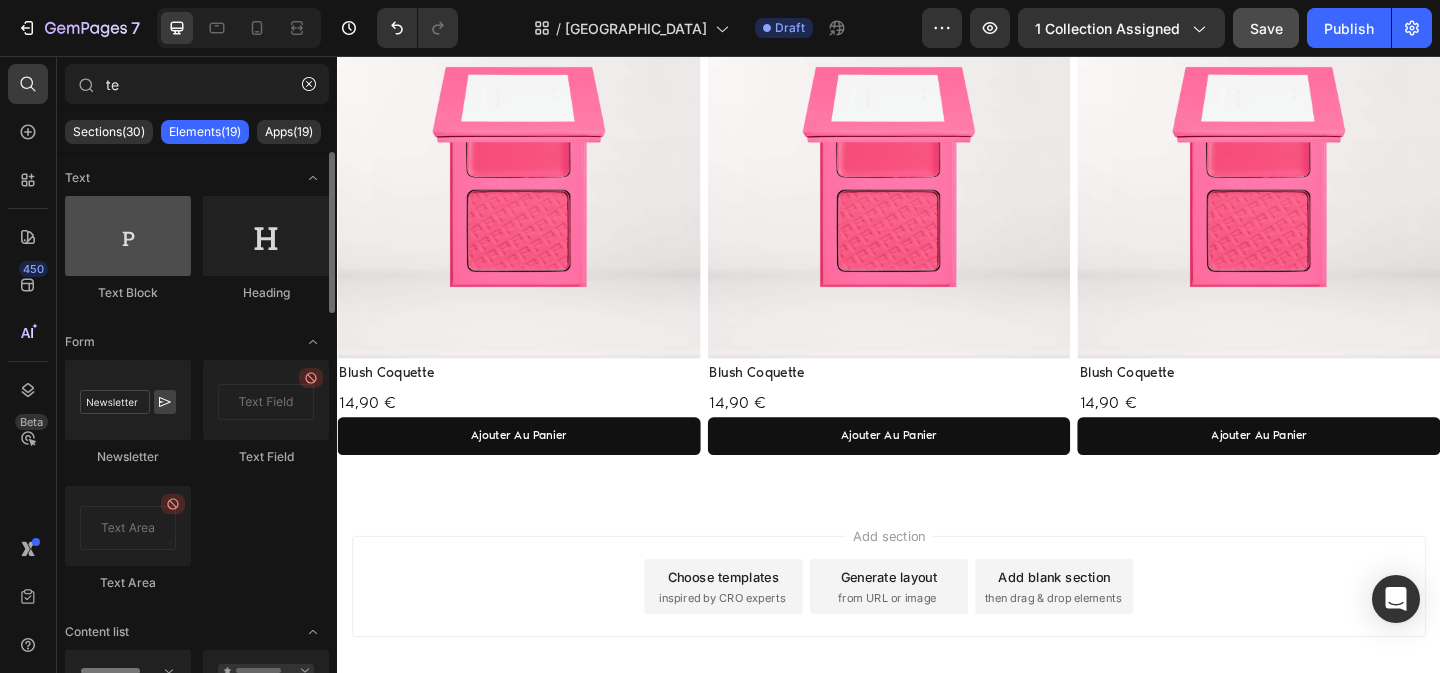 type on "te" 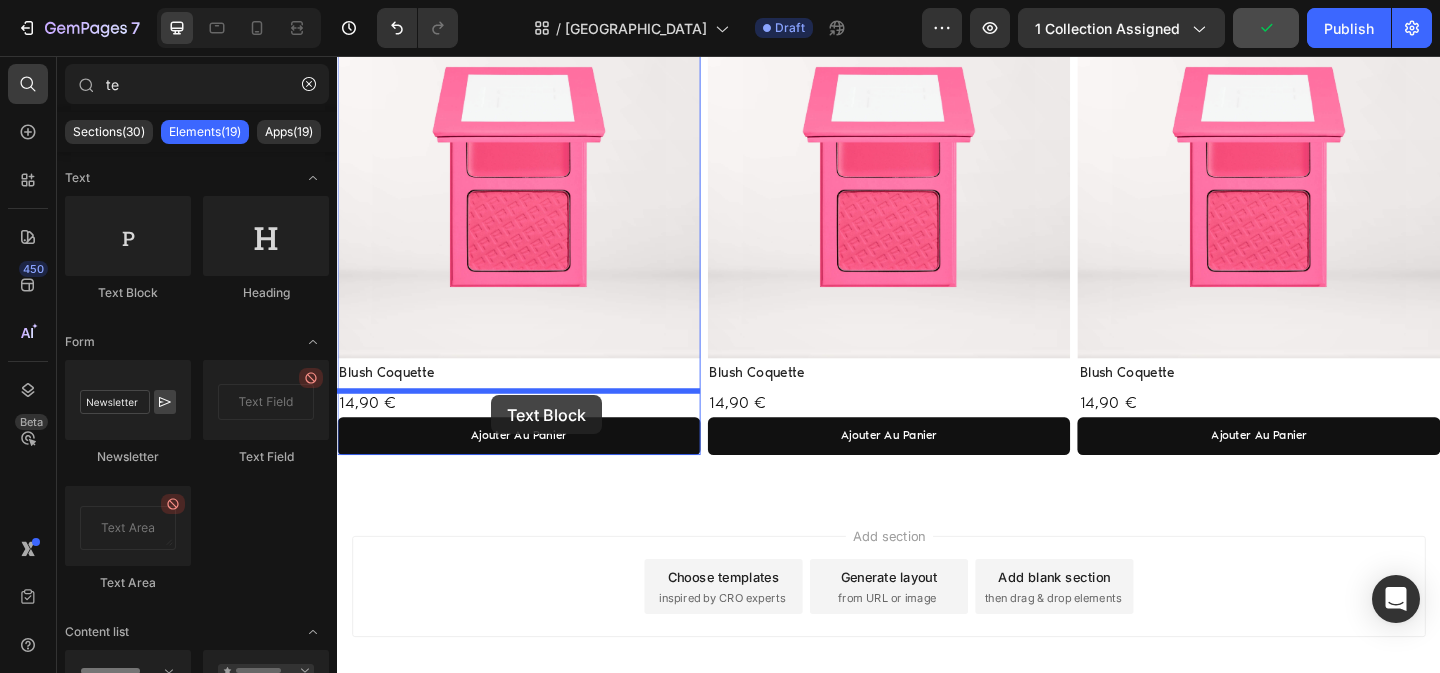 drag, startPoint x: 465, startPoint y: 311, endPoint x: 504, endPoint y: 425, distance: 120.48651 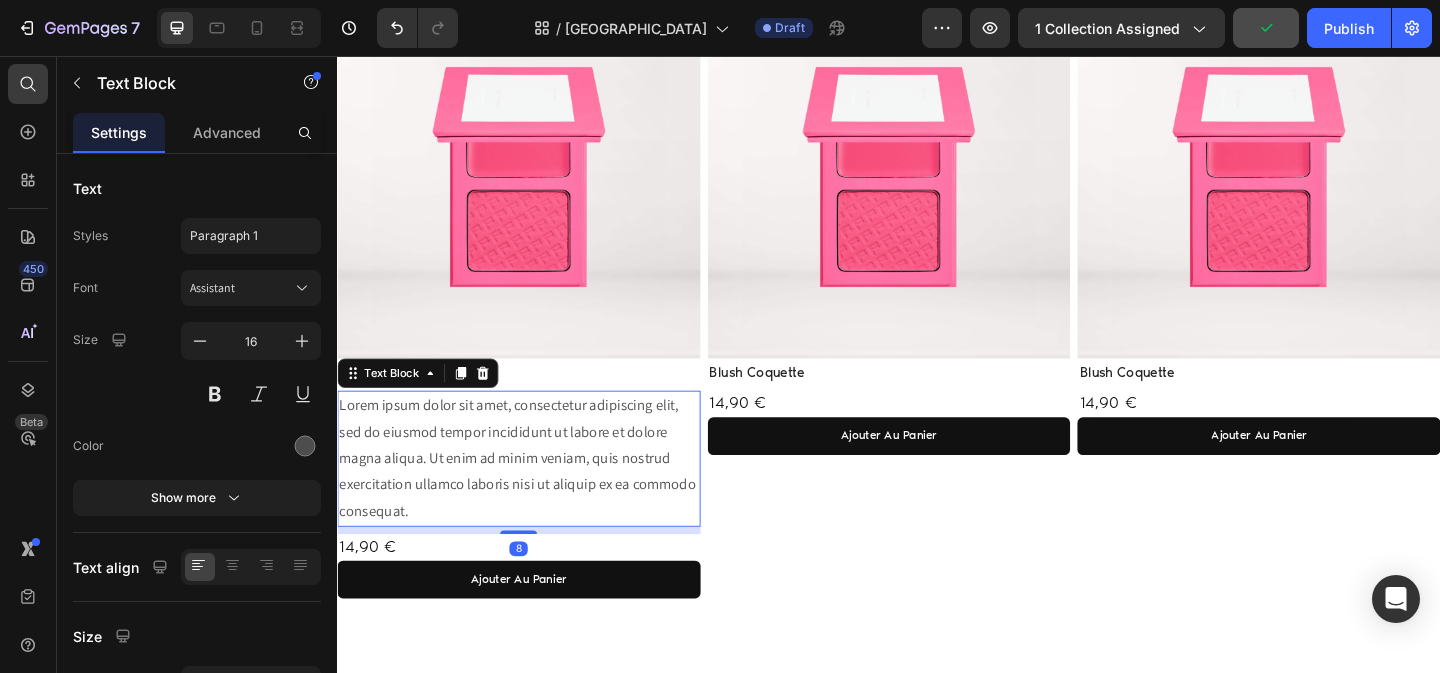 click on "Lorem ipsum dolor sit amet, consectetur adipiscing elit, sed do eiusmod tempor incididunt ut labore et dolore magna aliqua. Ut enim ad minim veniam, quis nostrud exercitation ullamco laboris nisi ut aliquip ex ea commodo consequat." at bounding box center (534, 494) 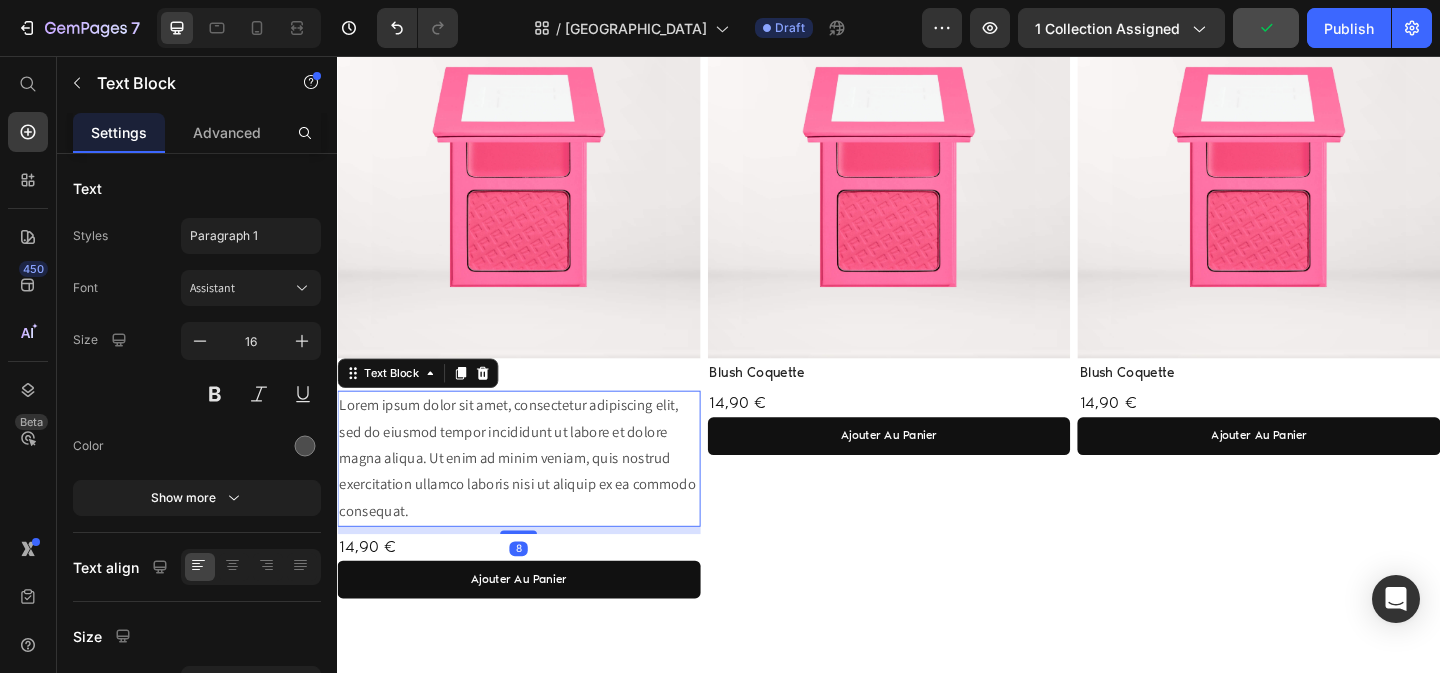 click on "Lorem ipsum dolor sit amet, consectetur adipiscing elit, sed do eiusmod tempor incididunt ut labore et dolore magna aliqua. Ut enim ad minim veniam, quis nostrud exercitation ullamco laboris nisi ut aliquip ex ea commodo consequat." at bounding box center (534, 494) 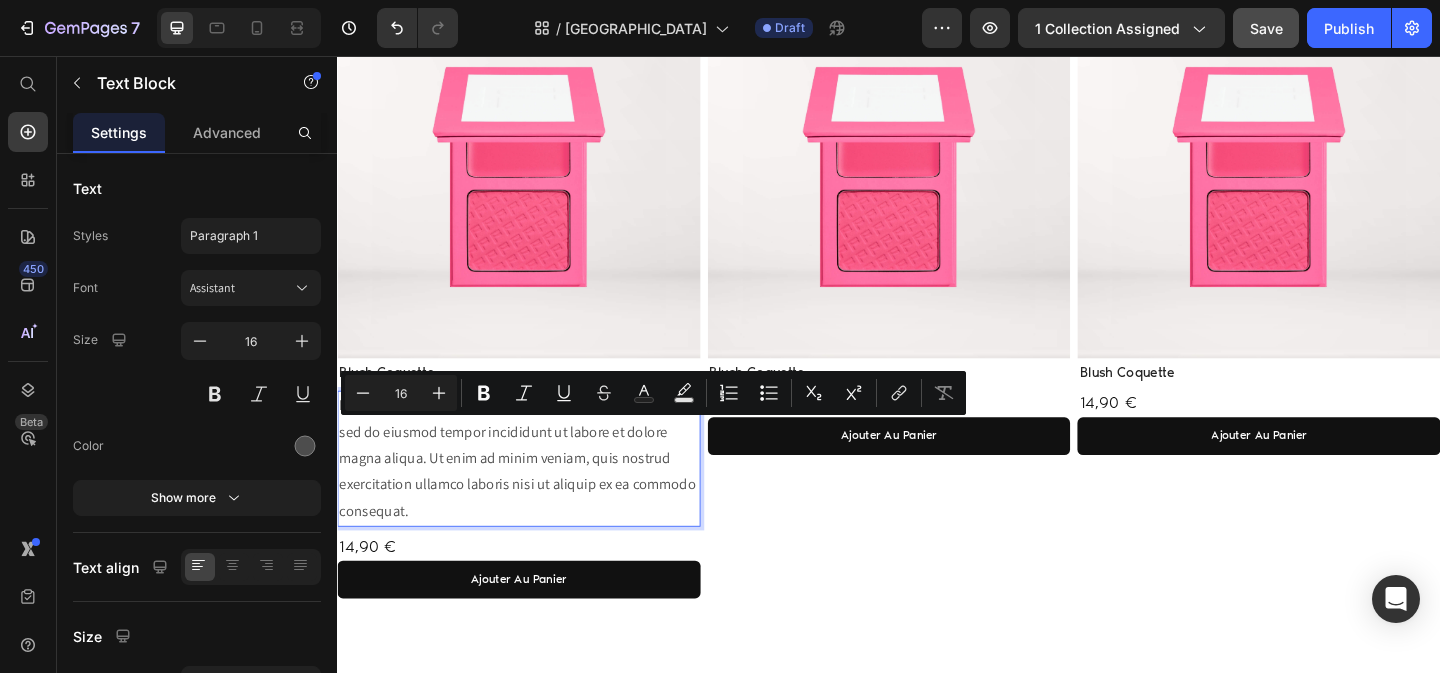click on "Lorem ipsum dolor sit amet, consectetur adipiscing elit, sed do eiusmod tempor incididunt ut labore et dolore magna aliqua. Ut enim ad minim veniam, quis nostrud exercitation ullamco laboris nisi ut aliquip ex ea commodo consequat." at bounding box center [534, 494] 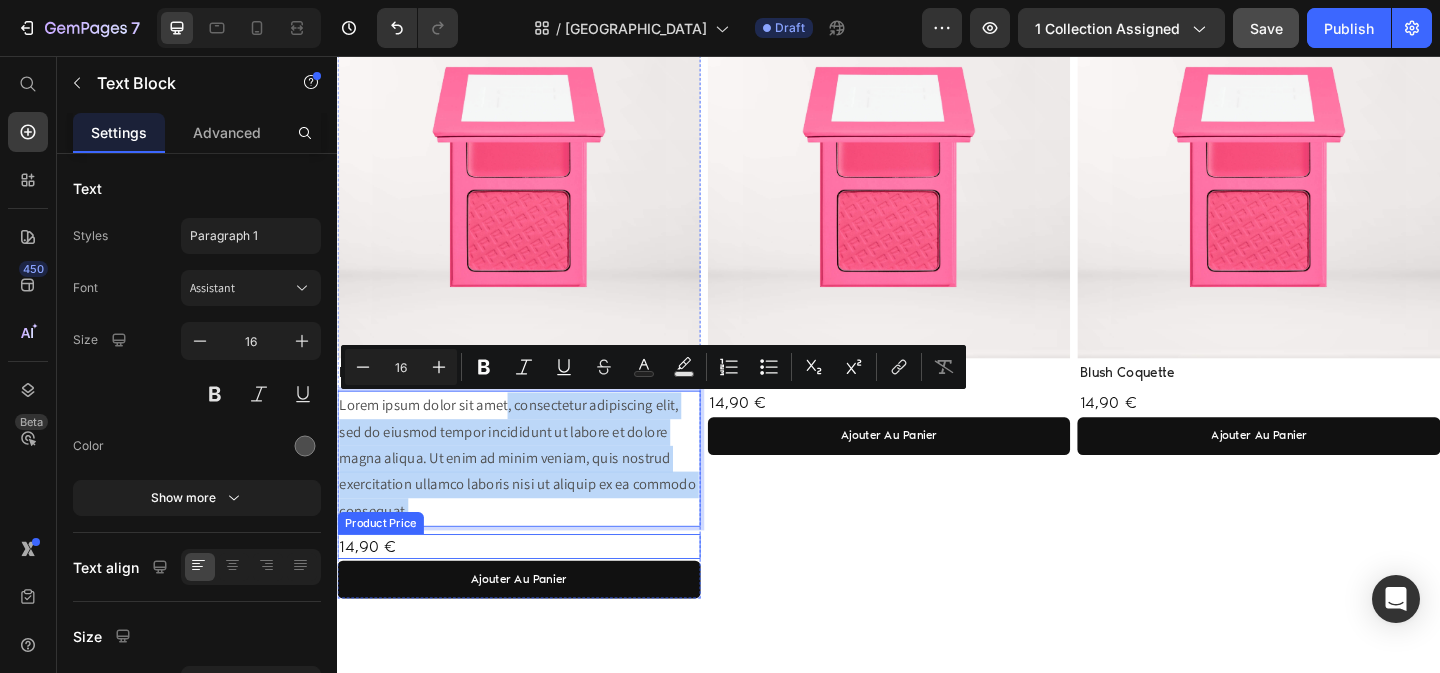 drag, startPoint x: 523, startPoint y: 441, endPoint x: 582, endPoint y: 579, distance: 150.08331 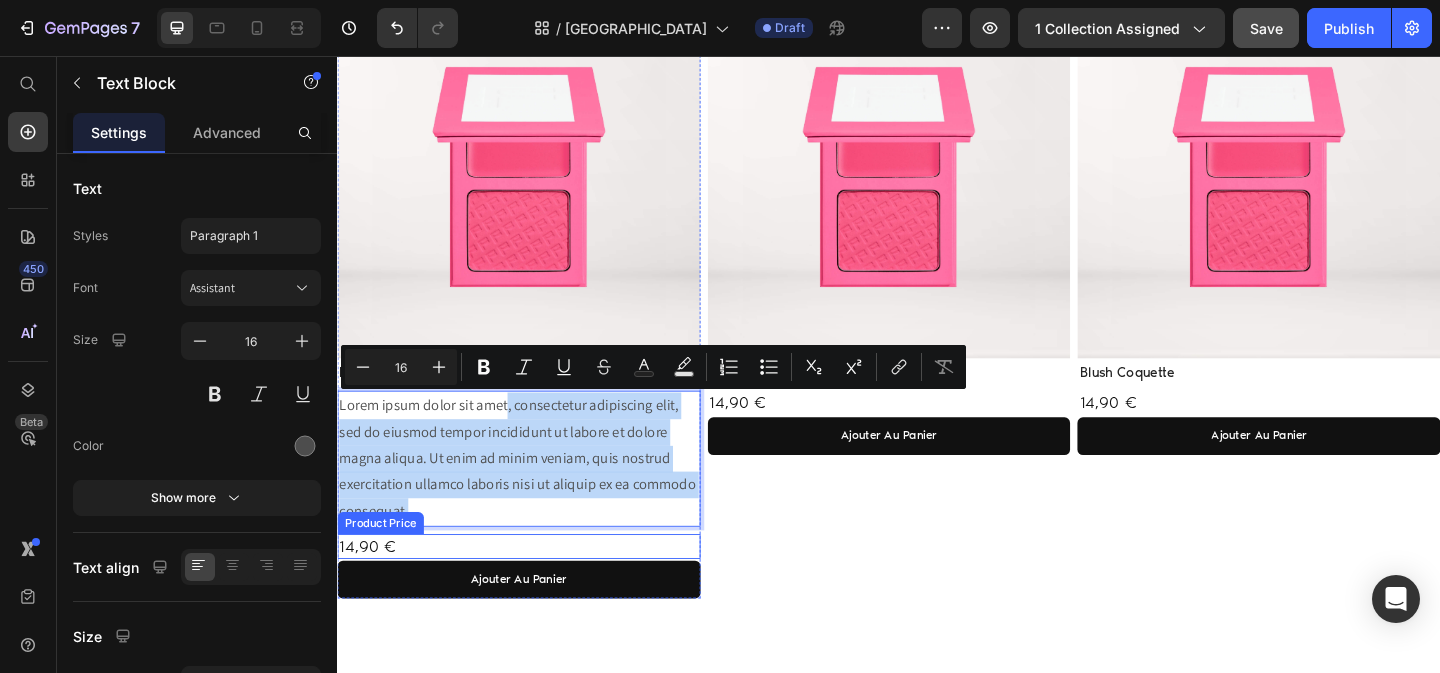 click on "Blush Coquette Product Title Lorem ipsum dolor sit amet, consectetur adipiscing elit, sed do eiusmod tempor incididunt ut labore et dolore magna aliqua. Ut enim ad minim veniam, quis nostrud exercitation ullamco laboris nisi ut aliquip ex ea commodo consequat. Text Block   8 14,90 € Product Price ajouter au panier Add to Cart Row" at bounding box center (534, 516) 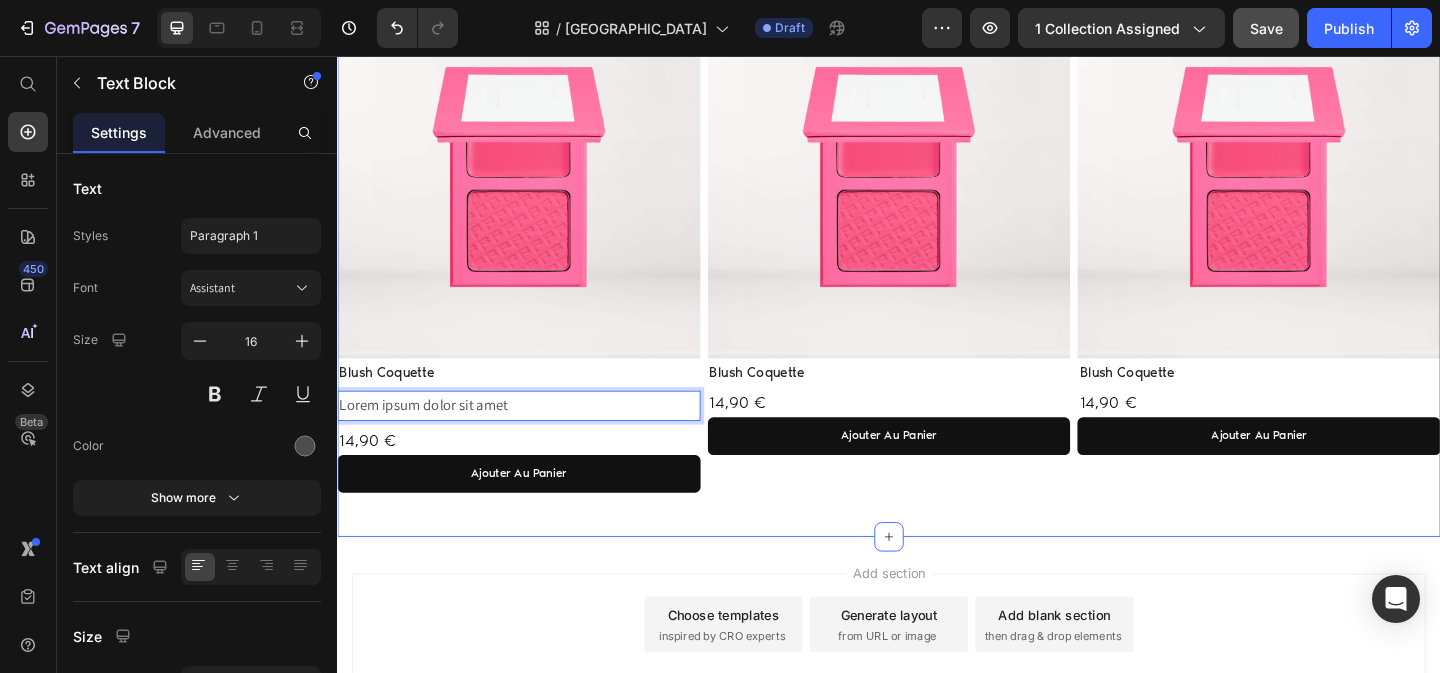 click on "Add section Choose templates inspired by CRO experts Generate layout from URL or image Add blank section then drag & drop elements" at bounding box center (937, 702) 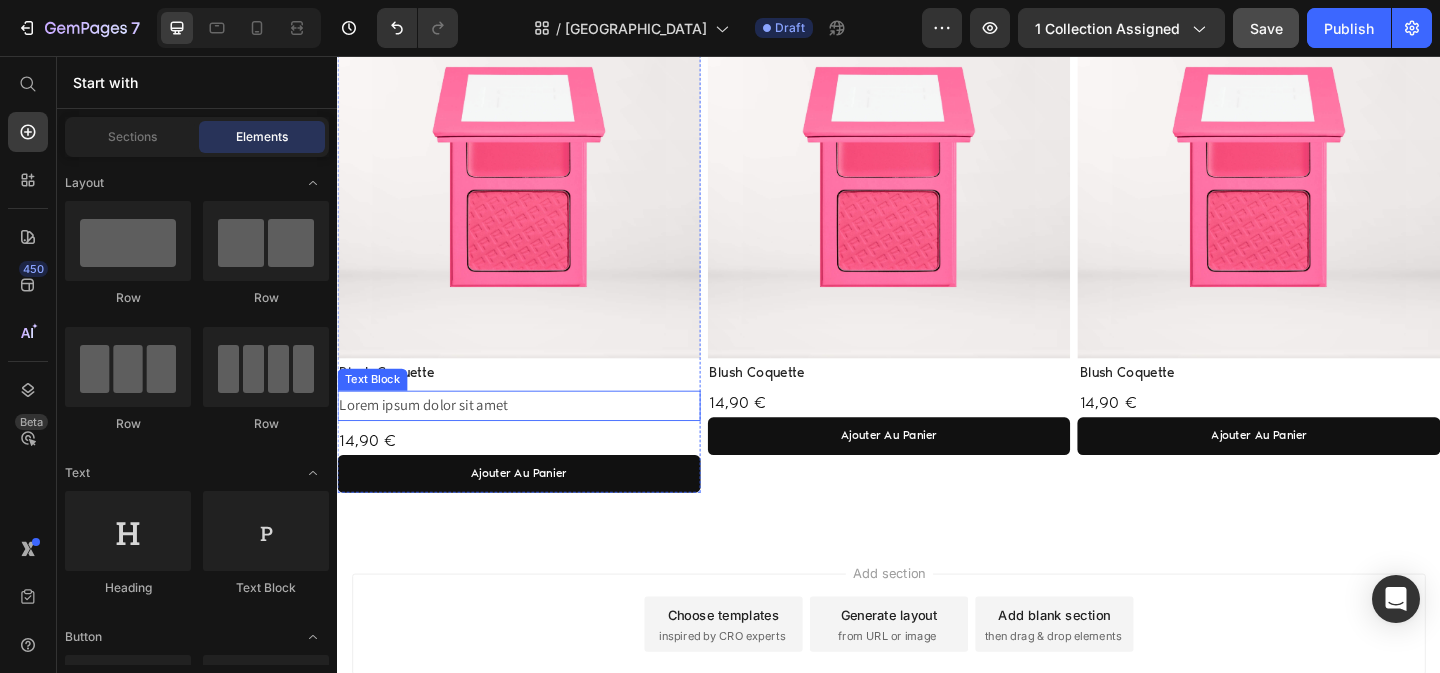click on "Lorem ipsum dolor sit amet" at bounding box center [534, 436] 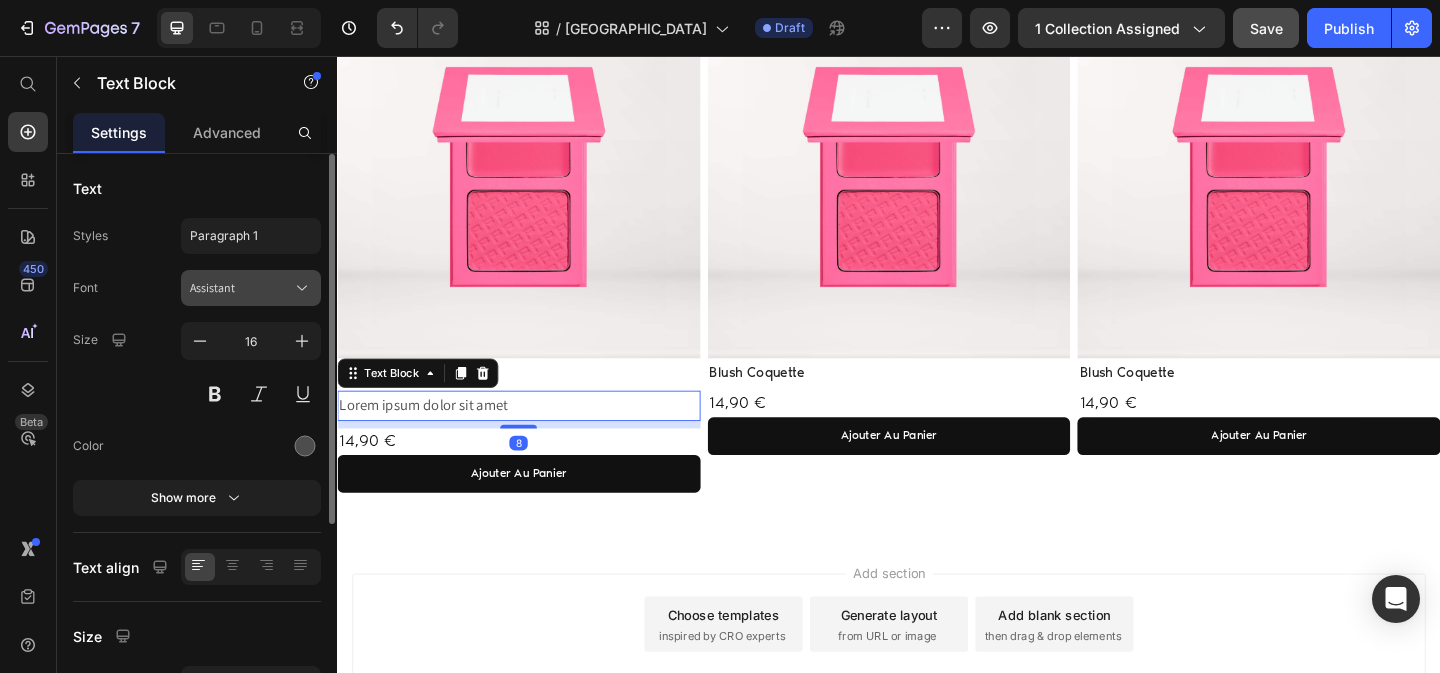 click on "Assistant" at bounding box center (251, 288) 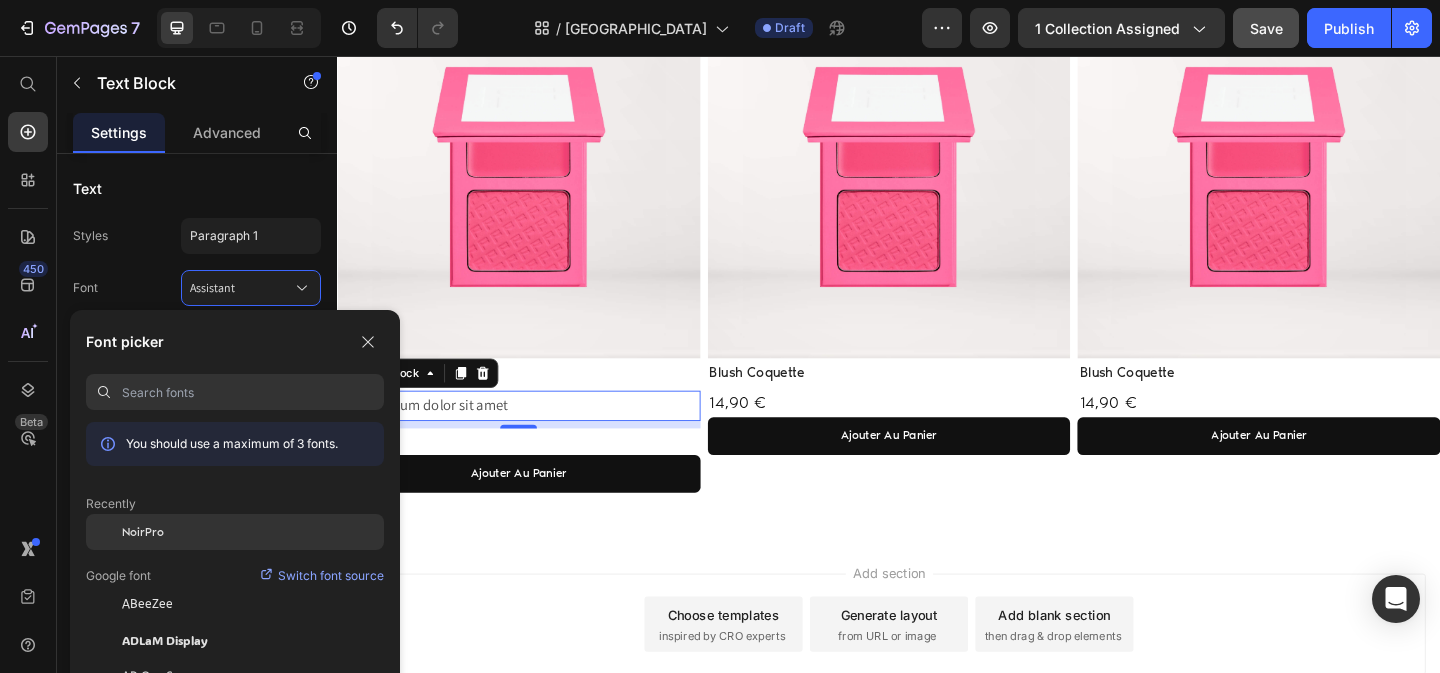 click on "NoirPro" 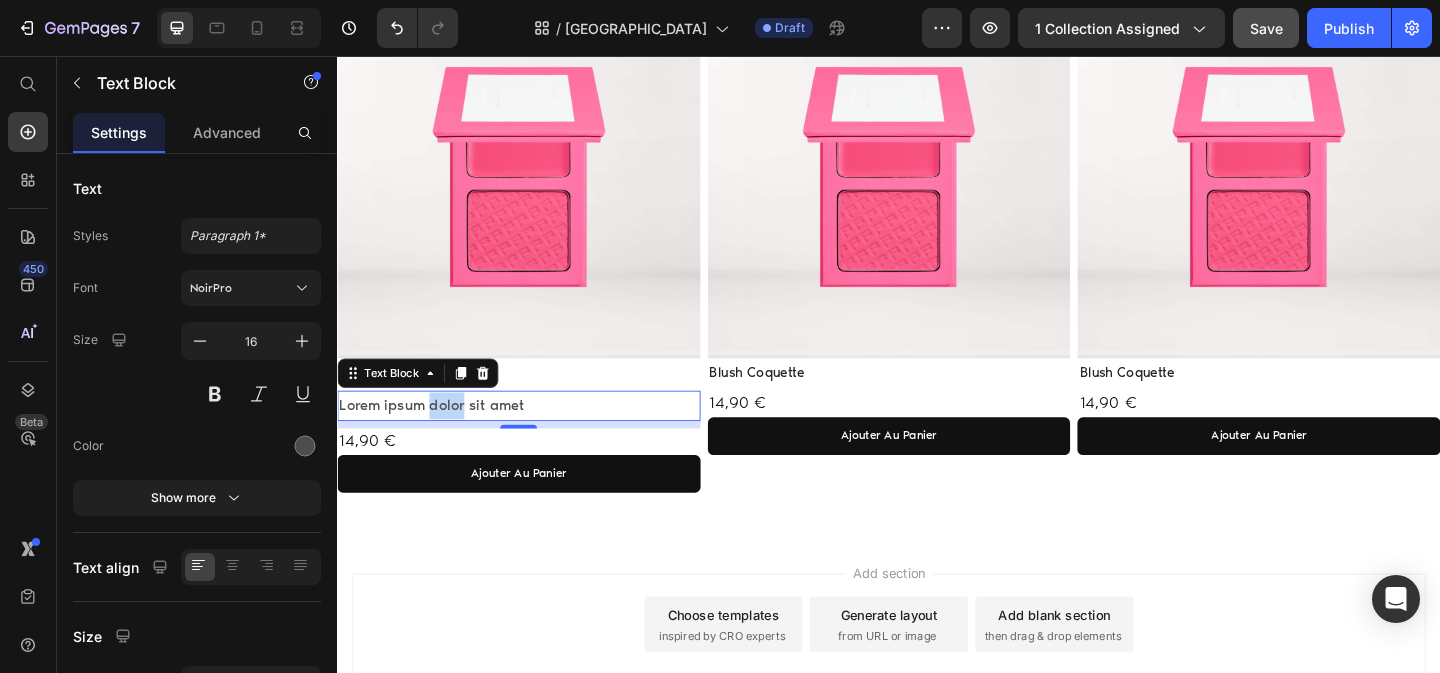 click on "Lorem ipsum dolor sit amet" at bounding box center [534, 436] 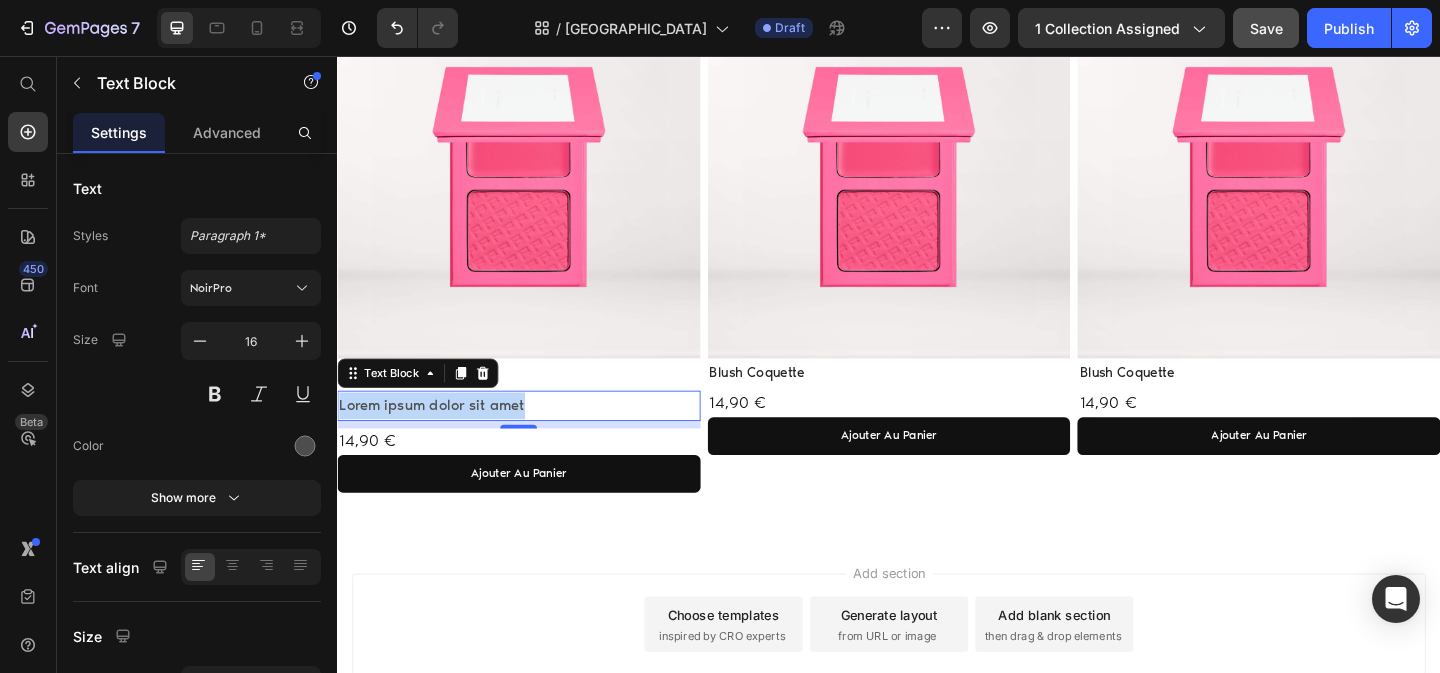 click on "Lorem ipsum dolor sit amet" at bounding box center [534, 436] 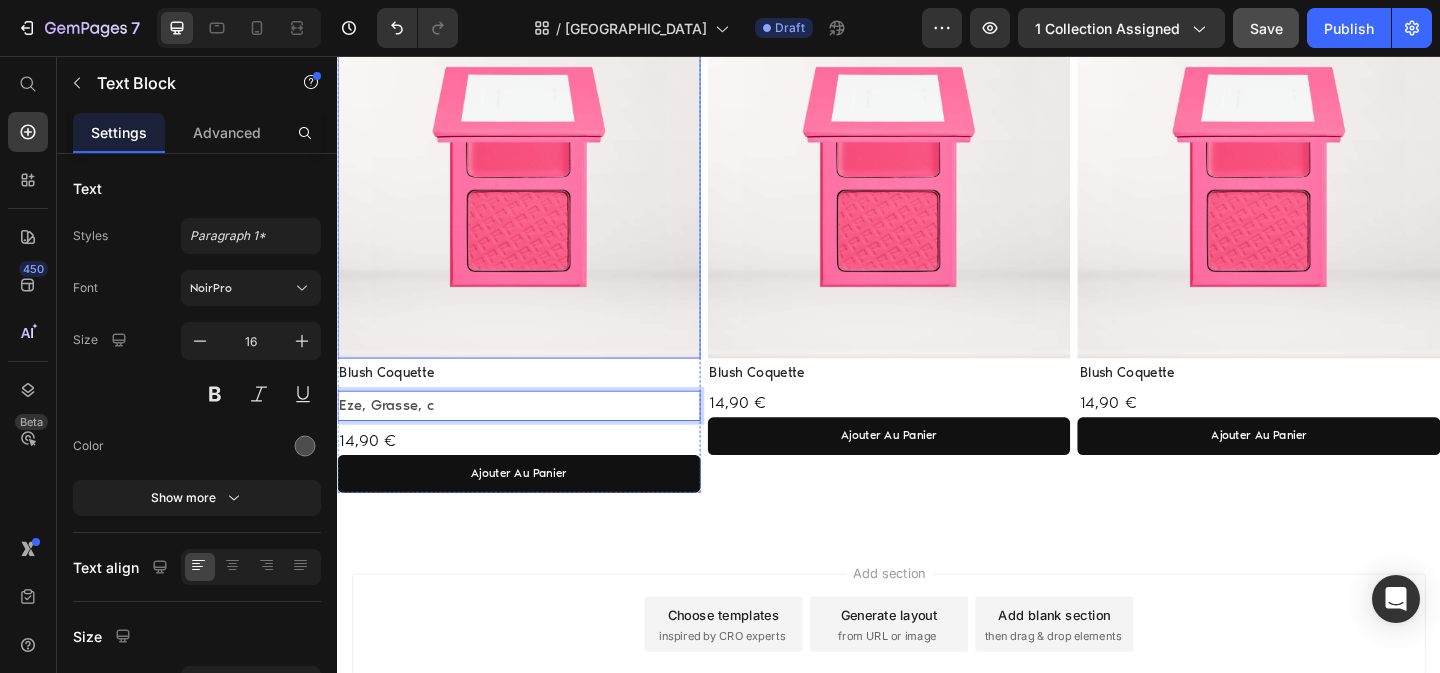 type 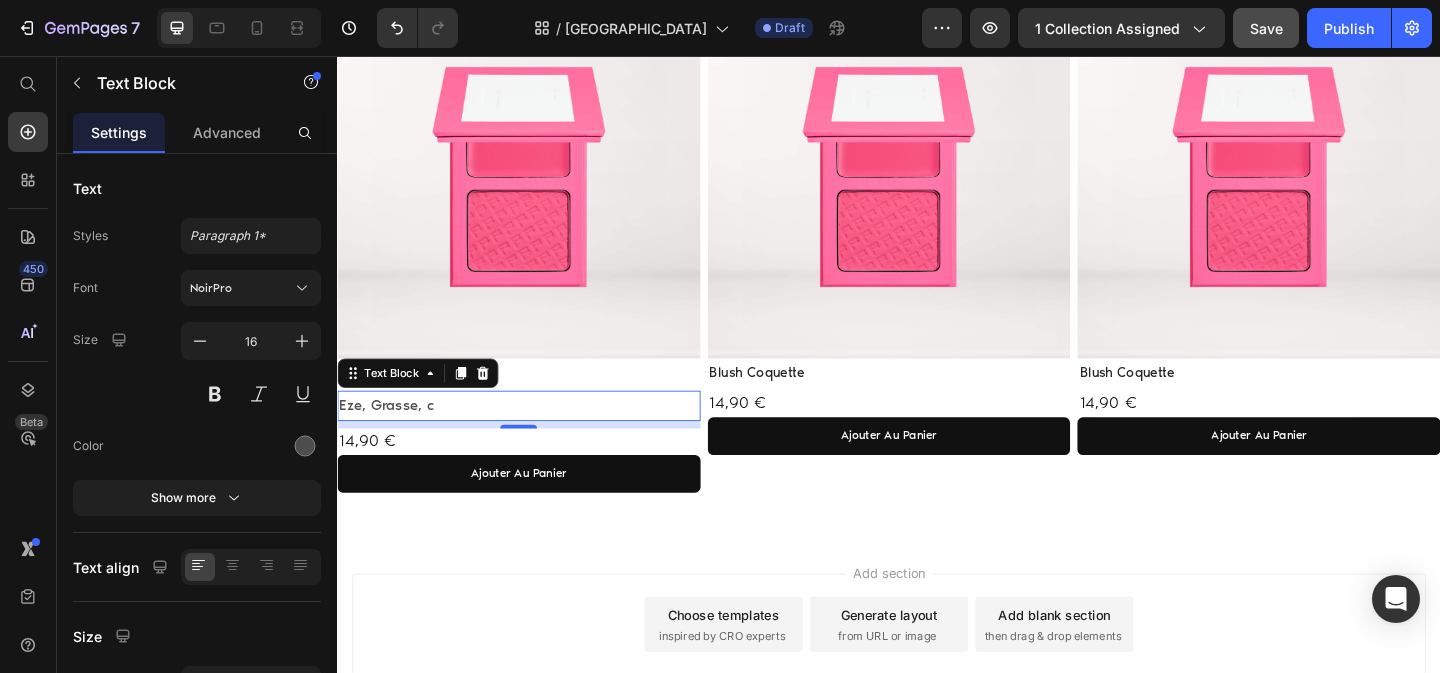 click on "Eze, Grasse, c" at bounding box center [534, 436] 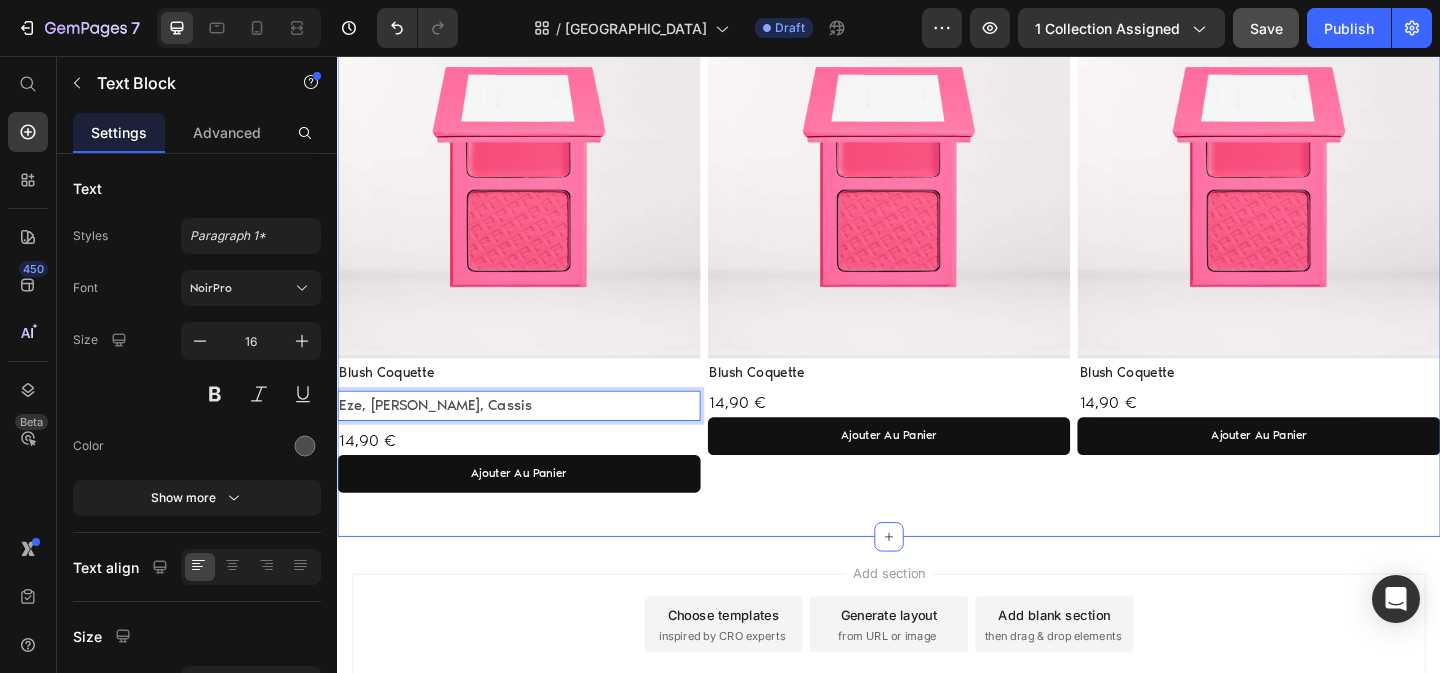 click on "Product Images Blush Coquette Product Title Eze, Grasse, Cassis Text Block   8 14,90 € Product Price ajouter au panier Add to Cart Row Product Product Images Blush Coquette Product Title 14,90 € Product Price ajouter au panier Add to Cart Row Product Product Images Blush Coquette Product Title 14,90 € Product Price ajouter au panier Add to Cart Row Product Row" at bounding box center [937, 268] 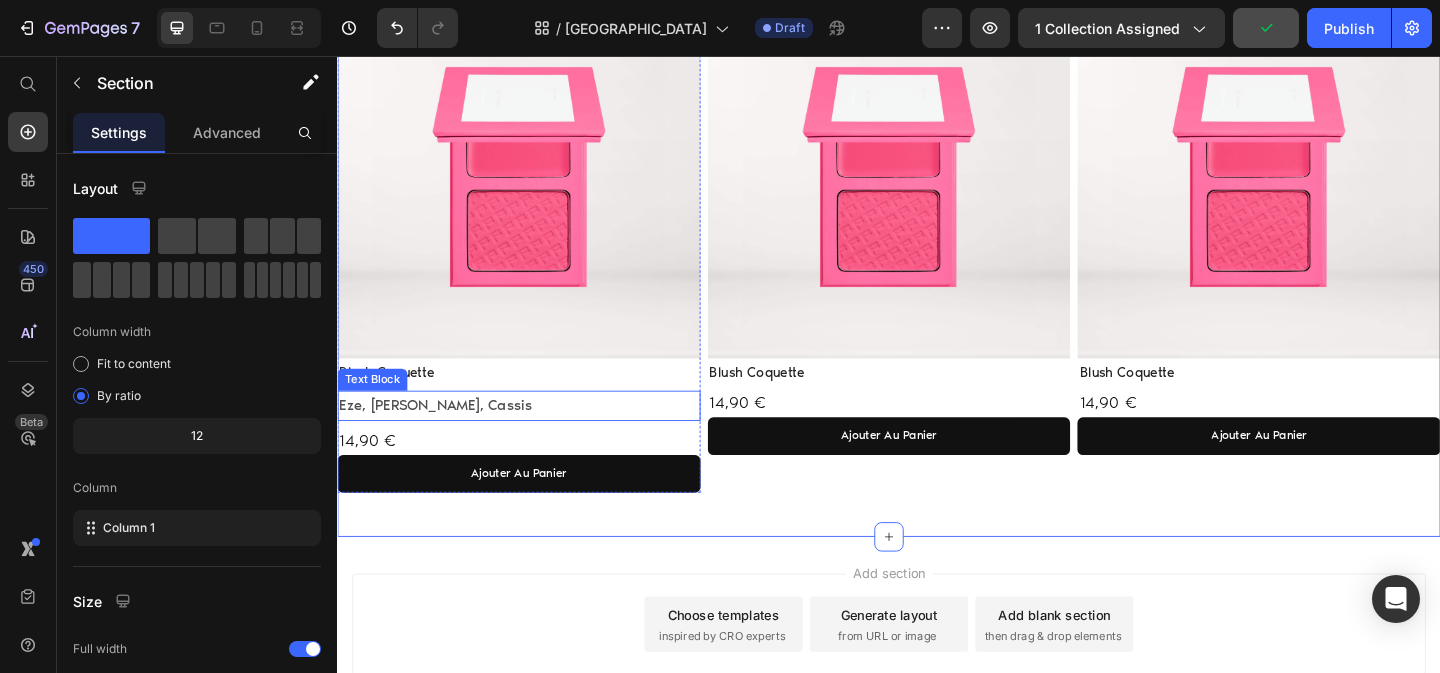 click on "Eze, [PERSON_NAME], Cassis" at bounding box center [534, 436] 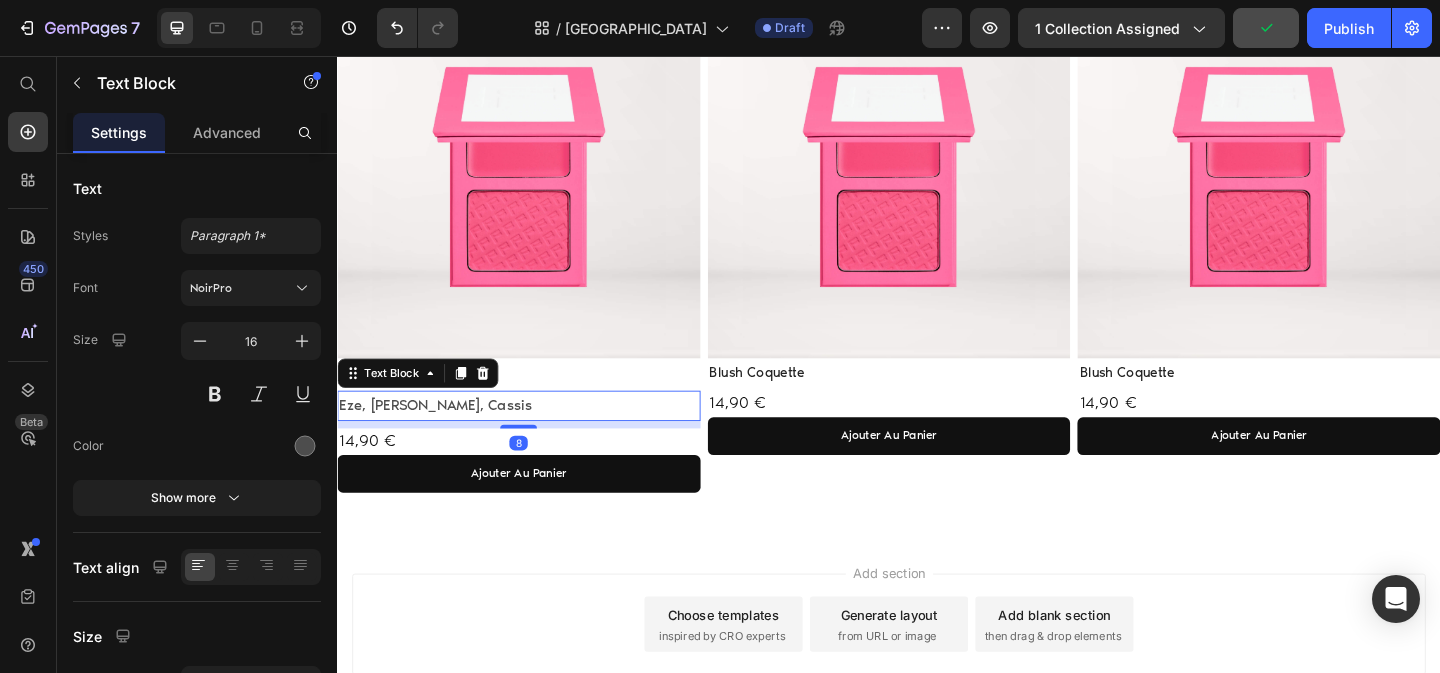 click on "Eze, [PERSON_NAME], Cassis" at bounding box center [534, 436] 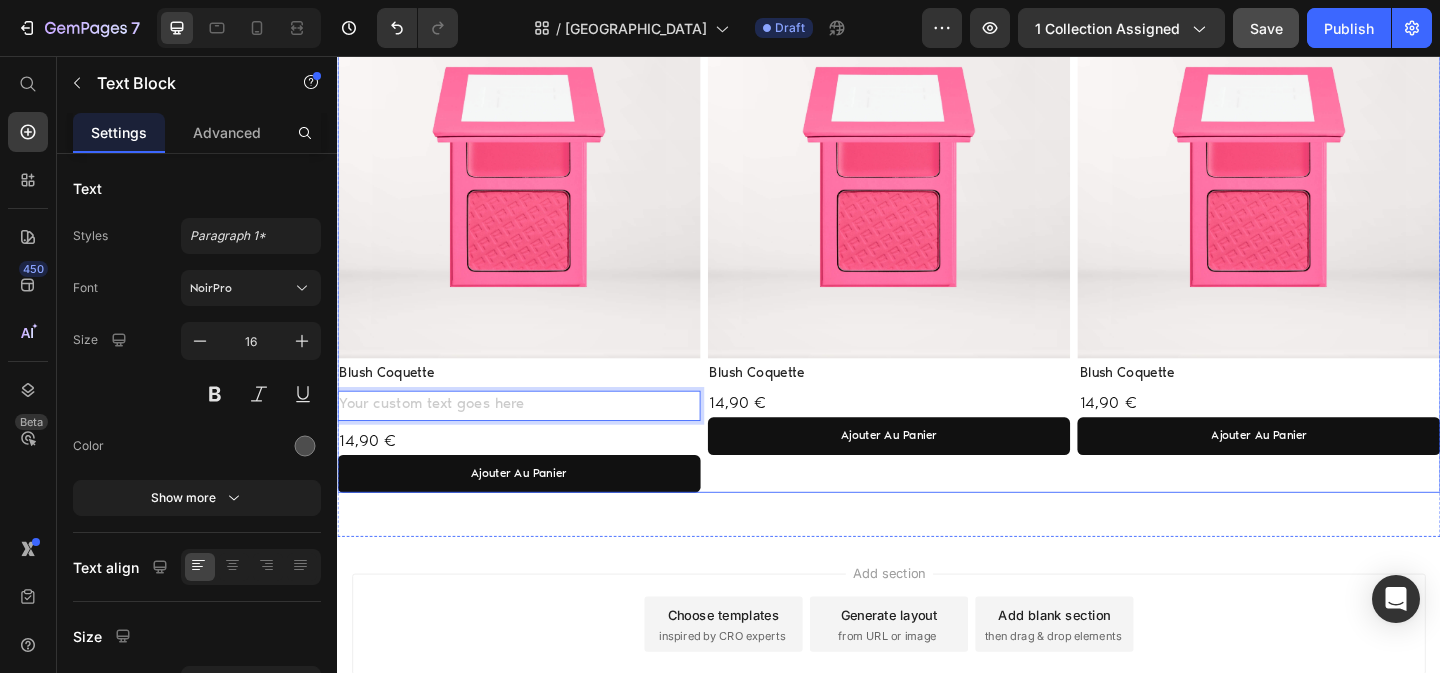 click on "Product Images Blush Coquette Product Title 14,90 € Product Price ajouter au panier Add to Cart Row Product" at bounding box center [937, 260] 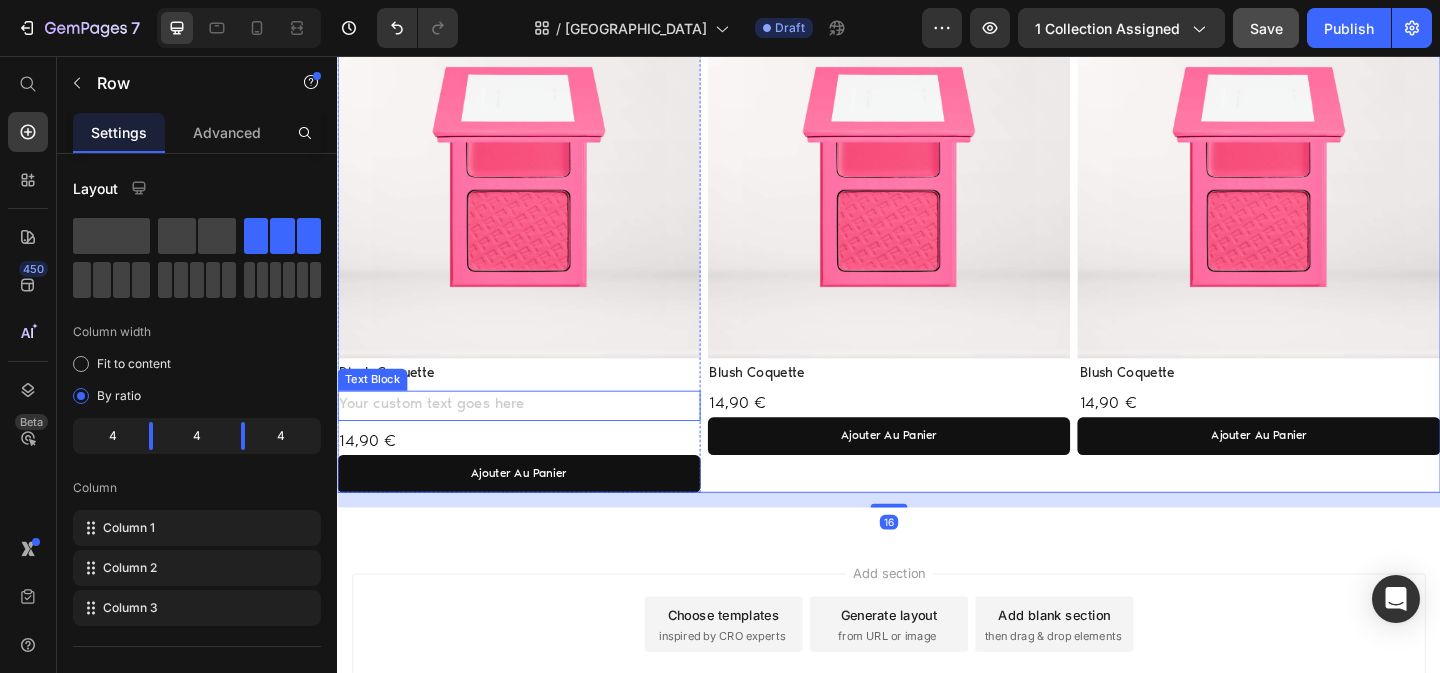 click at bounding box center (534, 436) 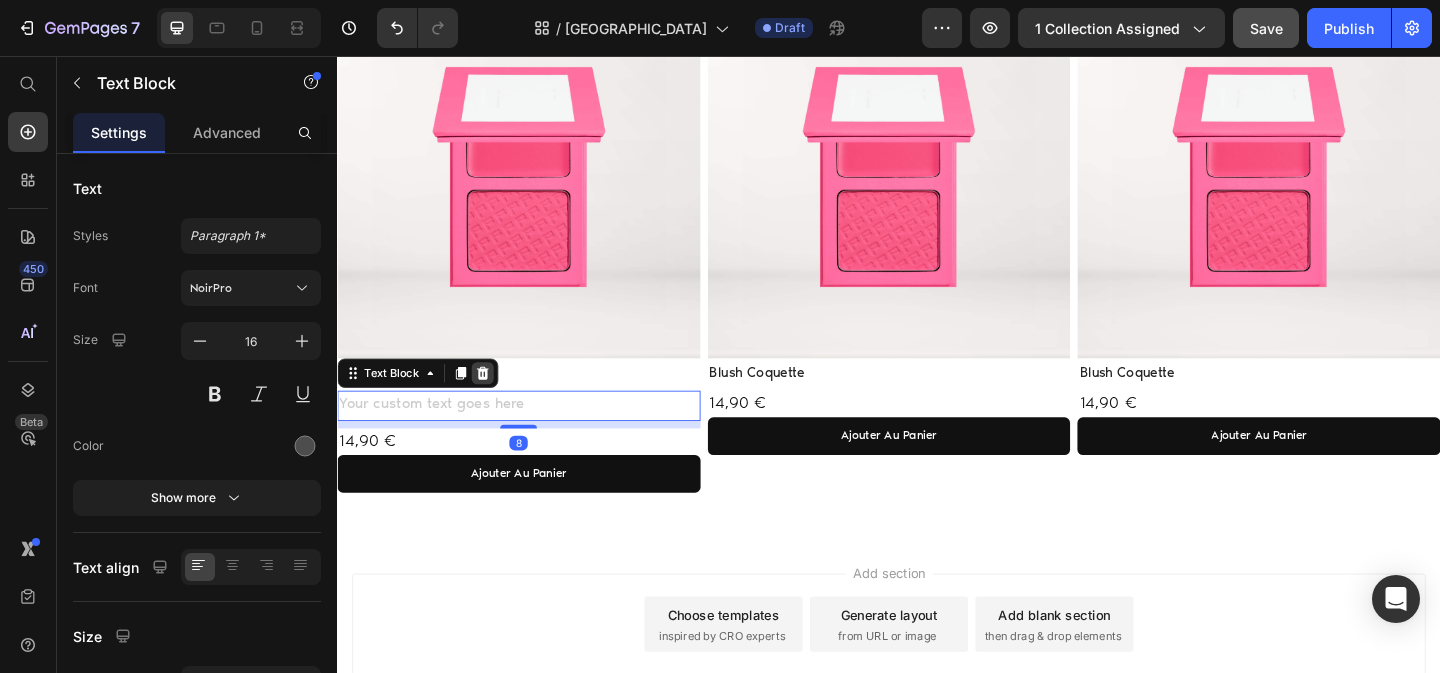 click 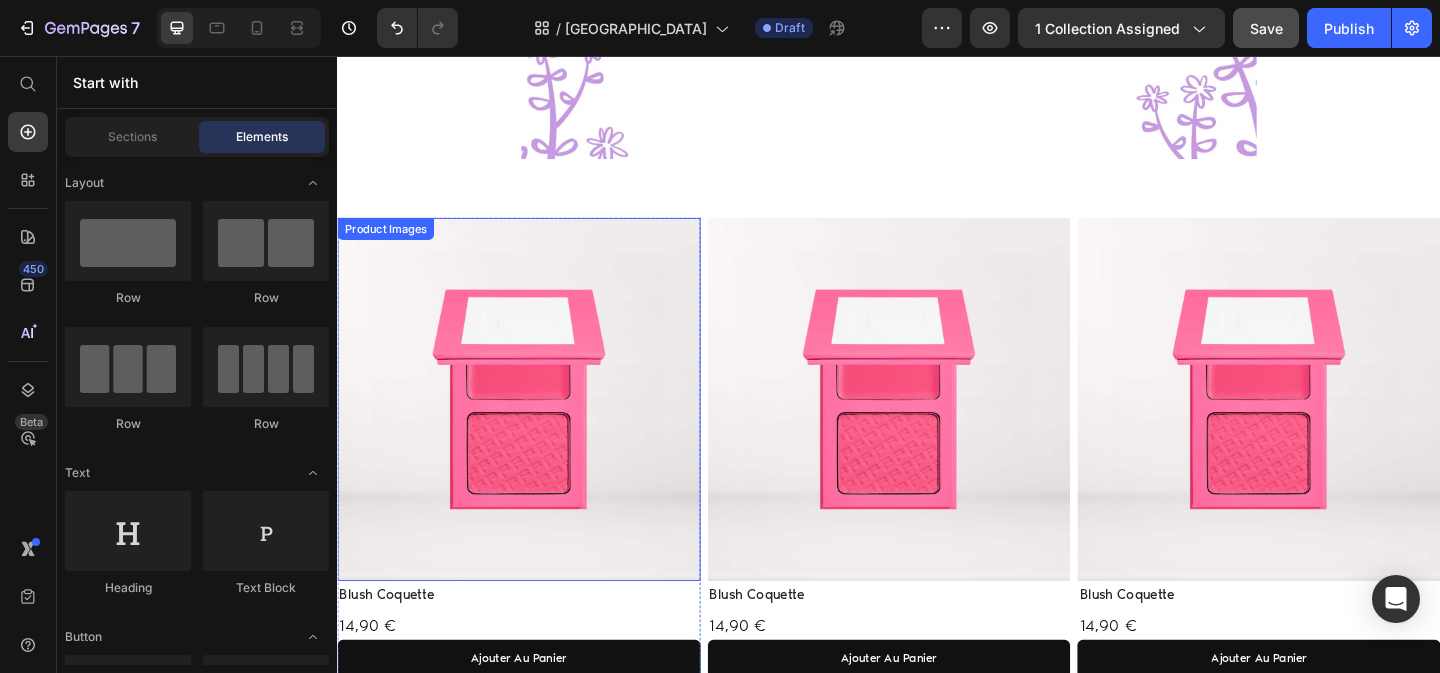 scroll, scrollTop: 318, scrollLeft: 0, axis: vertical 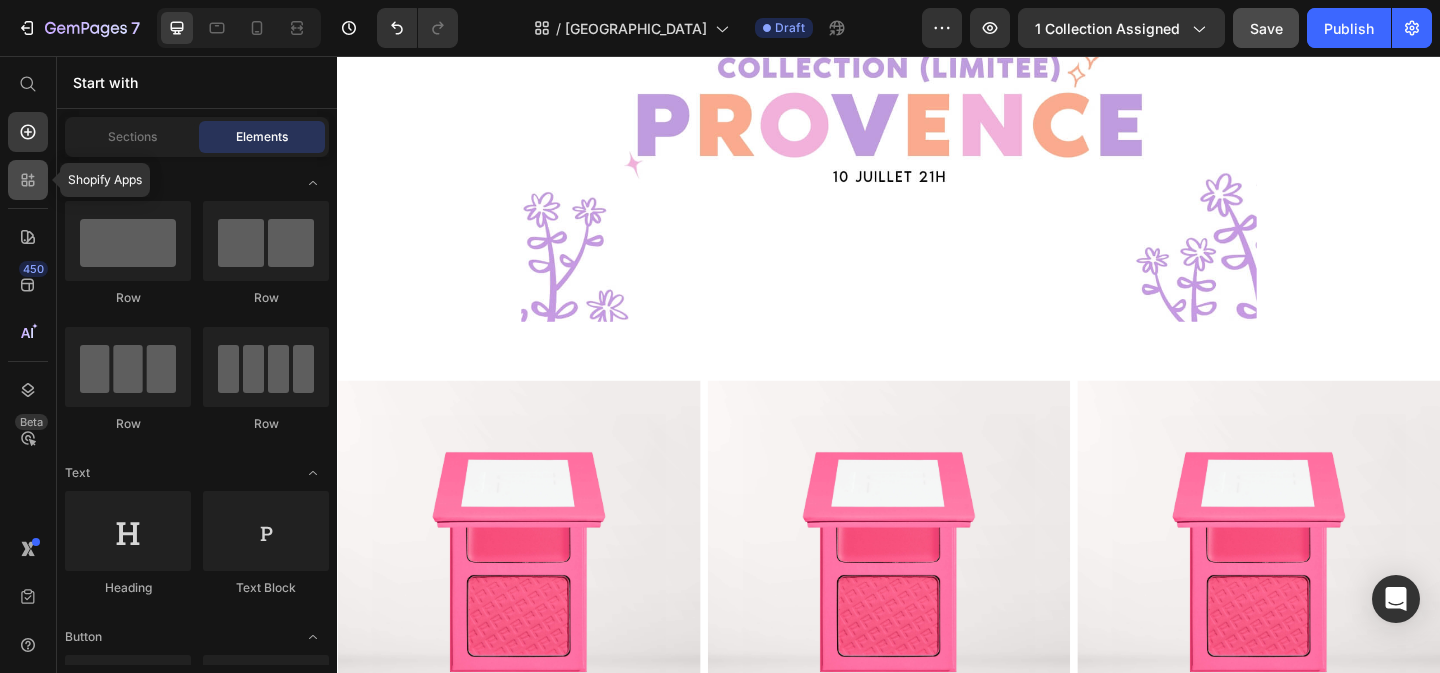 click 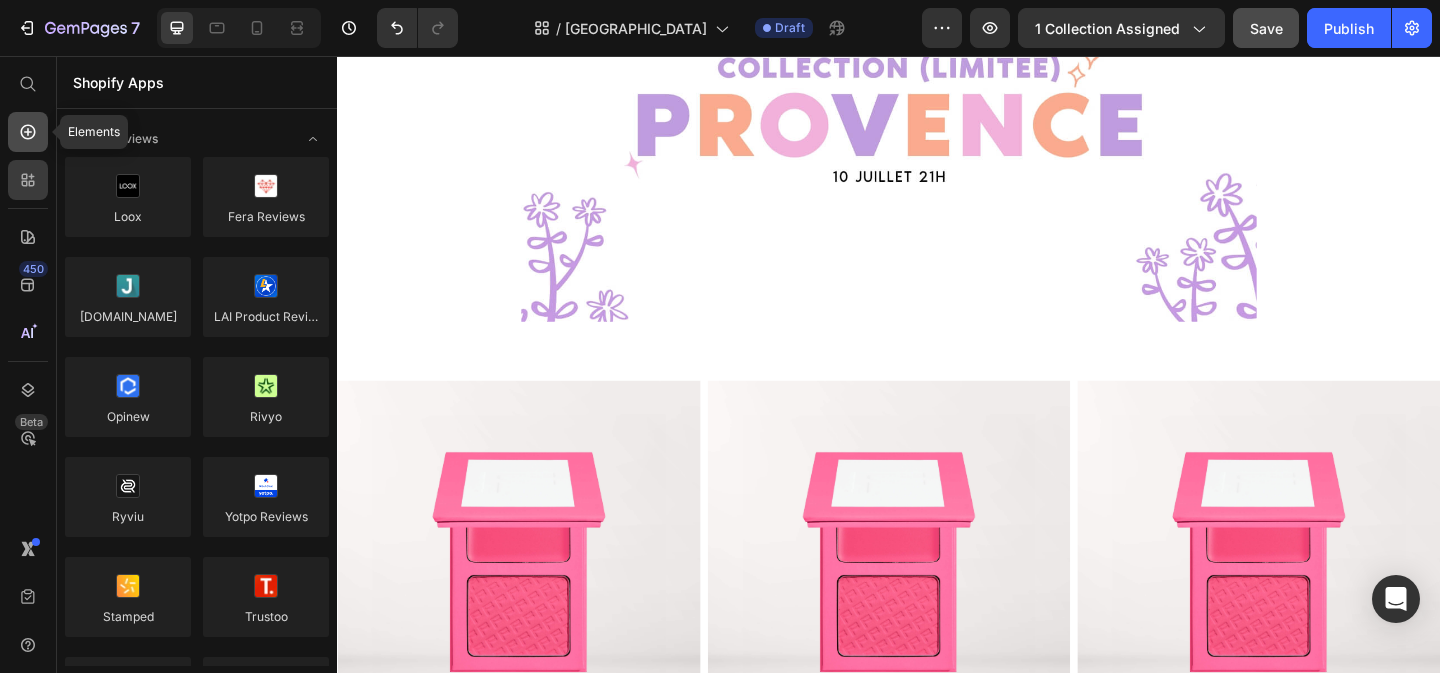 click 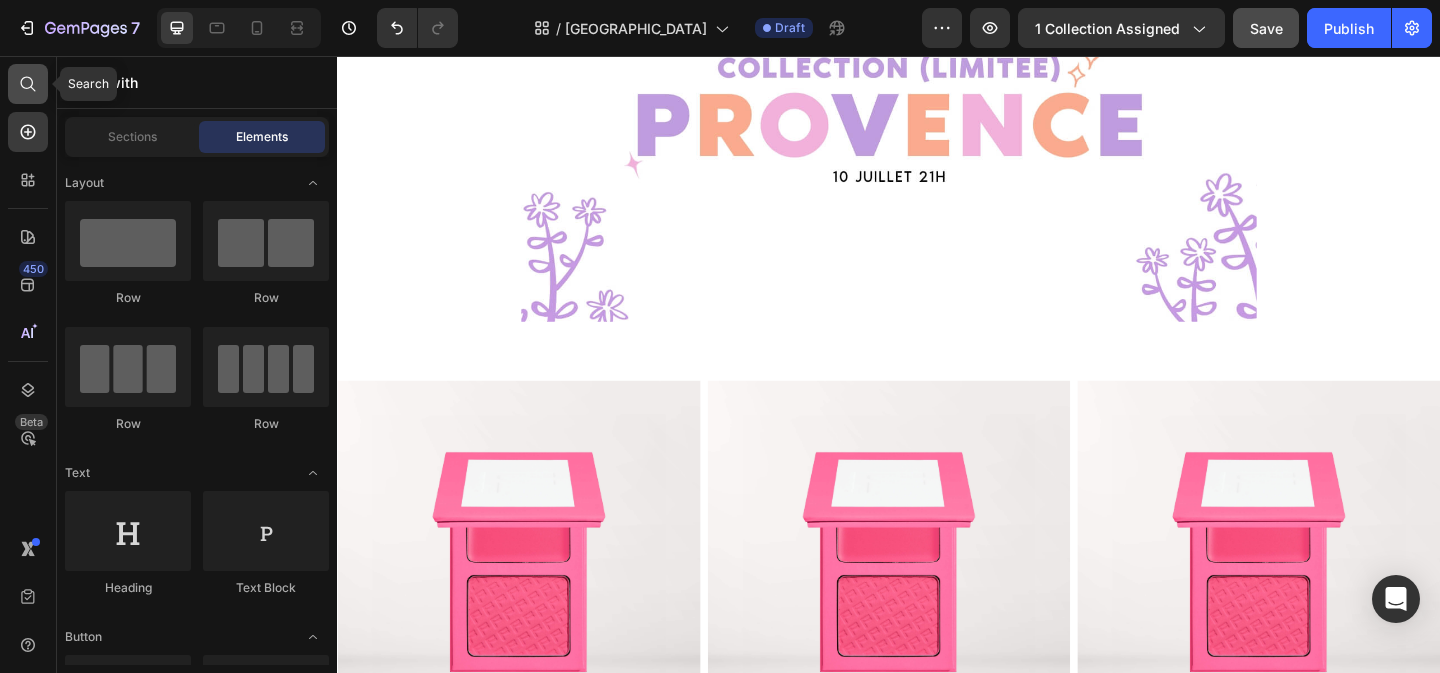 click 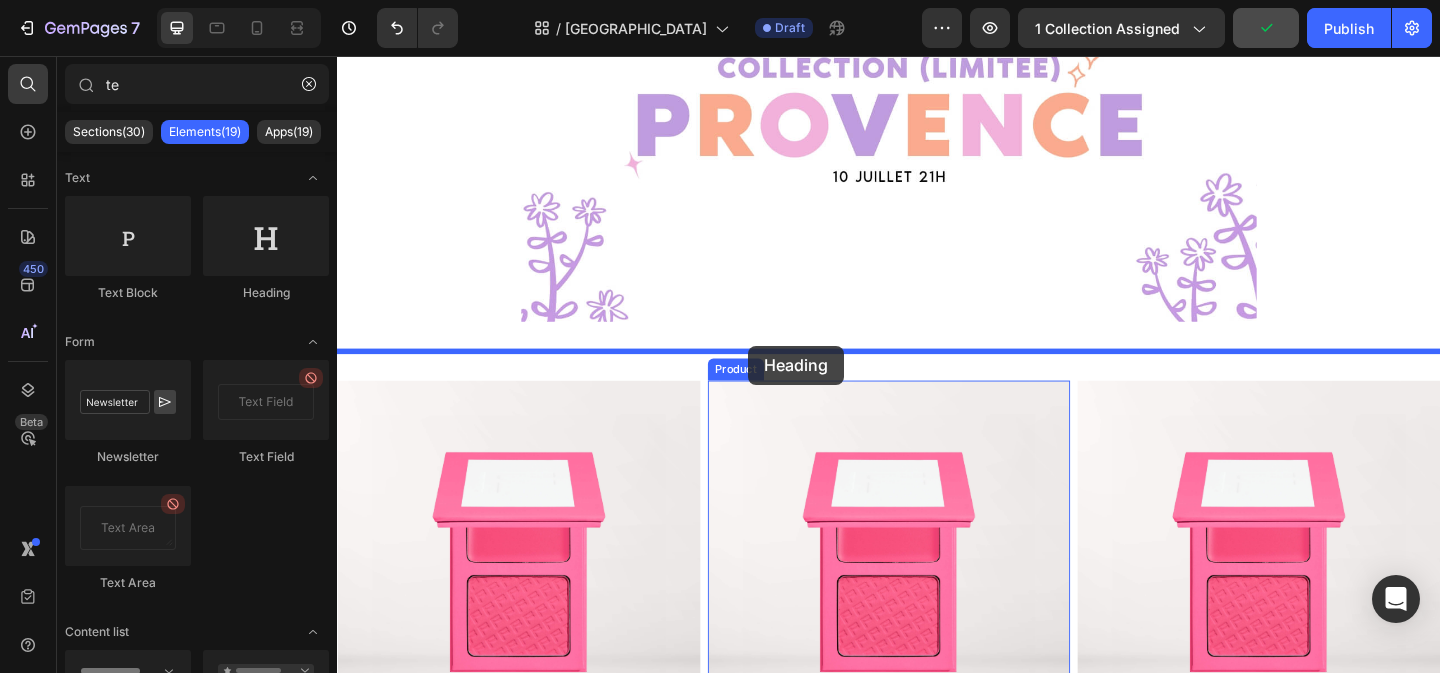 drag, startPoint x: 613, startPoint y: 283, endPoint x: 784, endPoint y: 371, distance: 192.31485 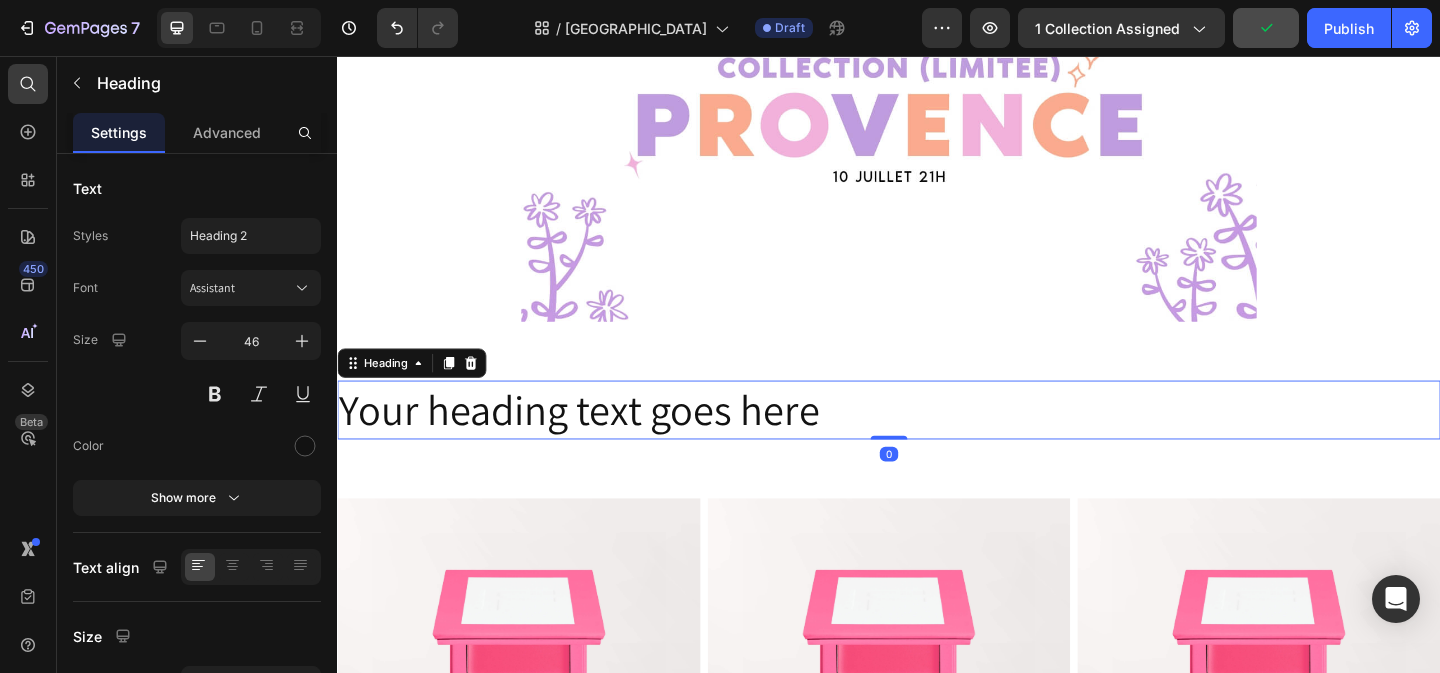 click on "Your heading text goes here" at bounding box center (937, 441) 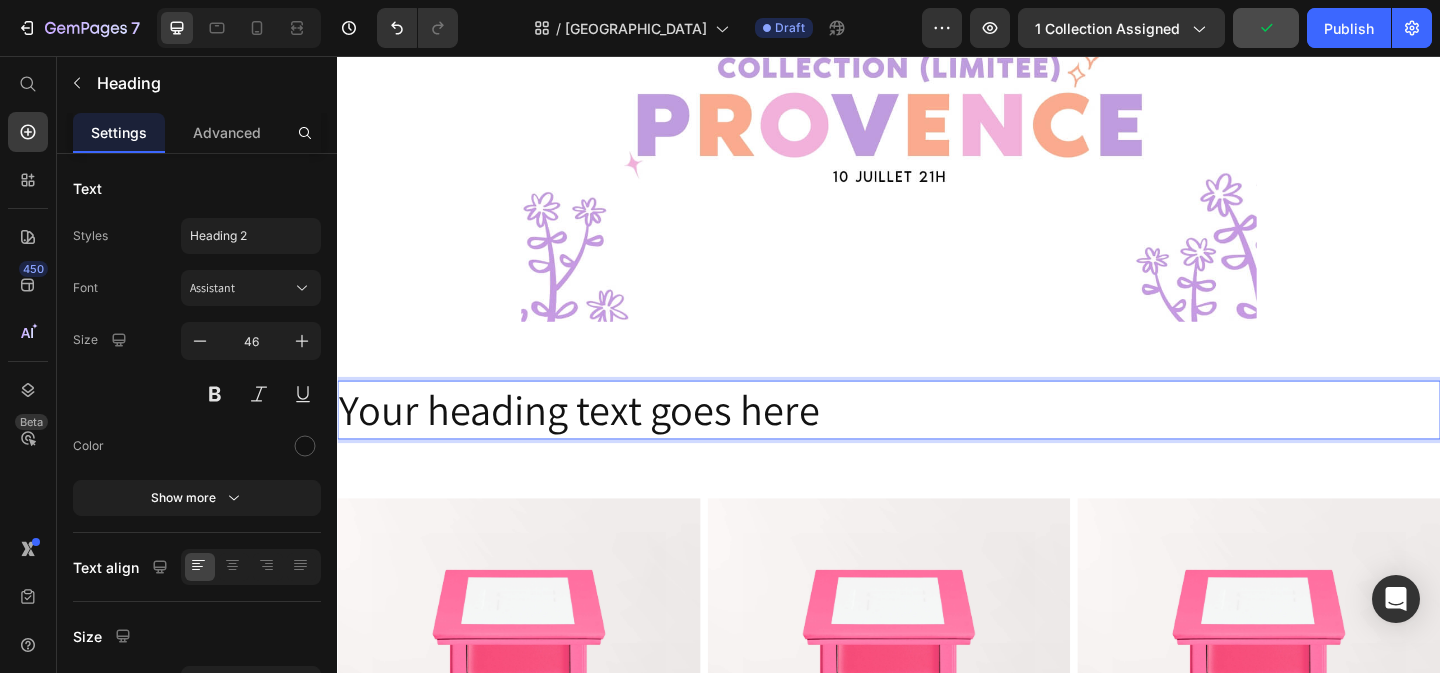 click on "Your heading text goes here" at bounding box center [937, 441] 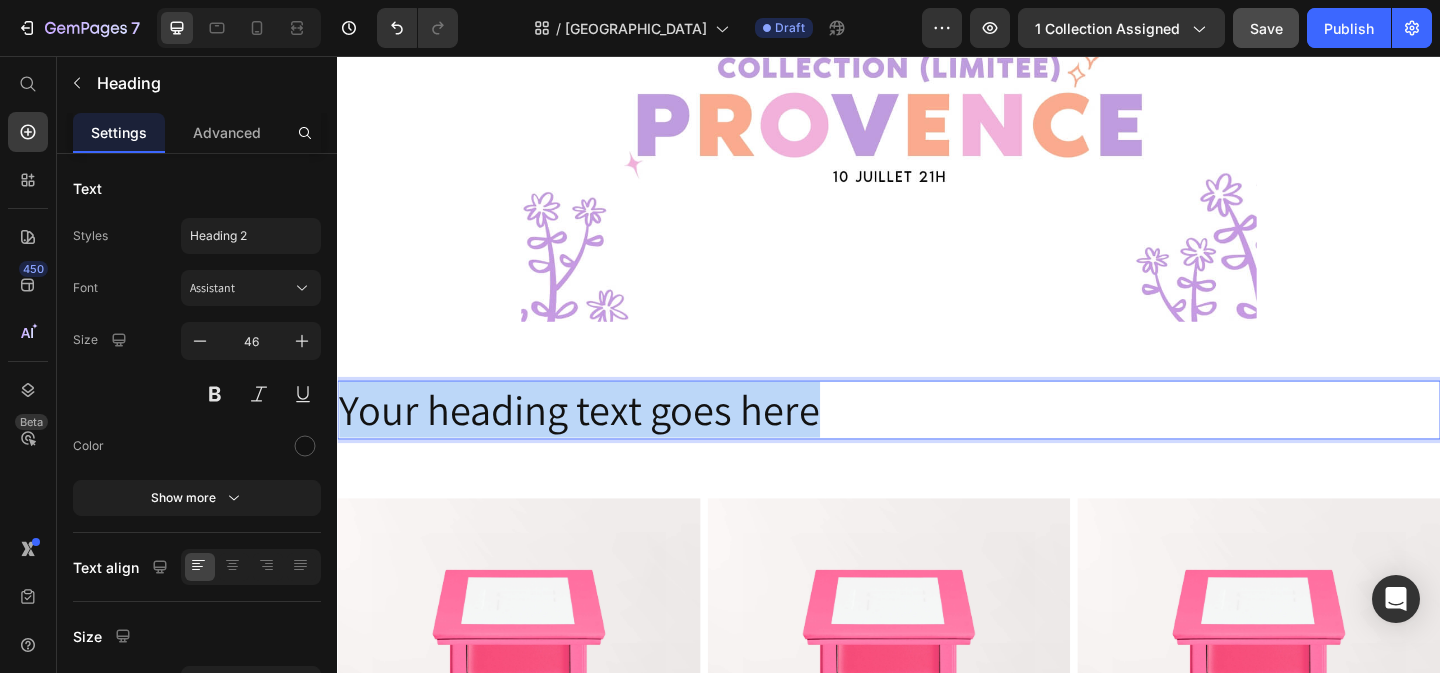 click on "Your heading text goes here" at bounding box center (937, 441) 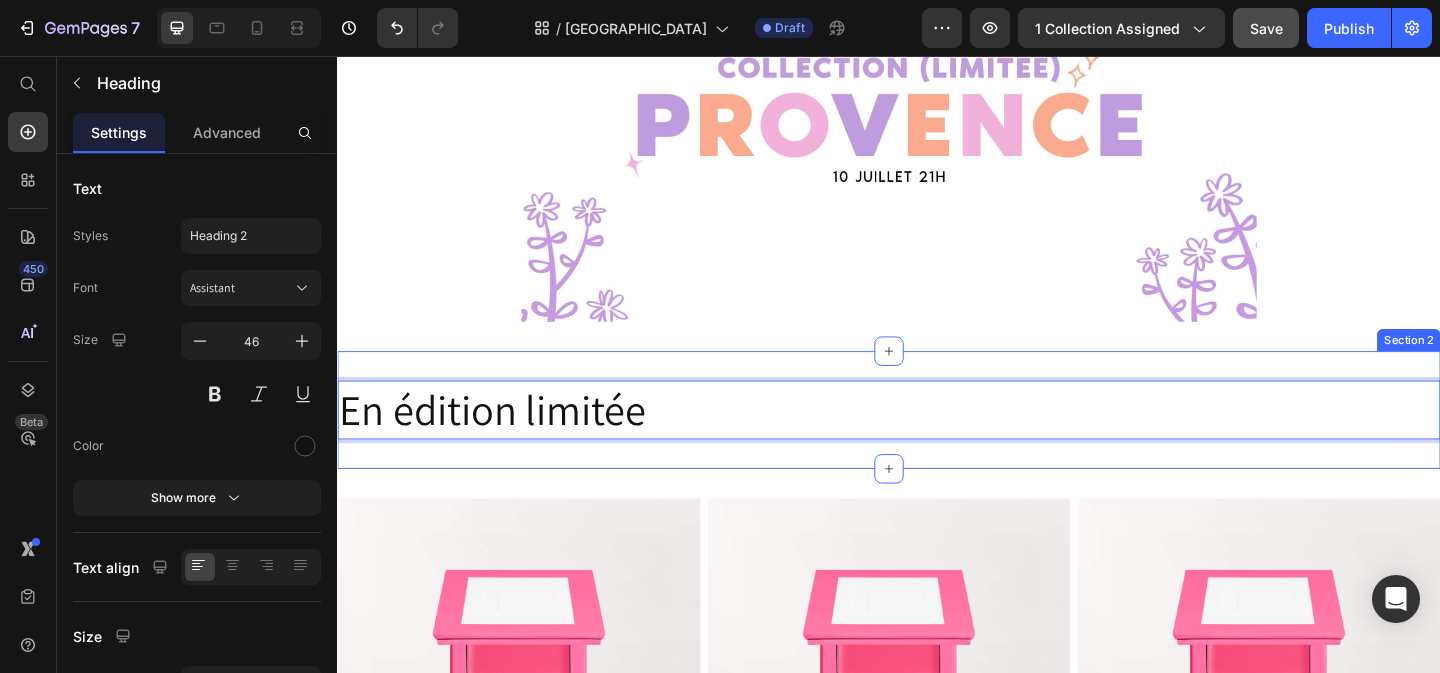 click on "Product Images Blush Coquette Product Title 14,90 € Product Price ajouter au panier Add to Cart Row Product Product Images Blush Coquette Product Title 14,90 € Product Price ajouter au panier Add to Cart Row Product Product Images Blush Coquette Product Title 14,90 € Product Price ajouter au panier Add to Cart Row Product Row Section 3" at bounding box center [937, 795] 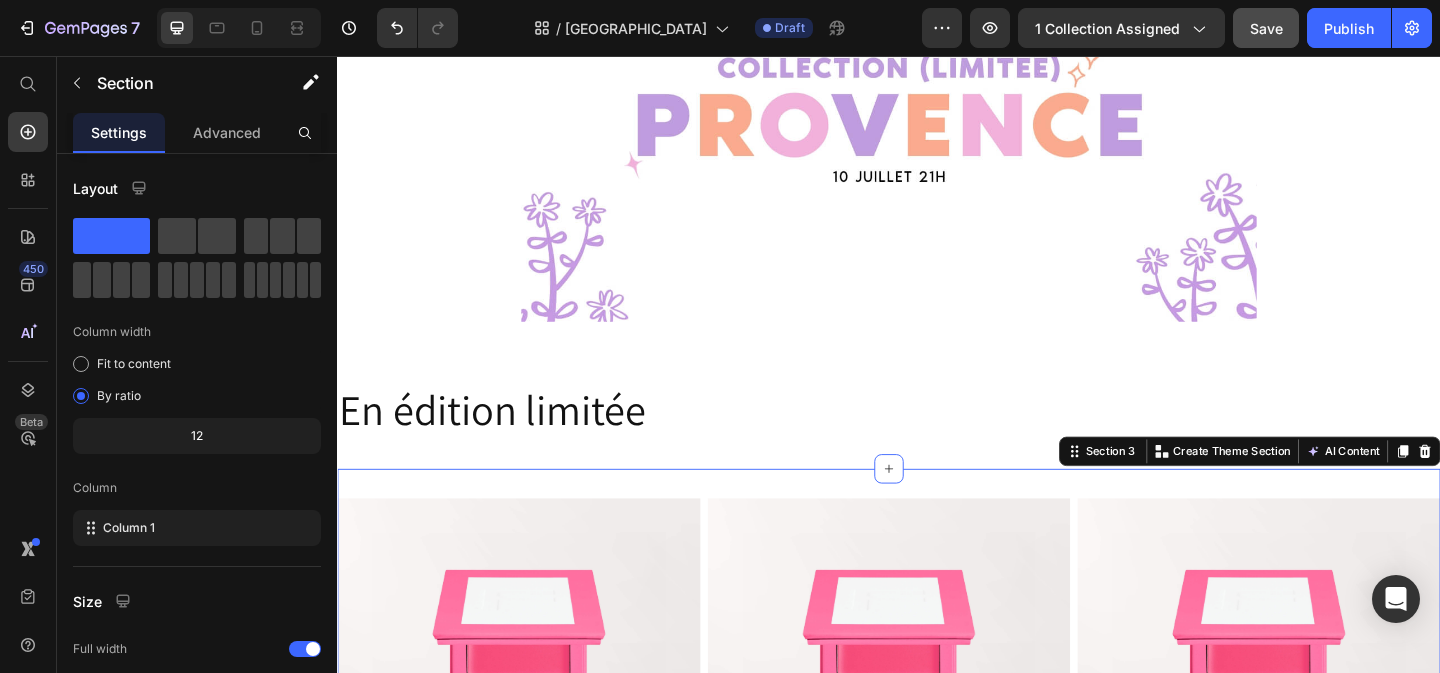 click on "En édition limitée" at bounding box center [937, 441] 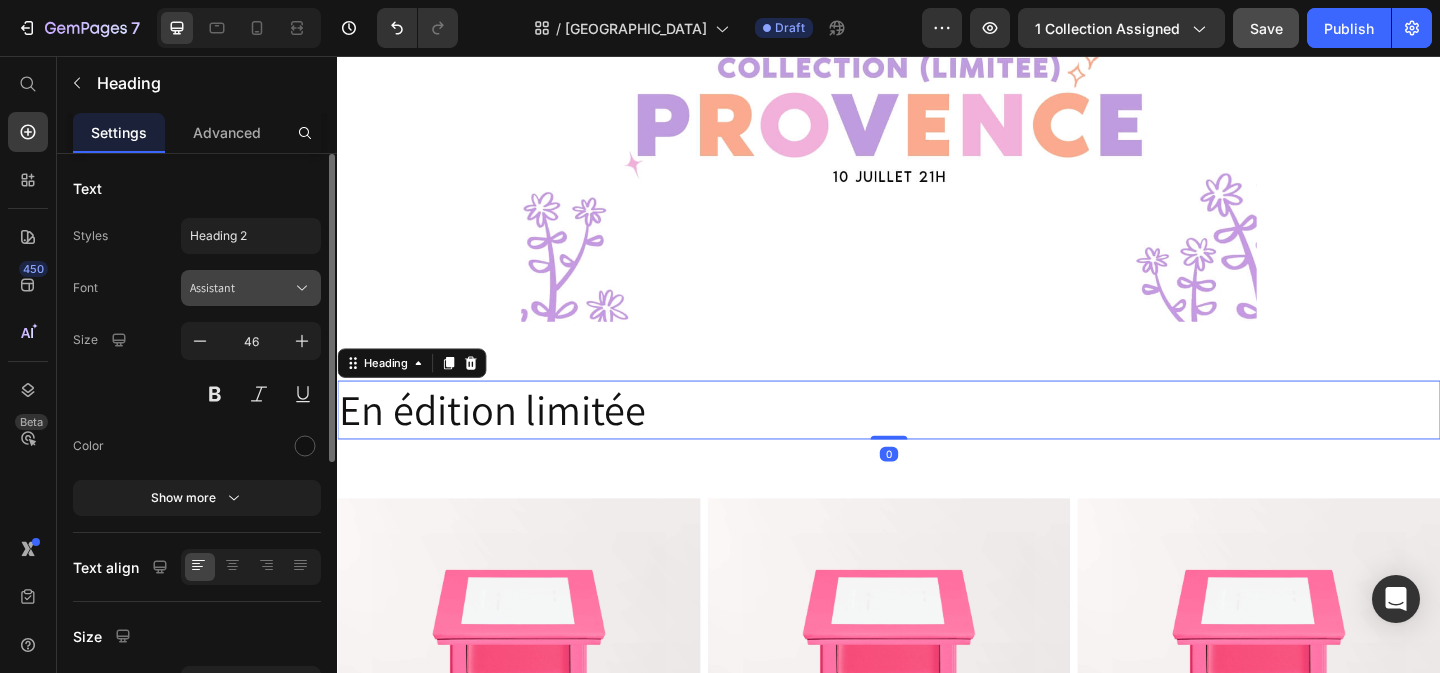click on "Assistant" at bounding box center (241, 288) 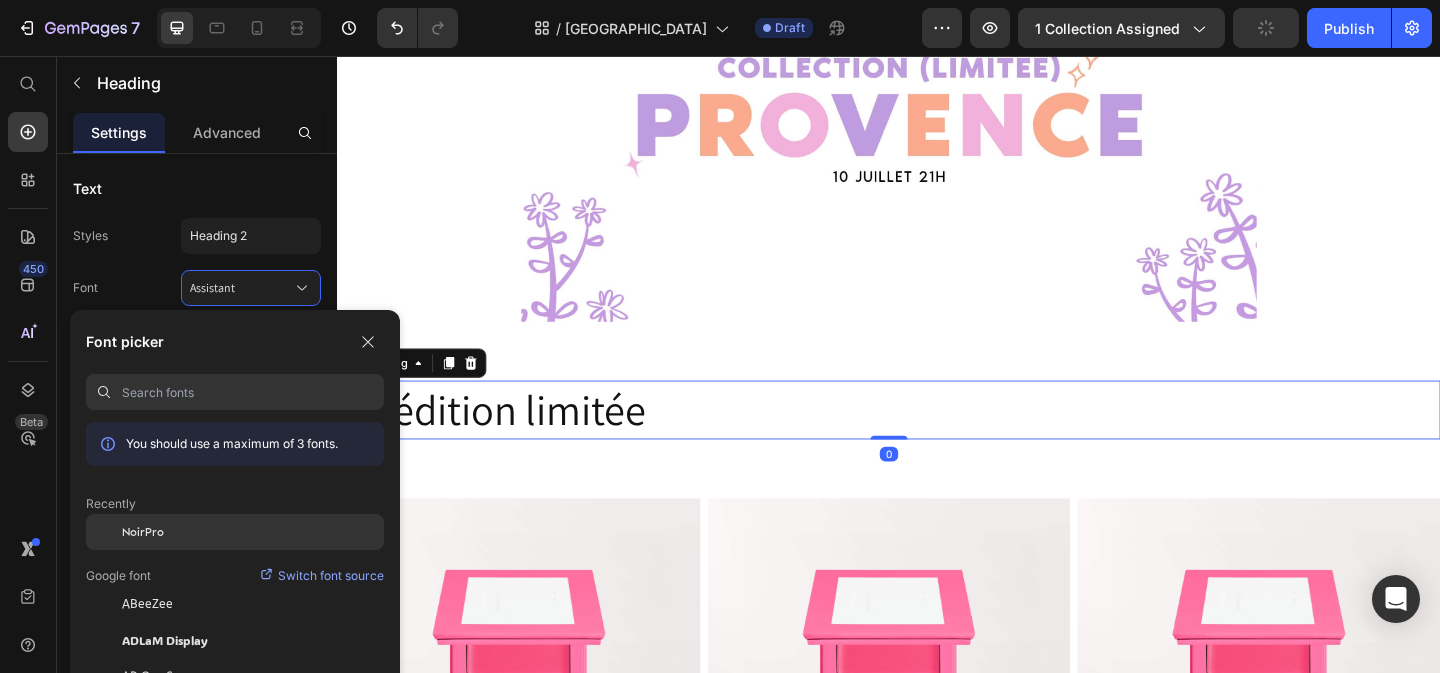 click on "NoirPro" 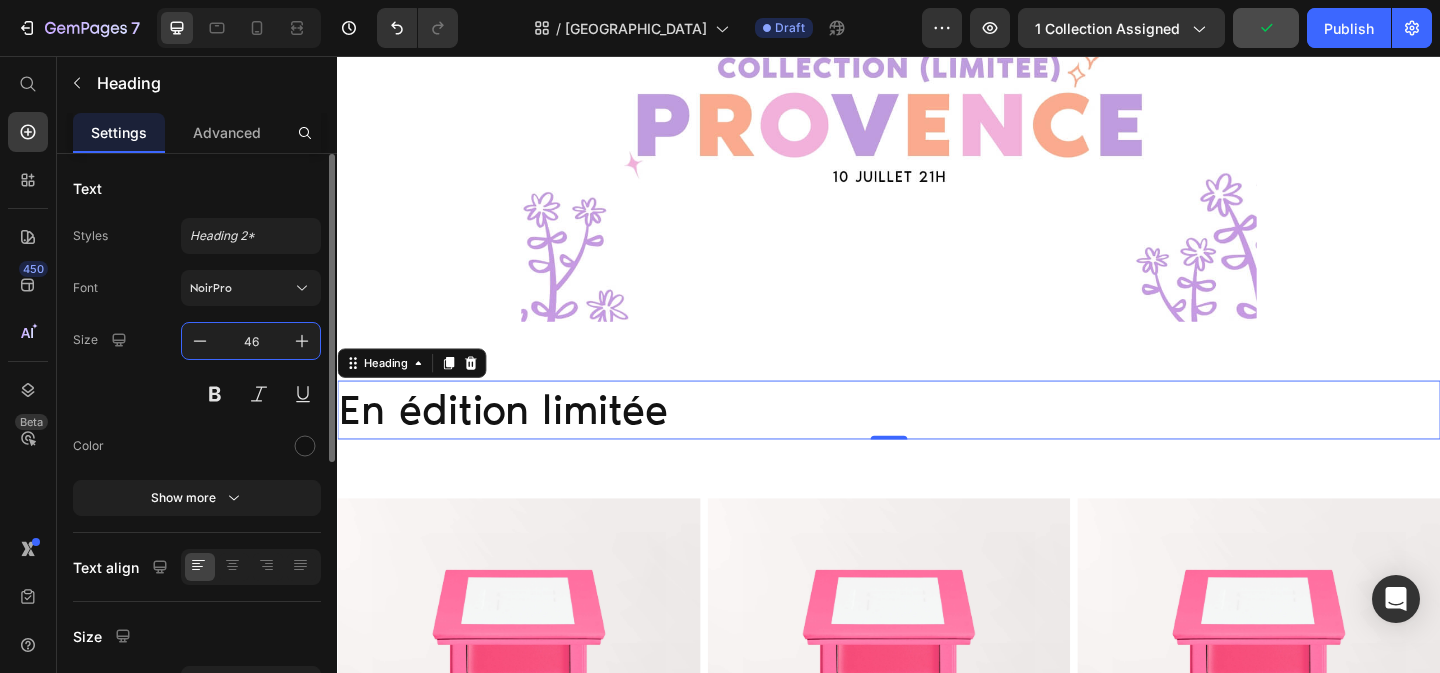 click on "46" at bounding box center [251, 341] 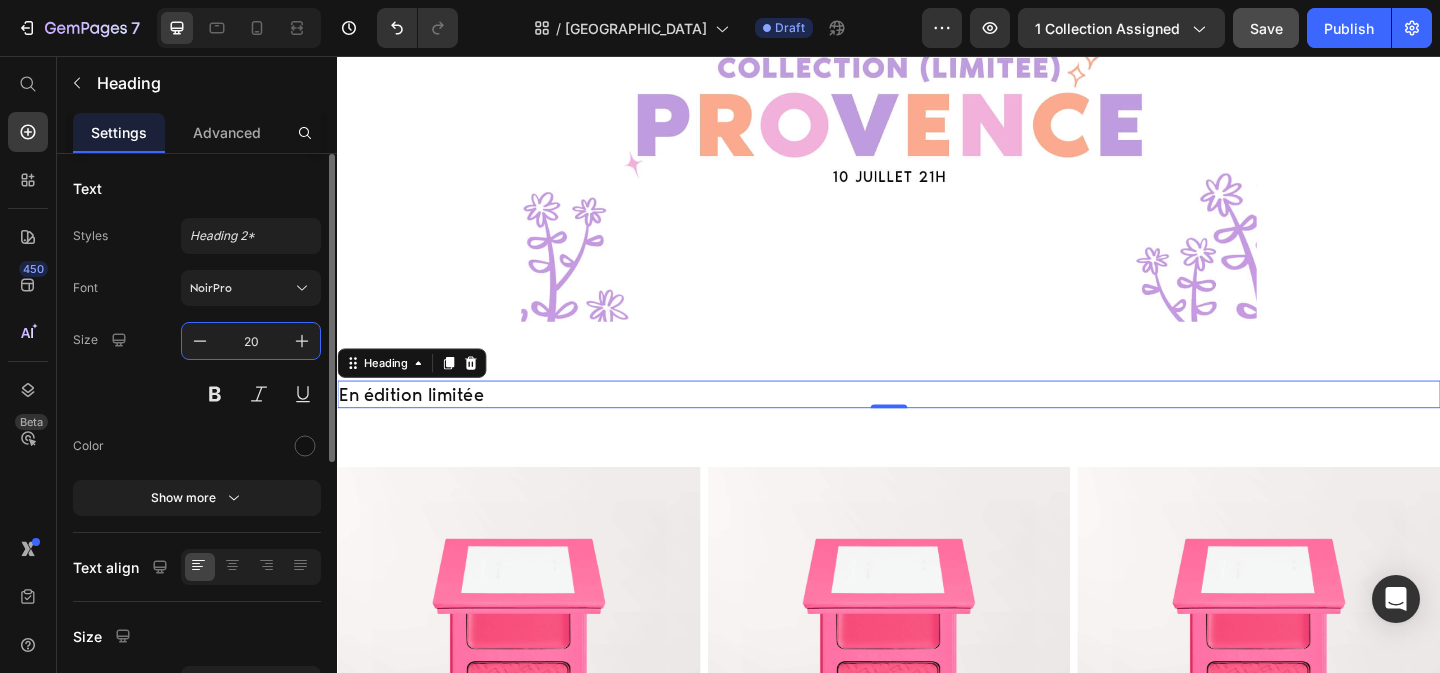 type on "2" 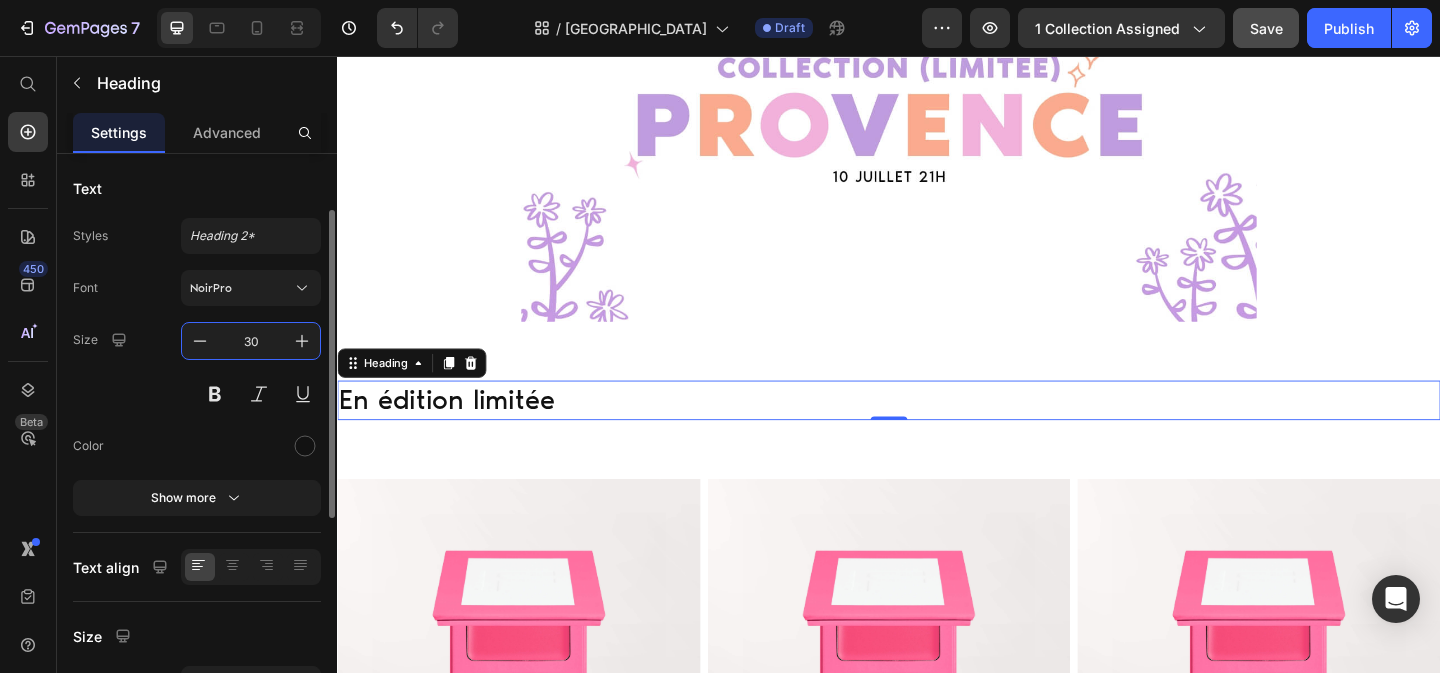 scroll, scrollTop: 58, scrollLeft: 0, axis: vertical 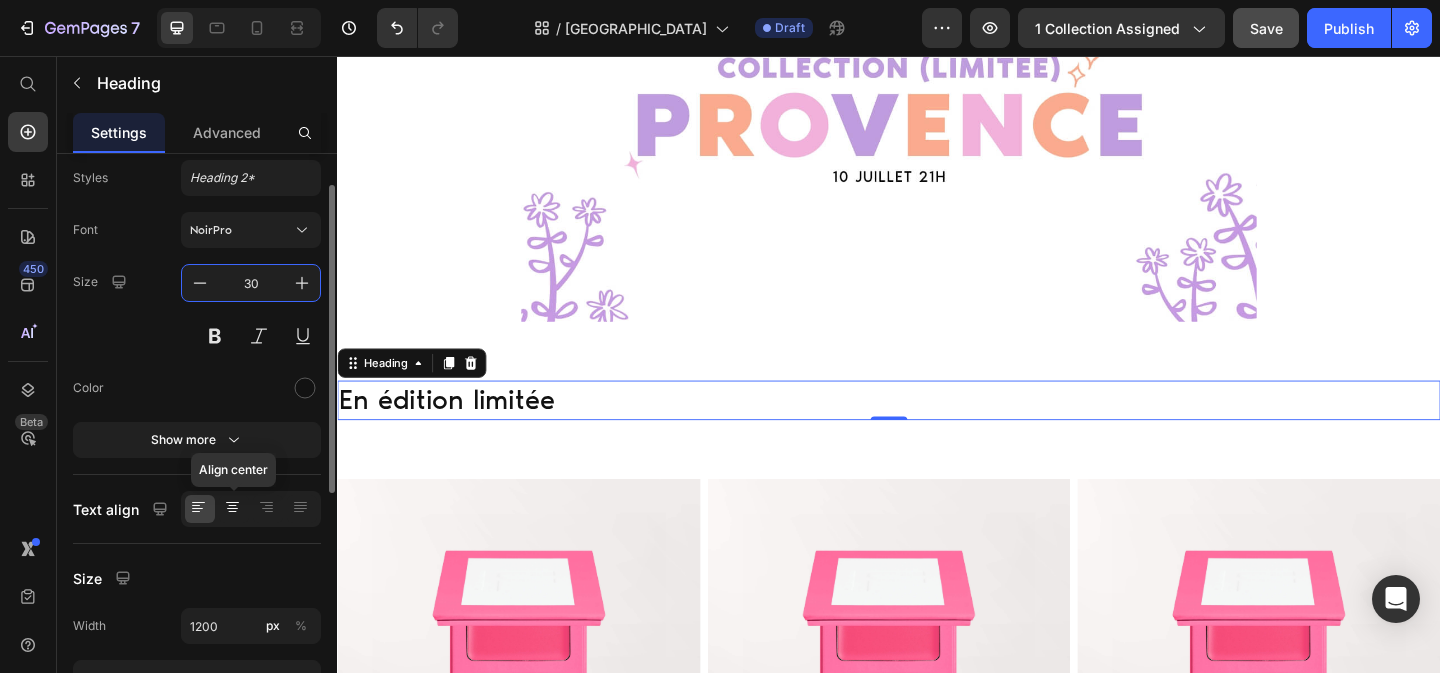 type on "30" 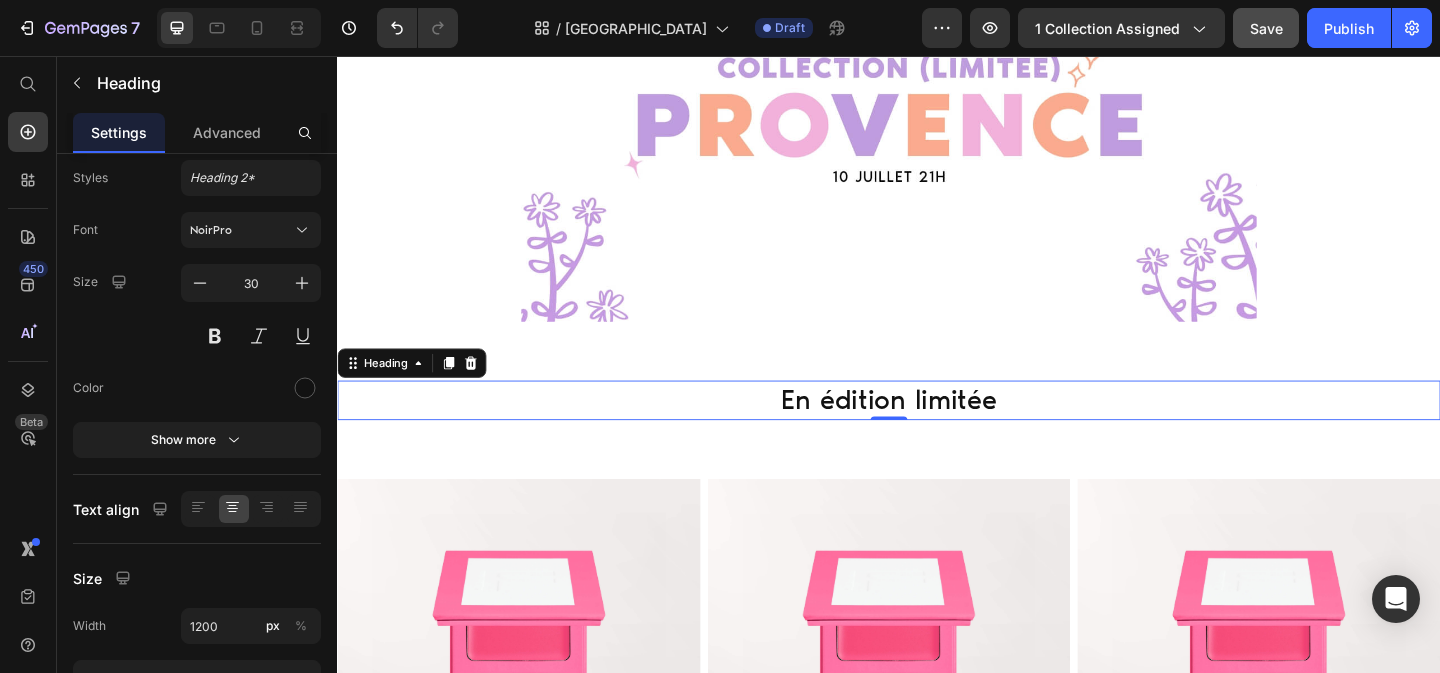 click on "En édition limitée Heading   0 Section 2" at bounding box center (937, 430) 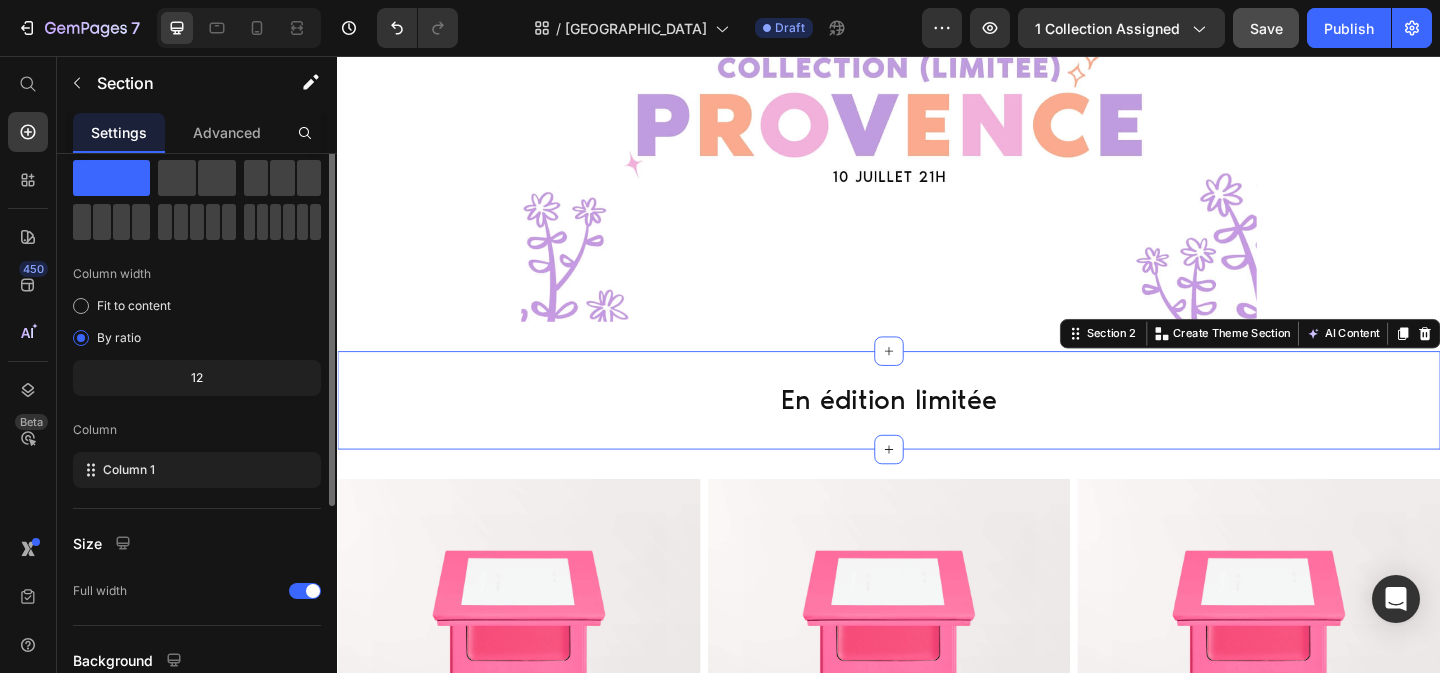 scroll, scrollTop: 0, scrollLeft: 0, axis: both 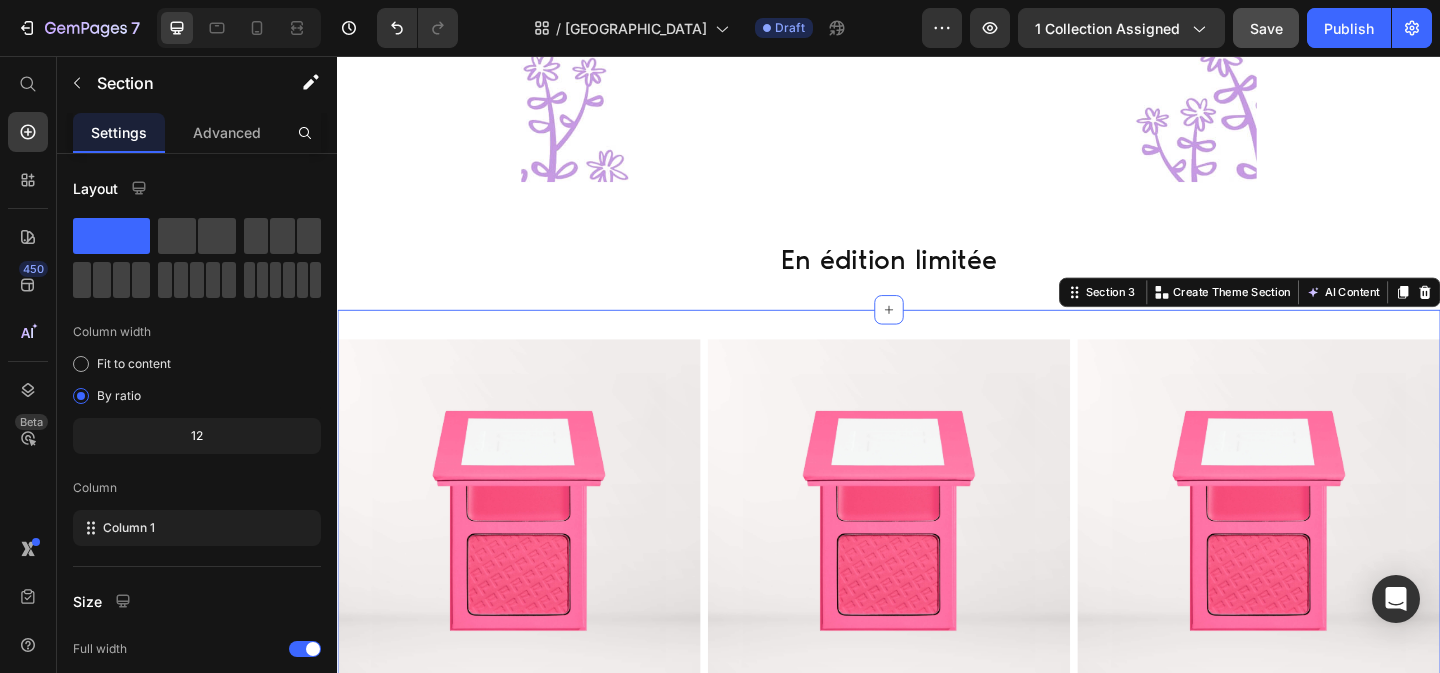 click on "Product Images Blush Coquette Product Title 14,90 € Product Price ajouter au panier Add to Cart Row Product Product Images Blush Coquette Product Title 14,90 € Product Price ajouter au panier Add to Cart Row Product Product Images Blush Coquette Product Title 14,90 € Product Price ajouter au panier Add to Cart Row Product Row Section 3   Create Theme Section AI Content Write with GemAI What would you like to describe here? Tone and Voice Persuasive Product Set de pinceaux teint Show more Generate" at bounding box center (937, 622) 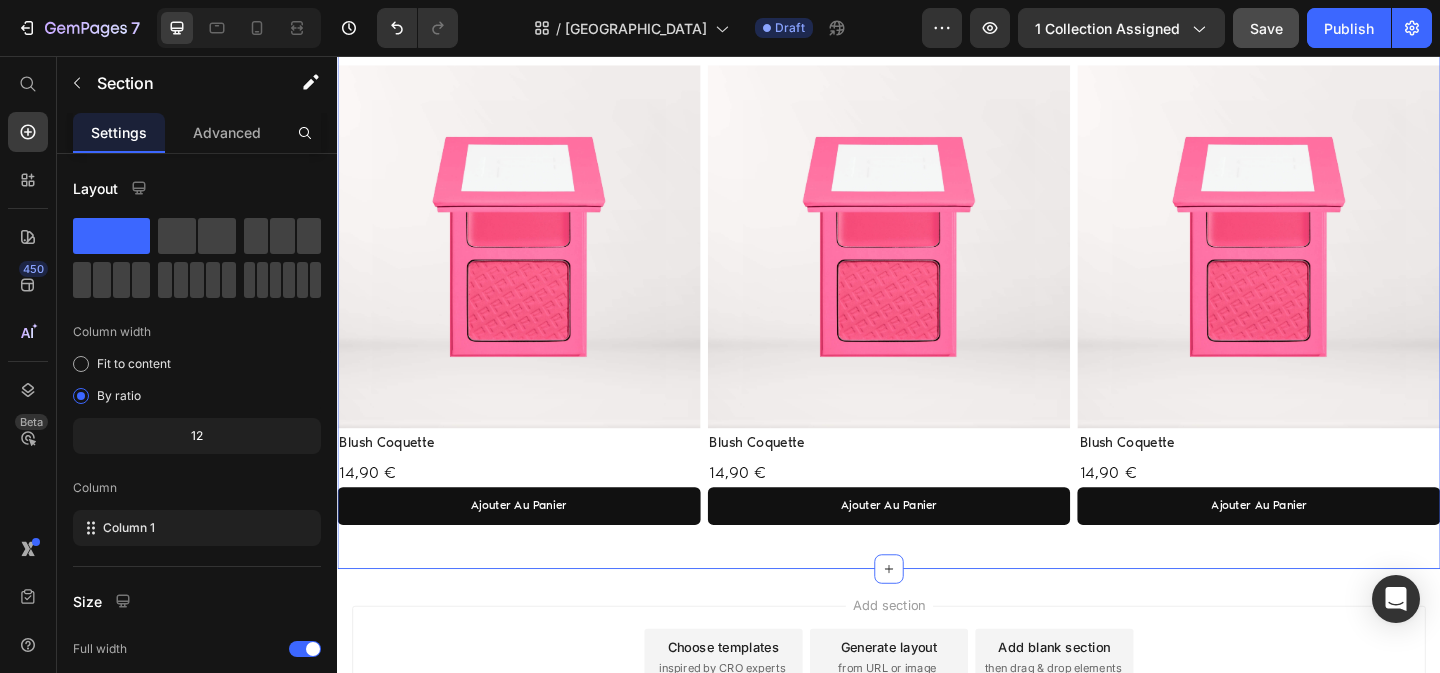 scroll, scrollTop: 793, scrollLeft: 0, axis: vertical 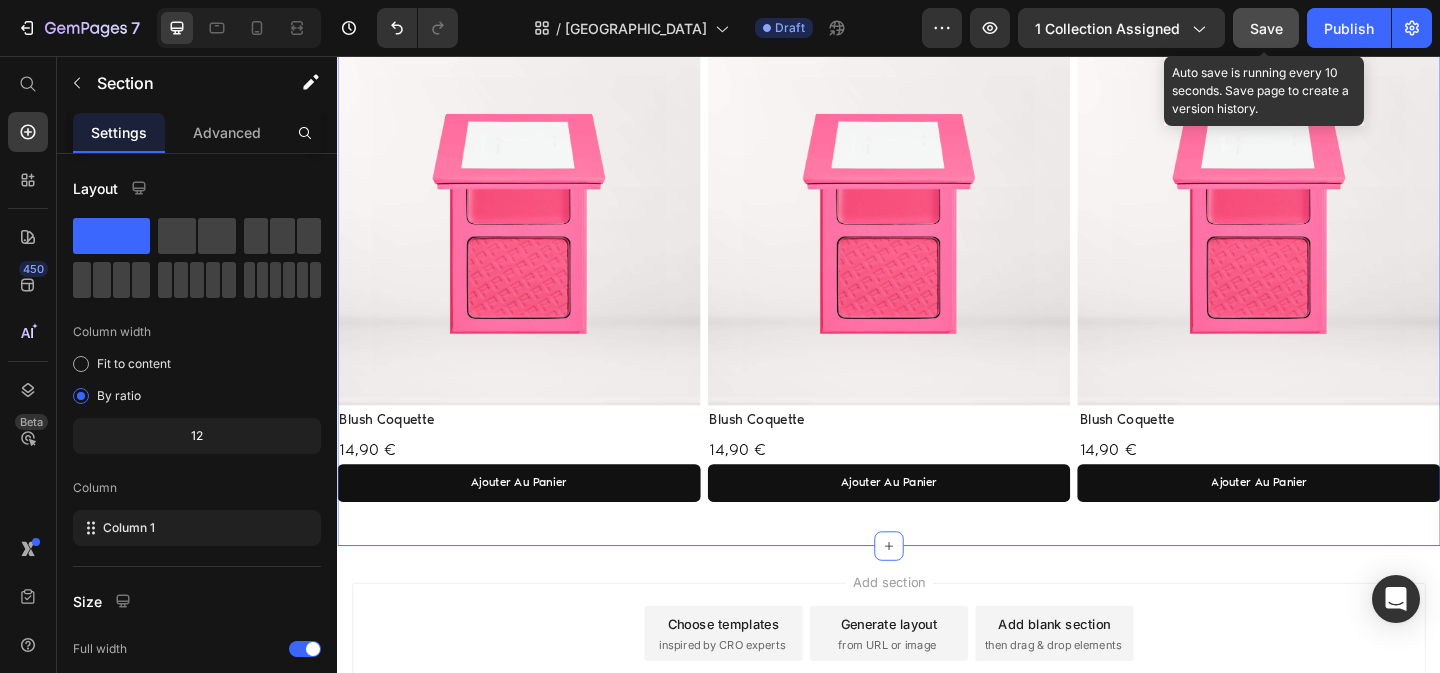 click on "Save" 